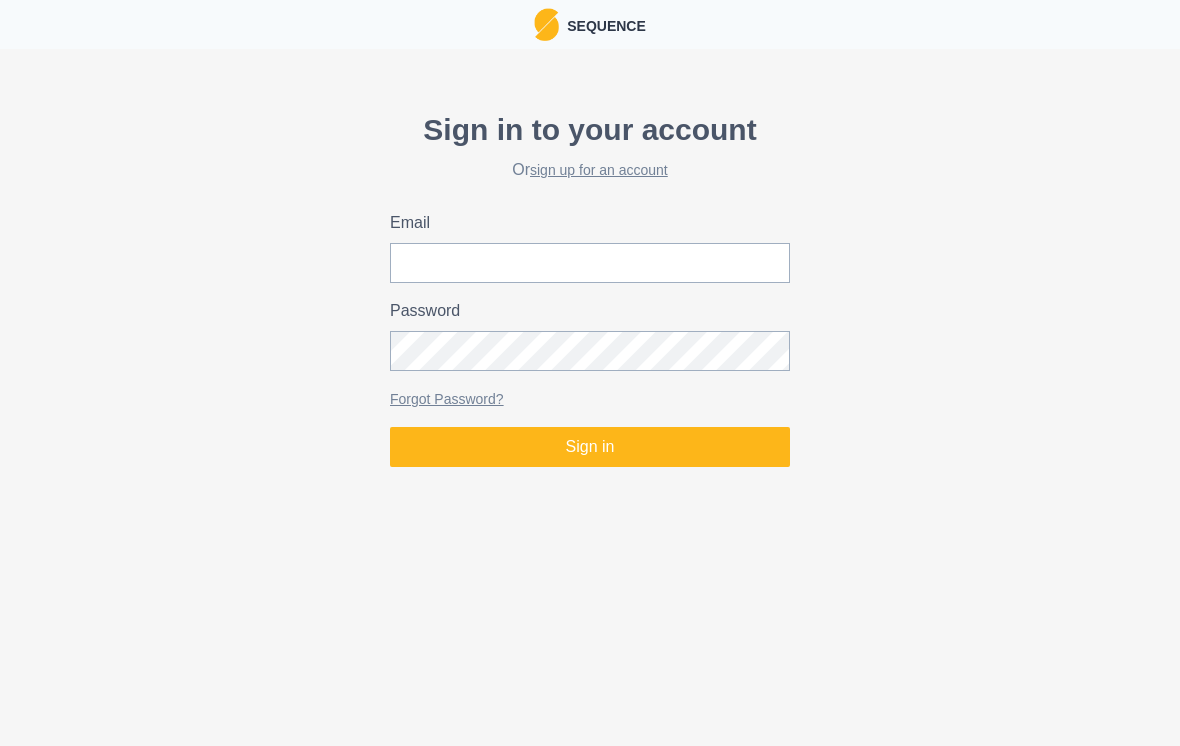 scroll, scrollTop: 0, scrollLeft: 0, axis: both 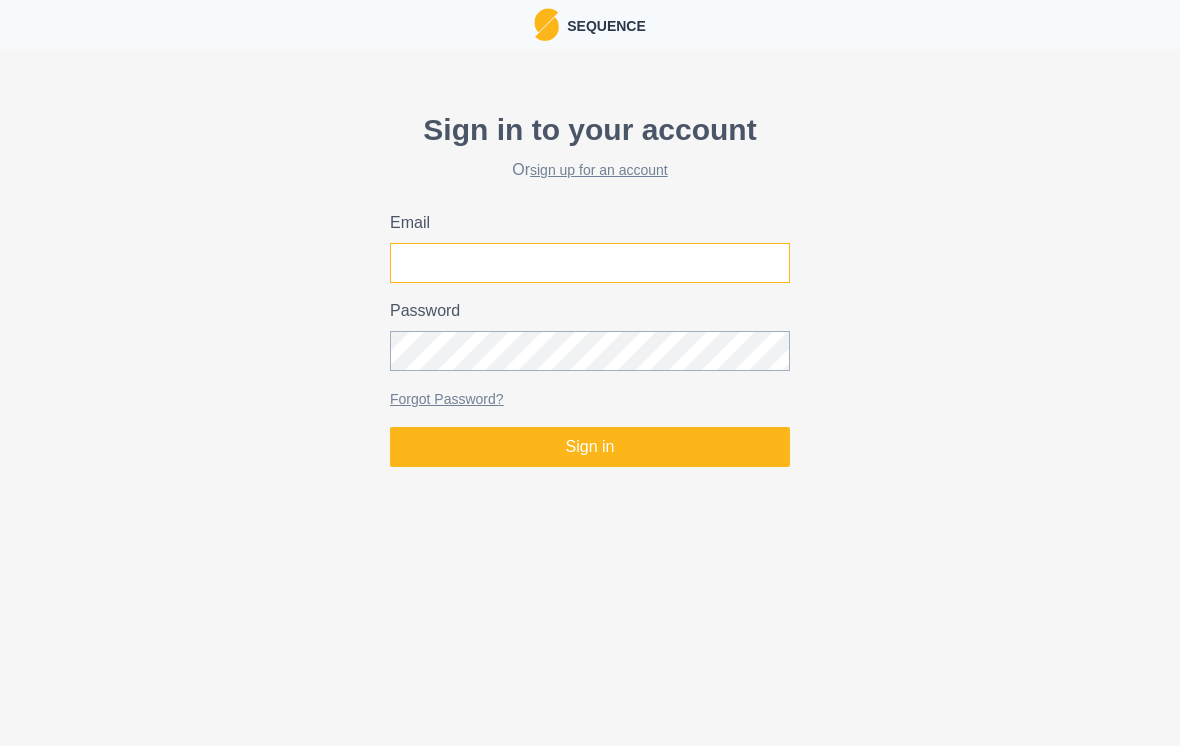 click on "Email" at bounding box center (590, 263) 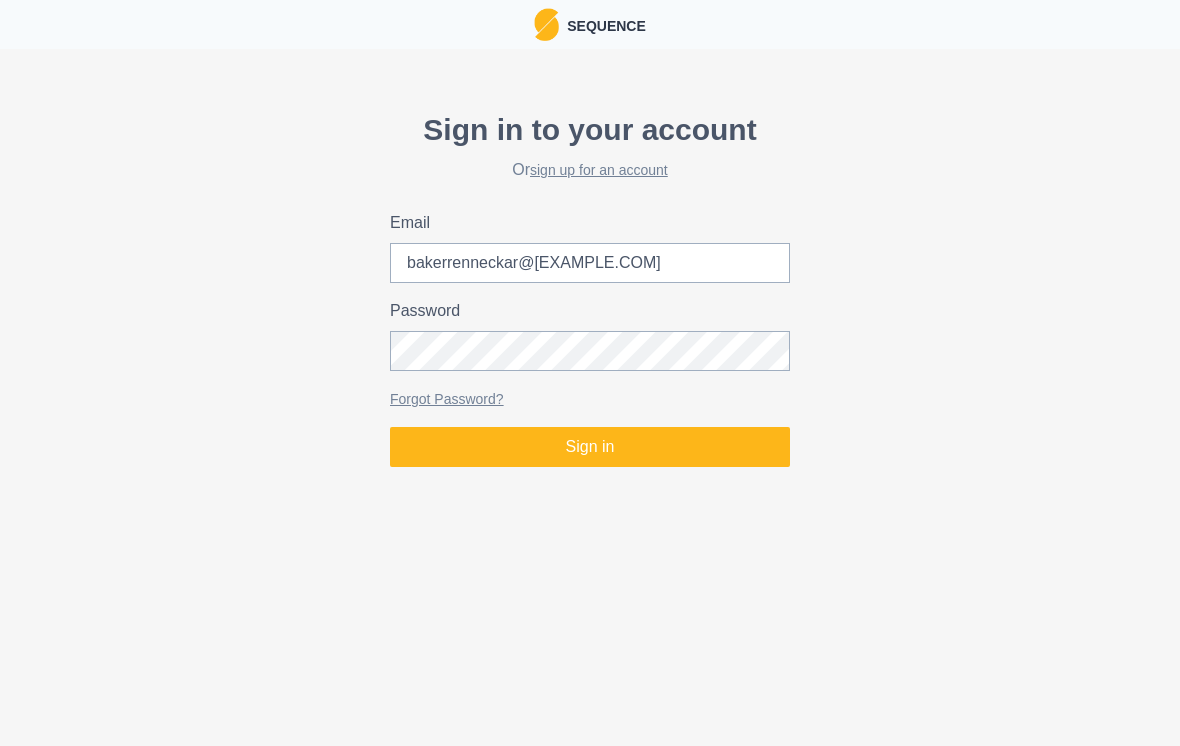 click on "Sign in" at bounding box center (590, 447) 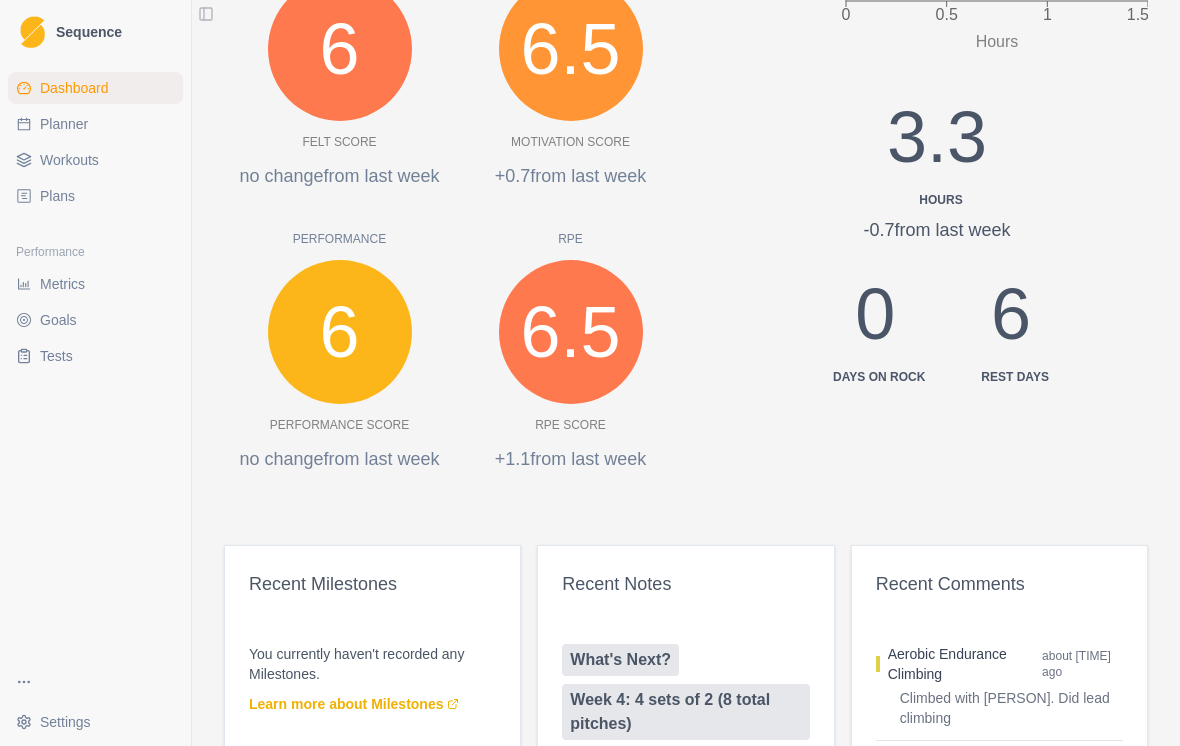 scroll, scrollTop: 795, scrollLeft: 0, axis: vertical 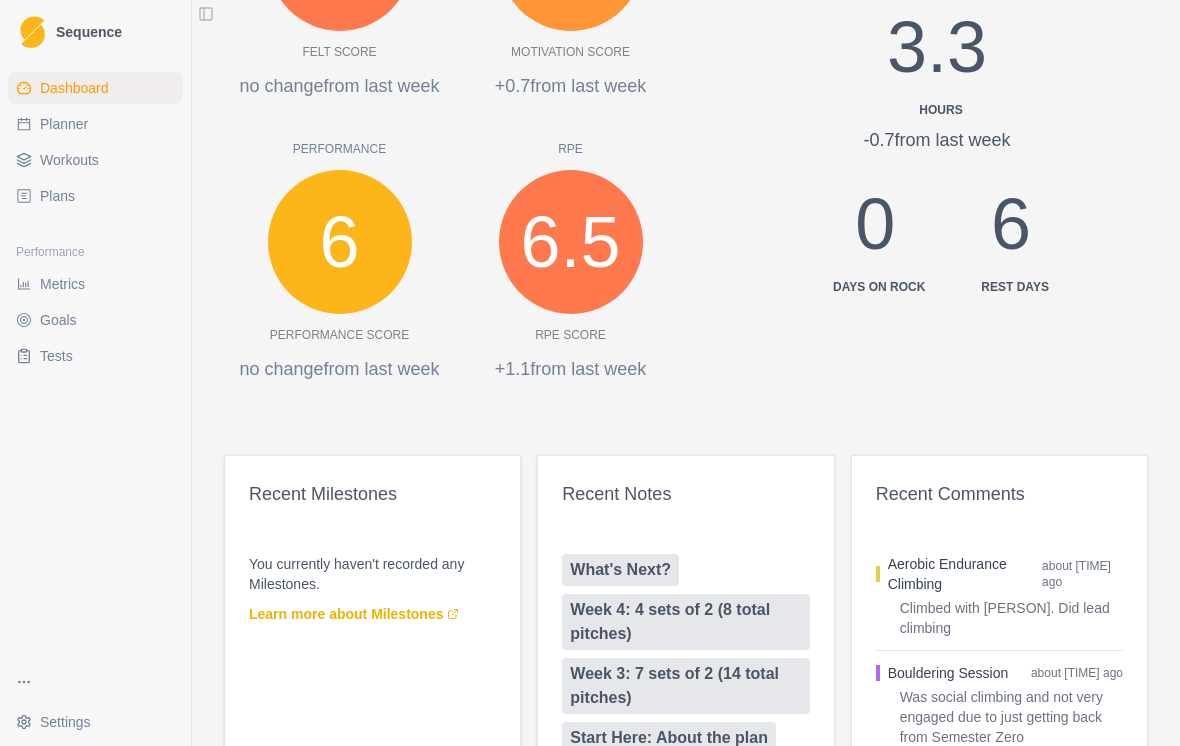 click on "Metrics" at bounding box center (62, 284) 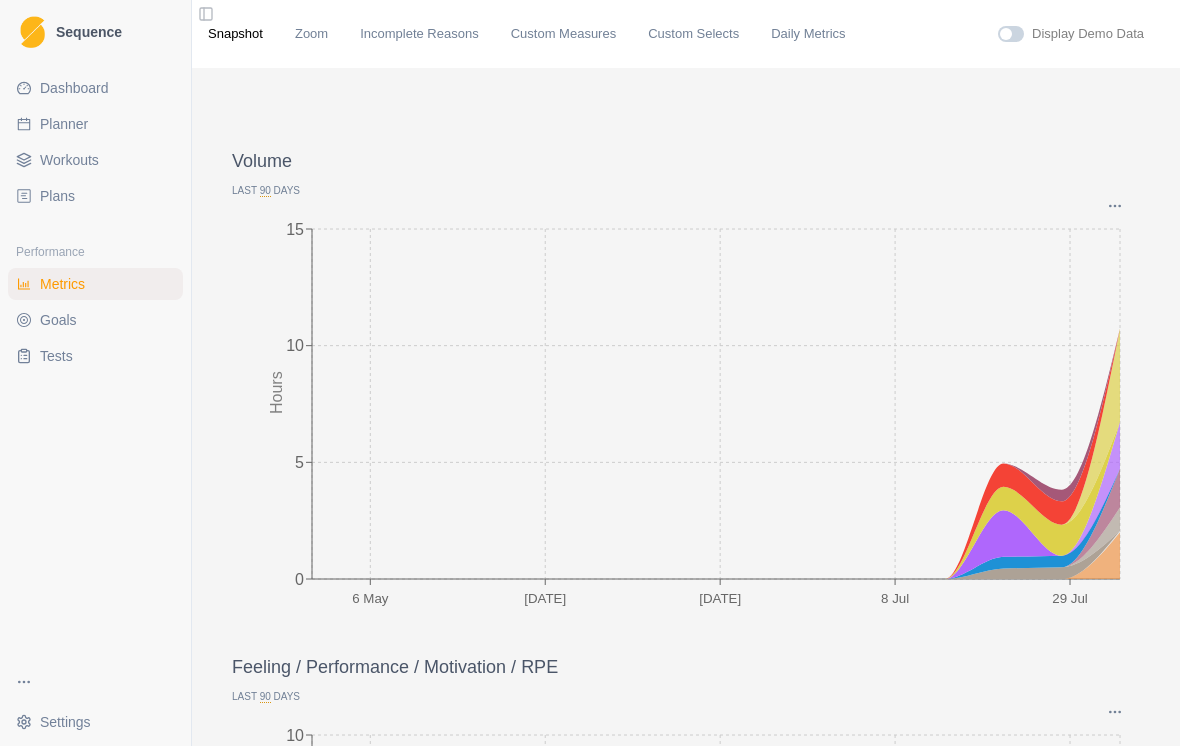 scroll, scrollTop: 0, scrollLeft: 0, axis: both 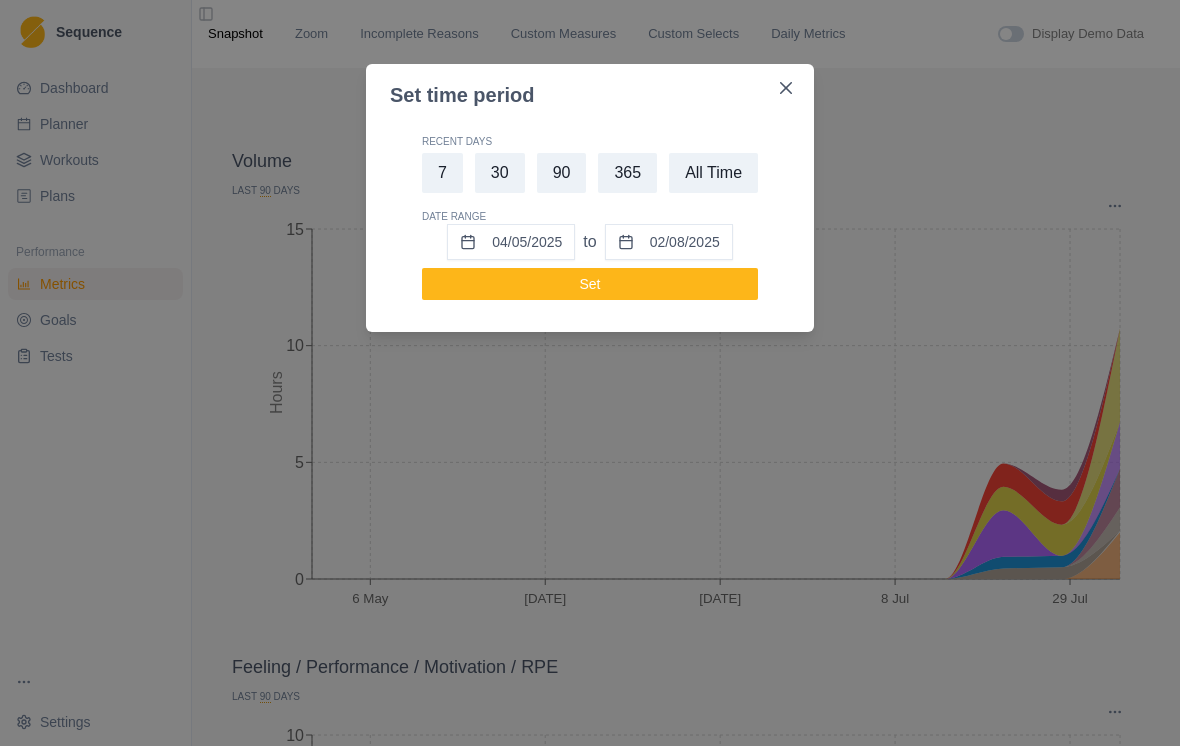 click on "Set time period Recent Days 7 30 90 365 All Time Date Range [DATE] to [DATE] Set" at bounding box center [590, 373] 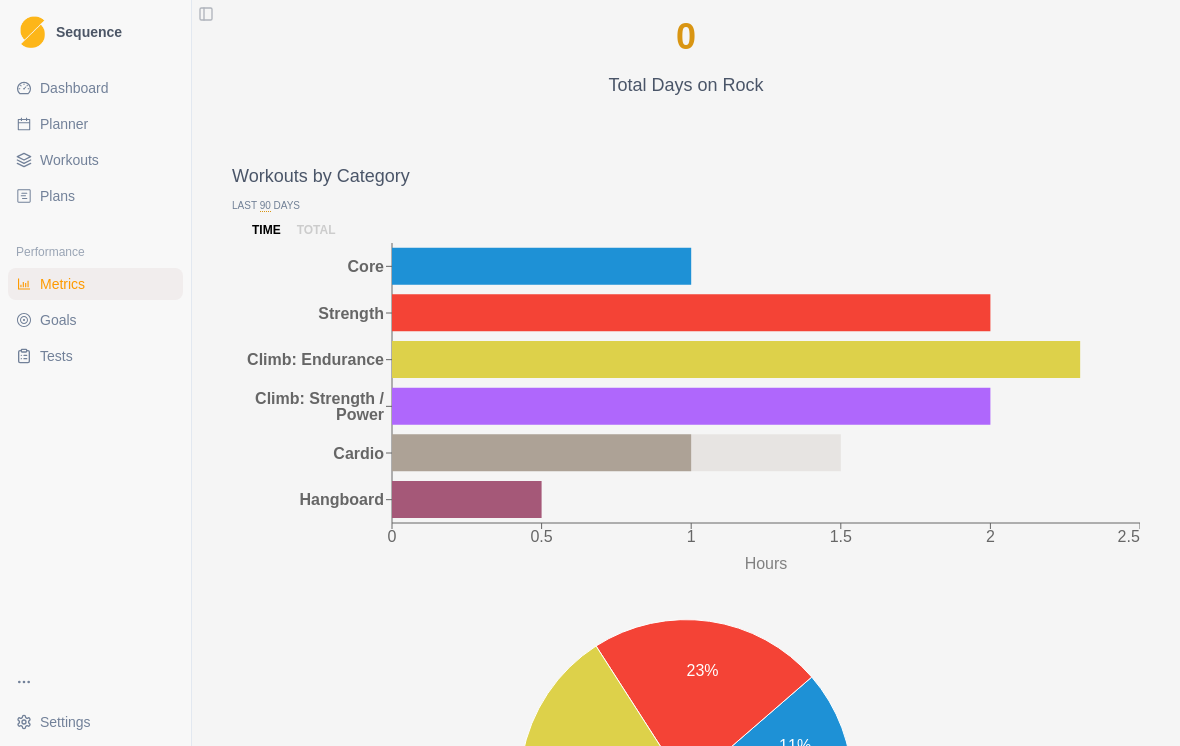 scroll, scrollTop: 1591, scrollLeft: 0, axis: vertical 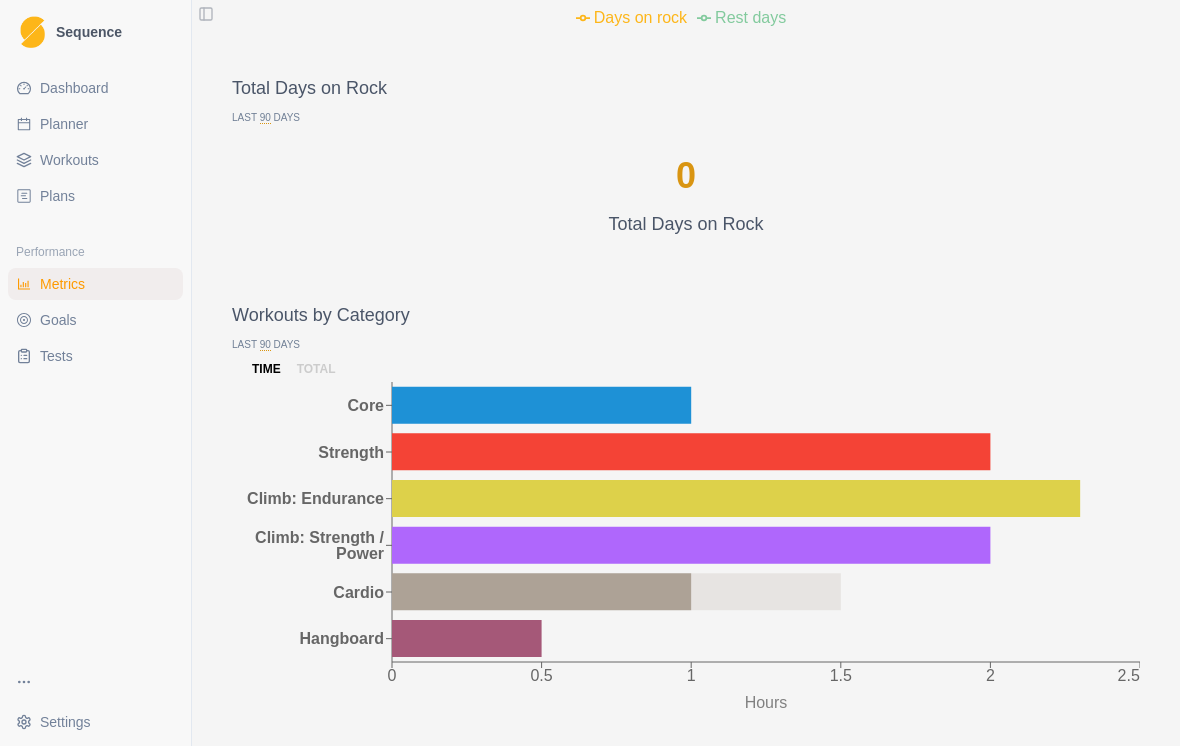 click on "Goals" at bounding box center [95, 320] 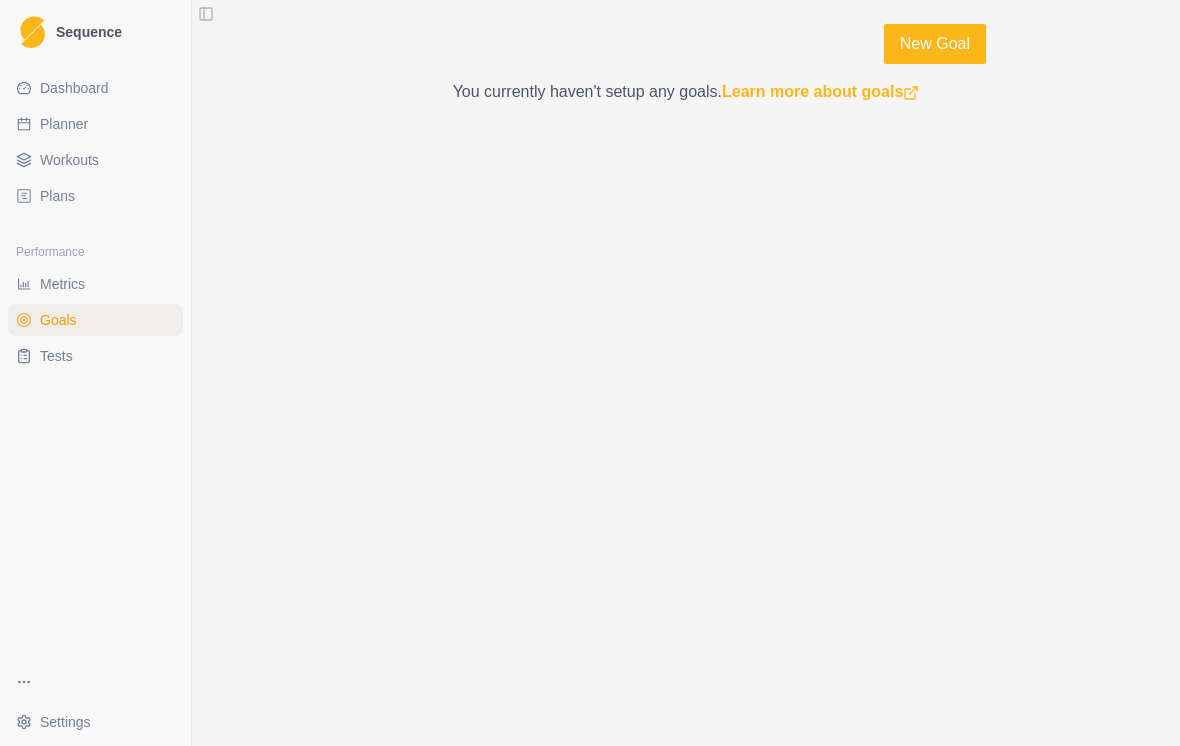 click on "Tests" at bounding box center [56, 356] 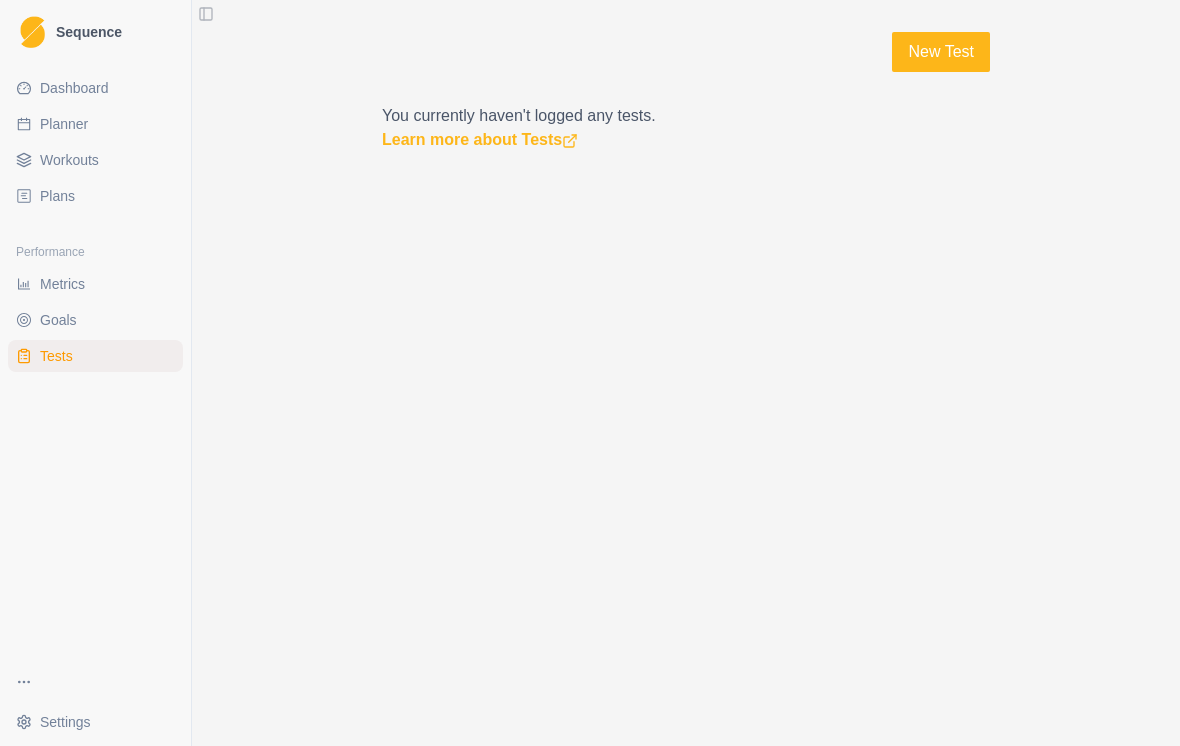 click on "Planner" at bounding box center [64, 124] 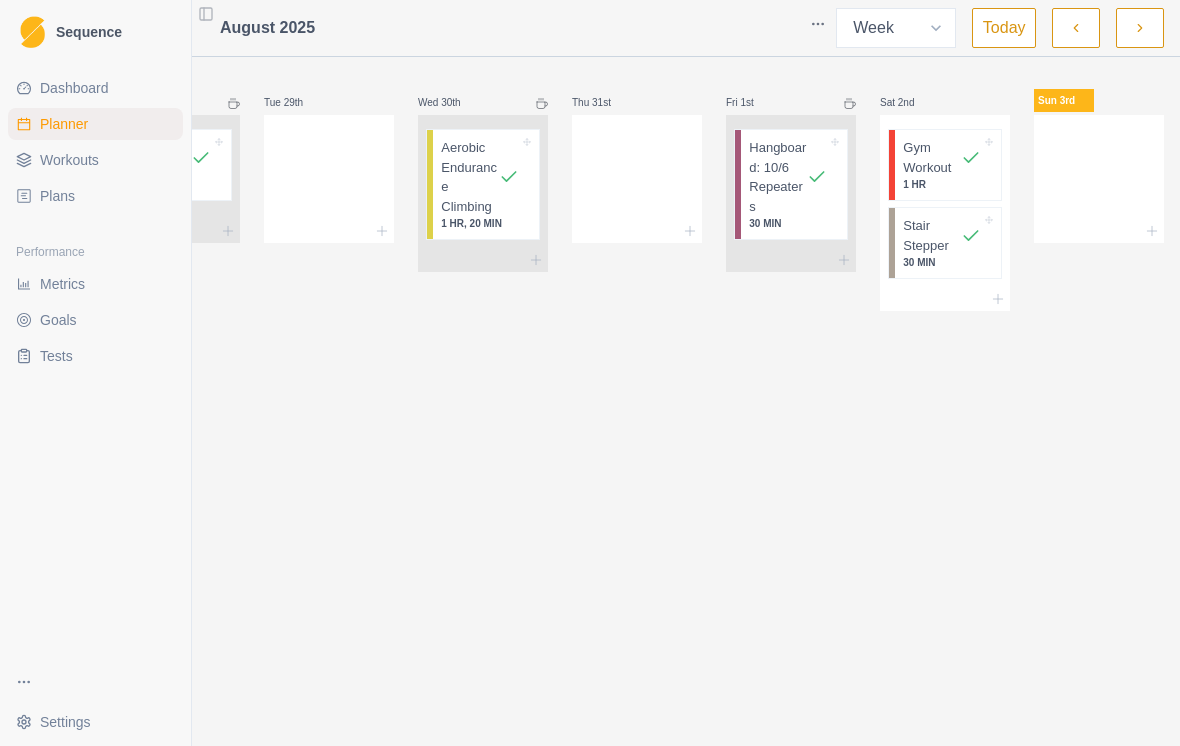 scroll, scrollTop: 0, scrollLeft: 0, axis: both 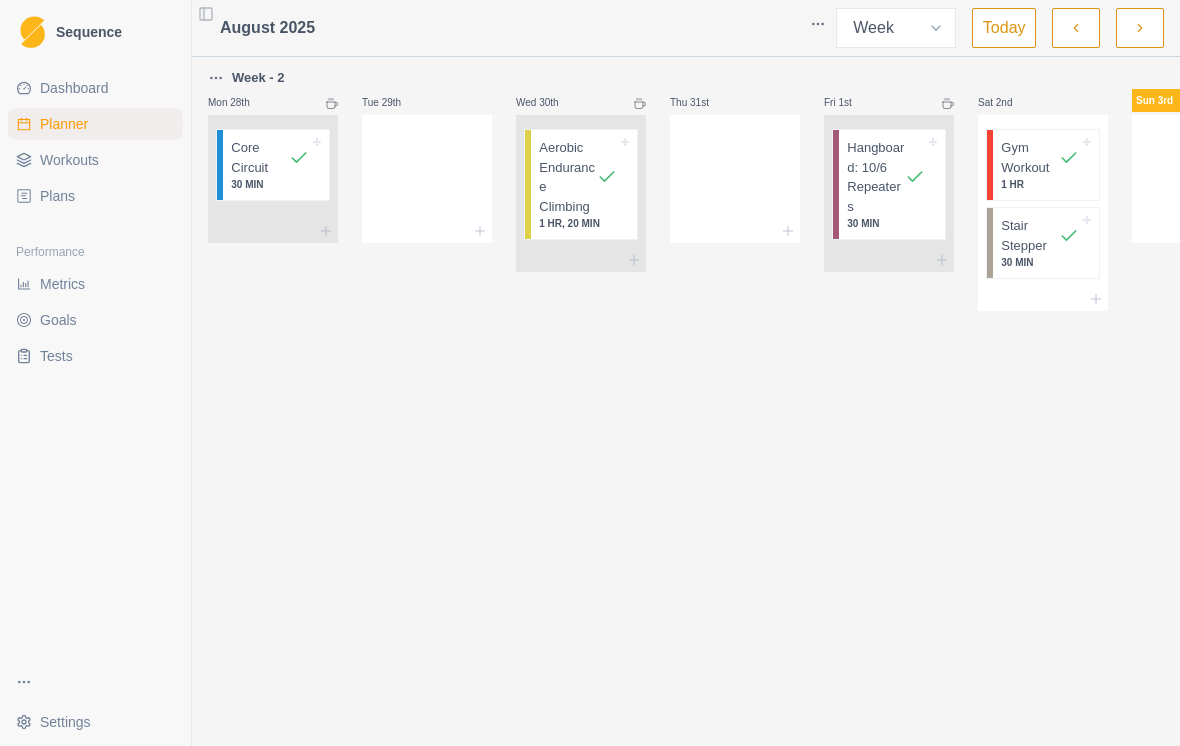 click on "Workouts" at bounding box center [95, 160] 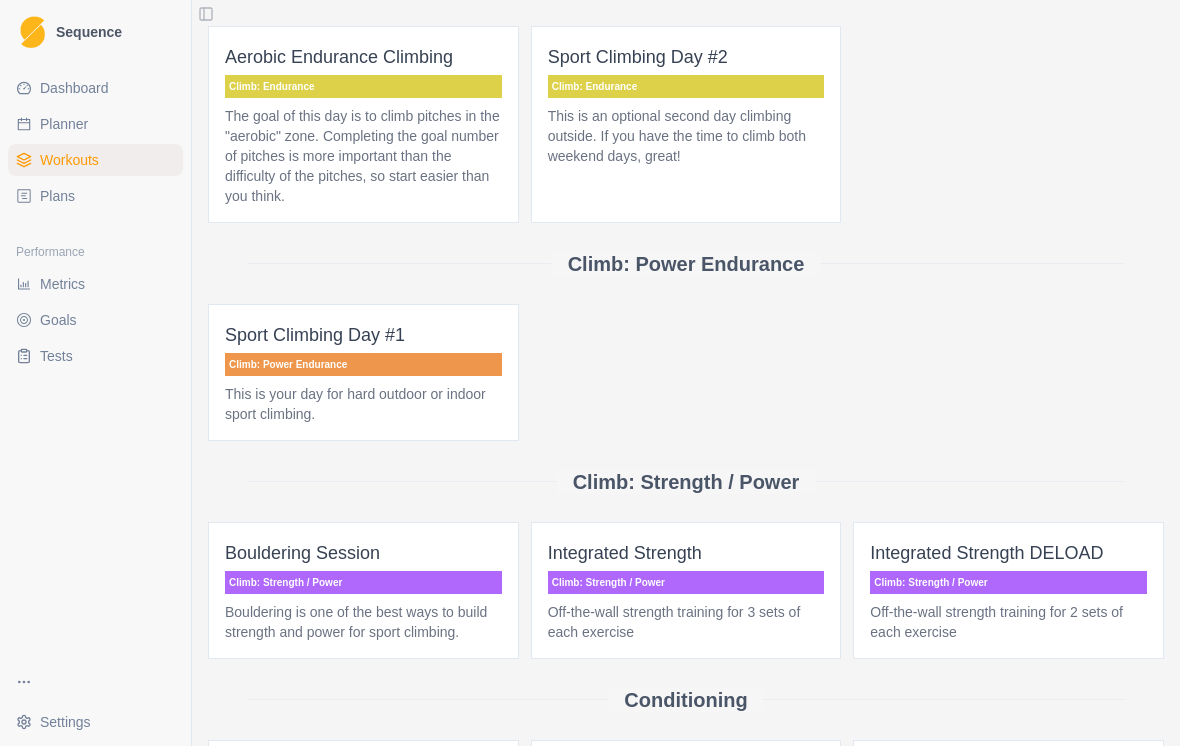 scroll, scrollTop: 454, scrollLeft: 0, axis: vertical 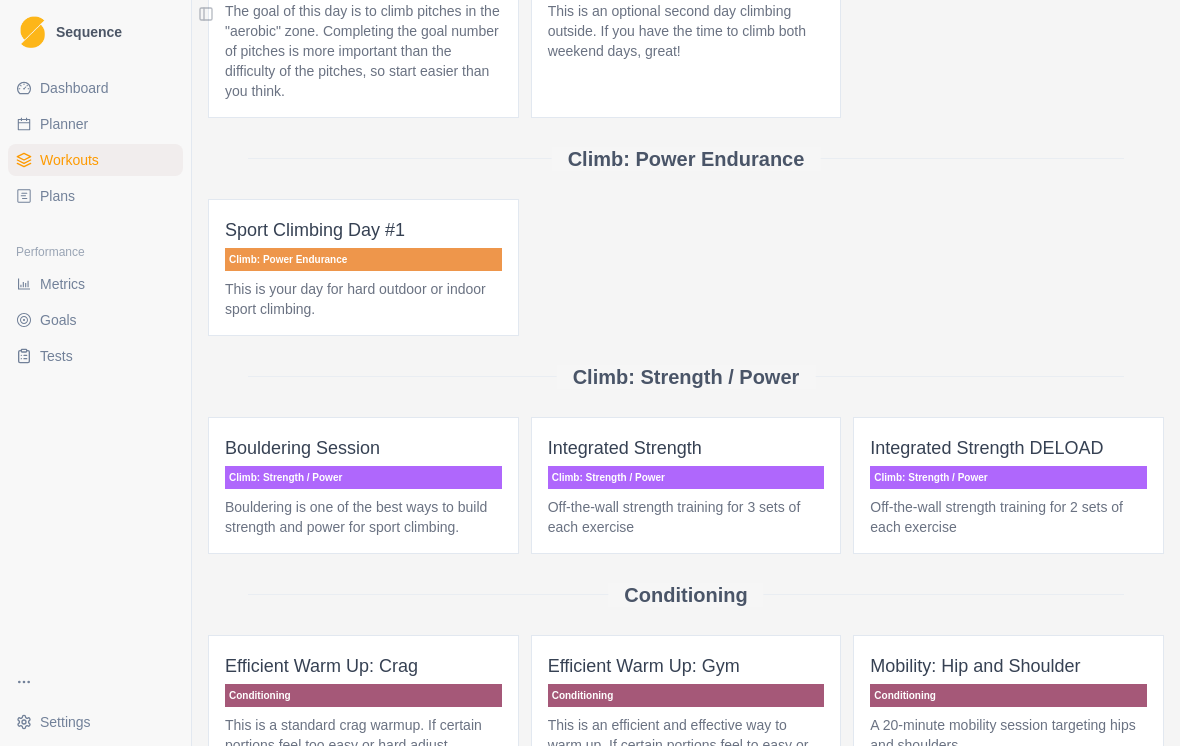 click on "Bouldering is one of the best ways to build strength and power for sport climbing." at bounding box center [363, 517] 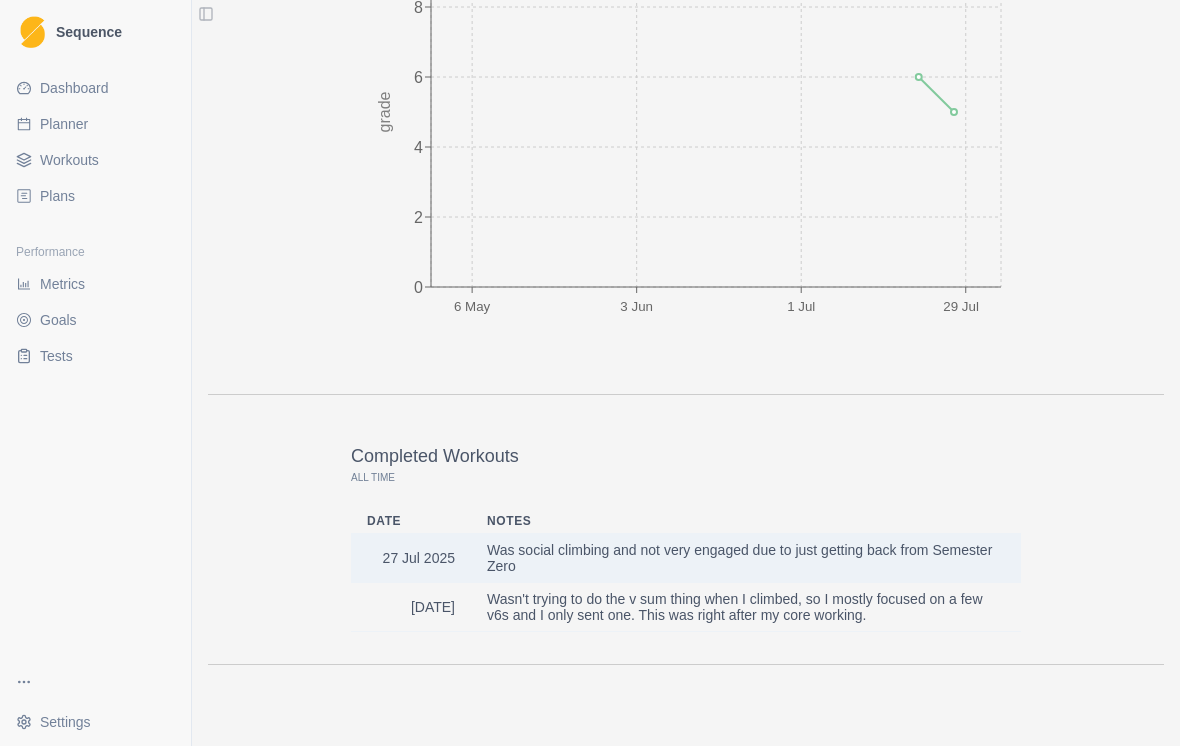 scroll, scrollTop: 3884, scrollLeft: 0, axis: vertical 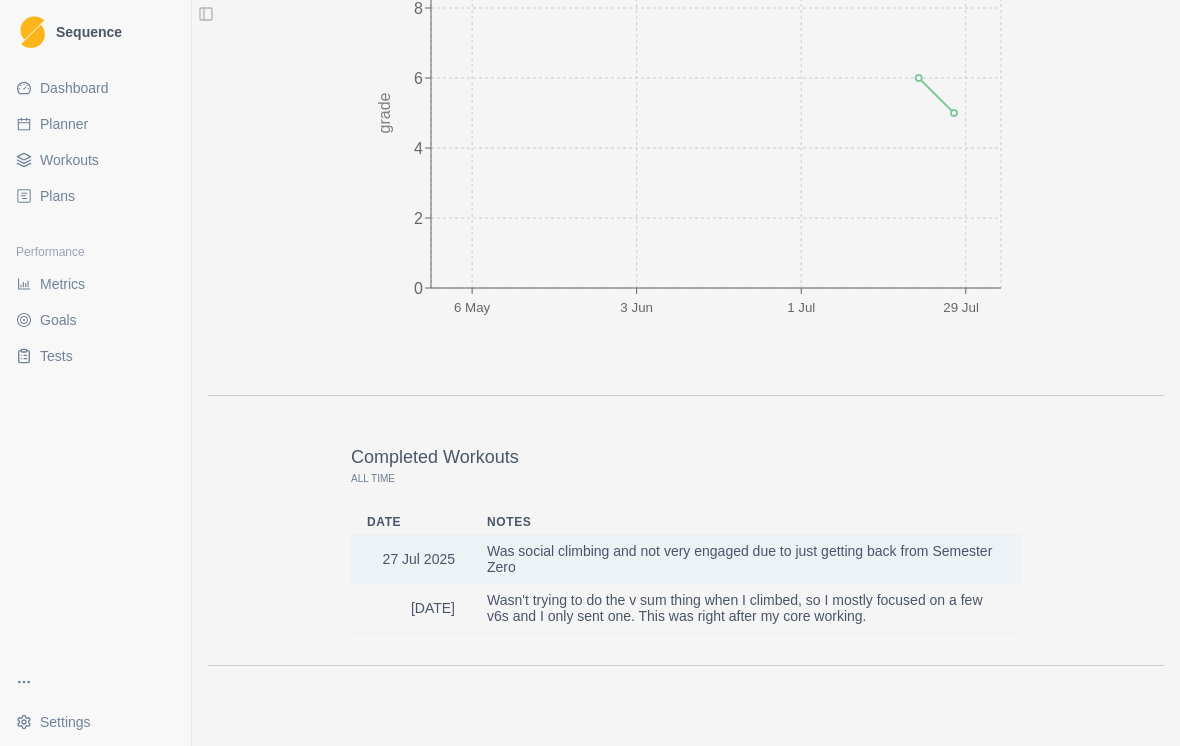 click on "Workouts" at bounding box center [69, 160] 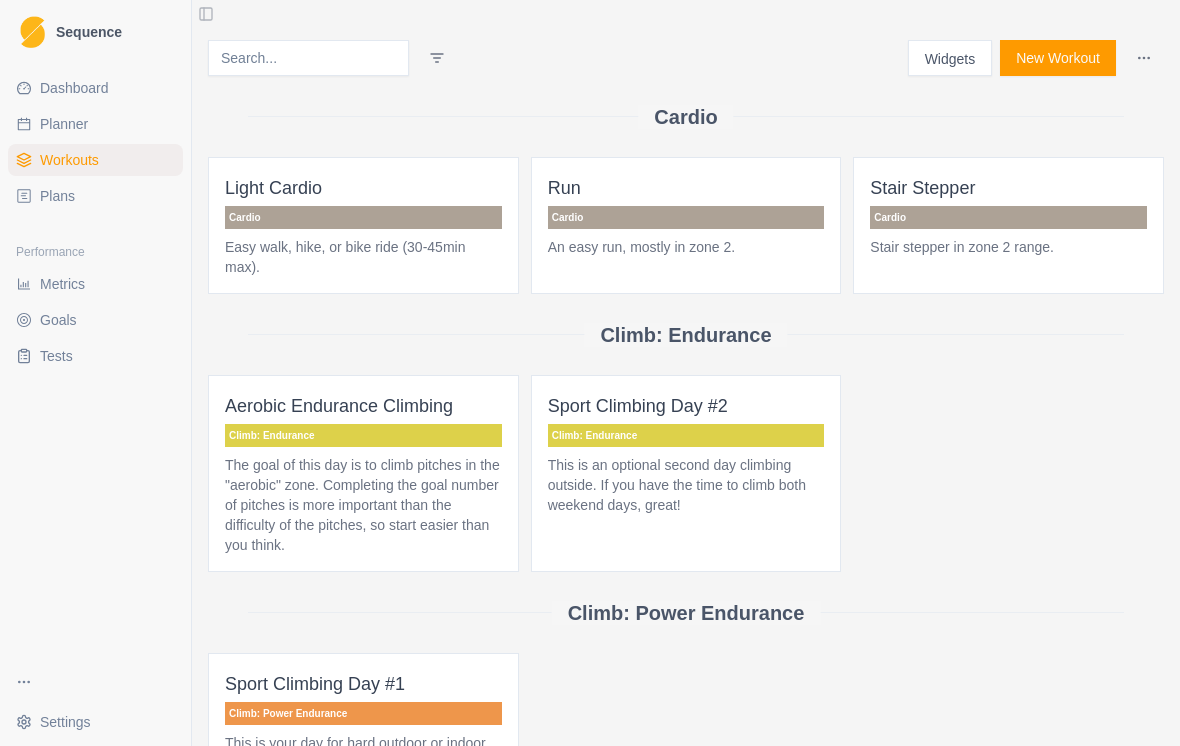 scroll, scrollTop: 0, scrollLeft: 0, axis: both 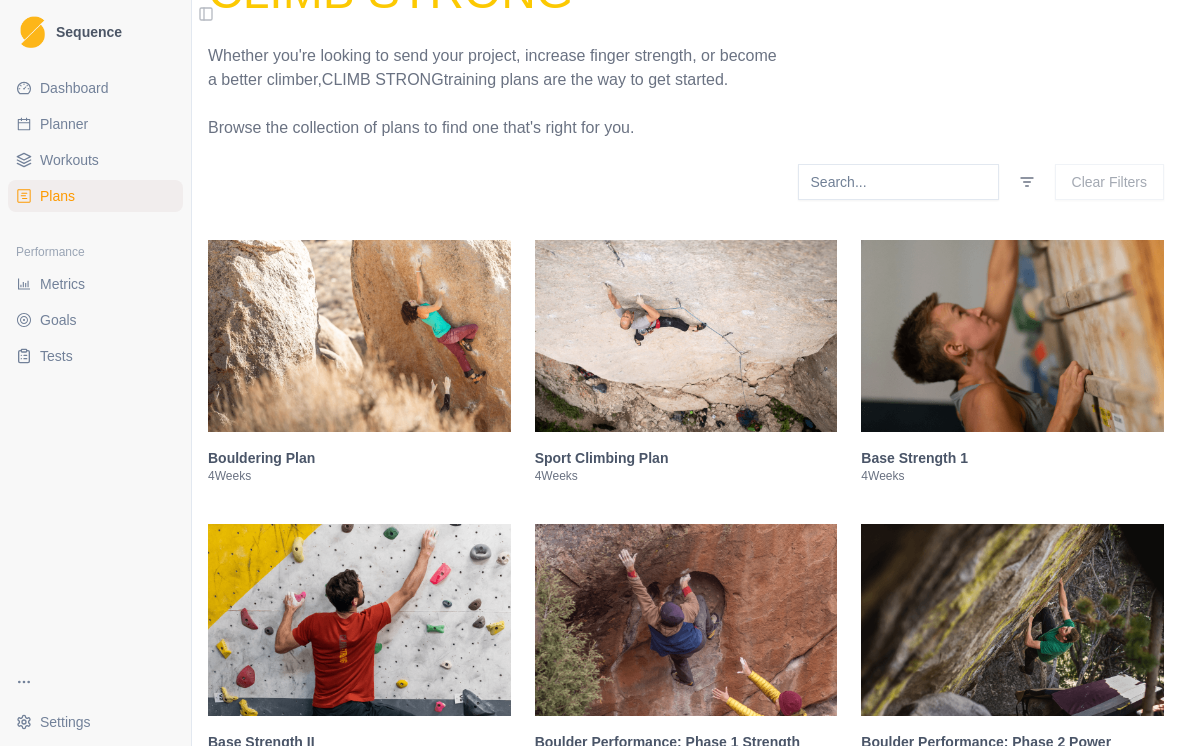 click at bounding box center [359, 336] 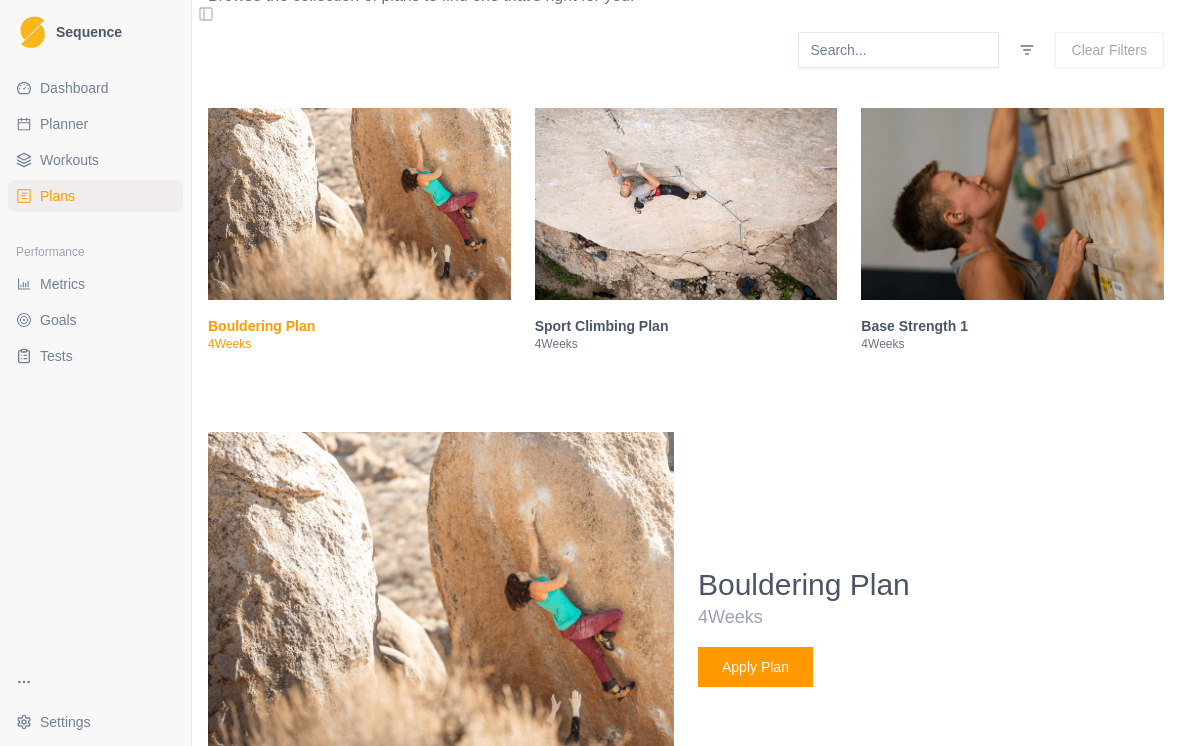 scroll, scrollTop: 195, scrollLeft: 0, axis: vertical 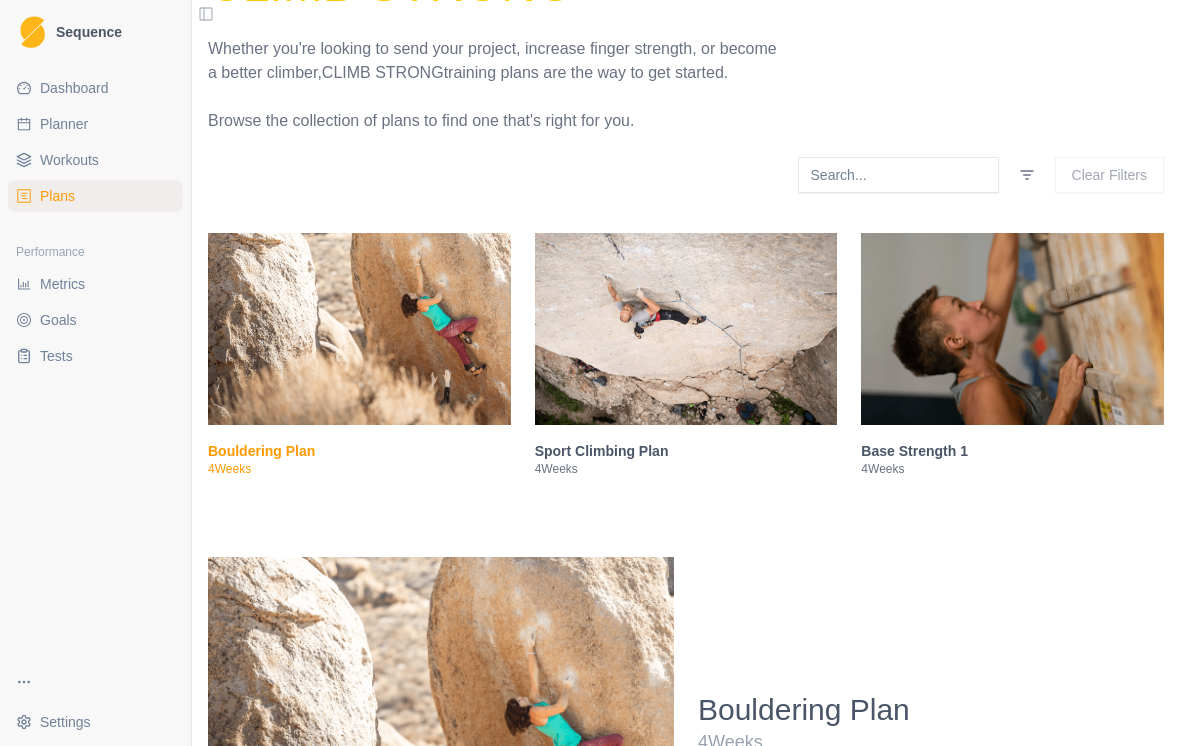 click on "Workouts" at bounding box center [69, 160] 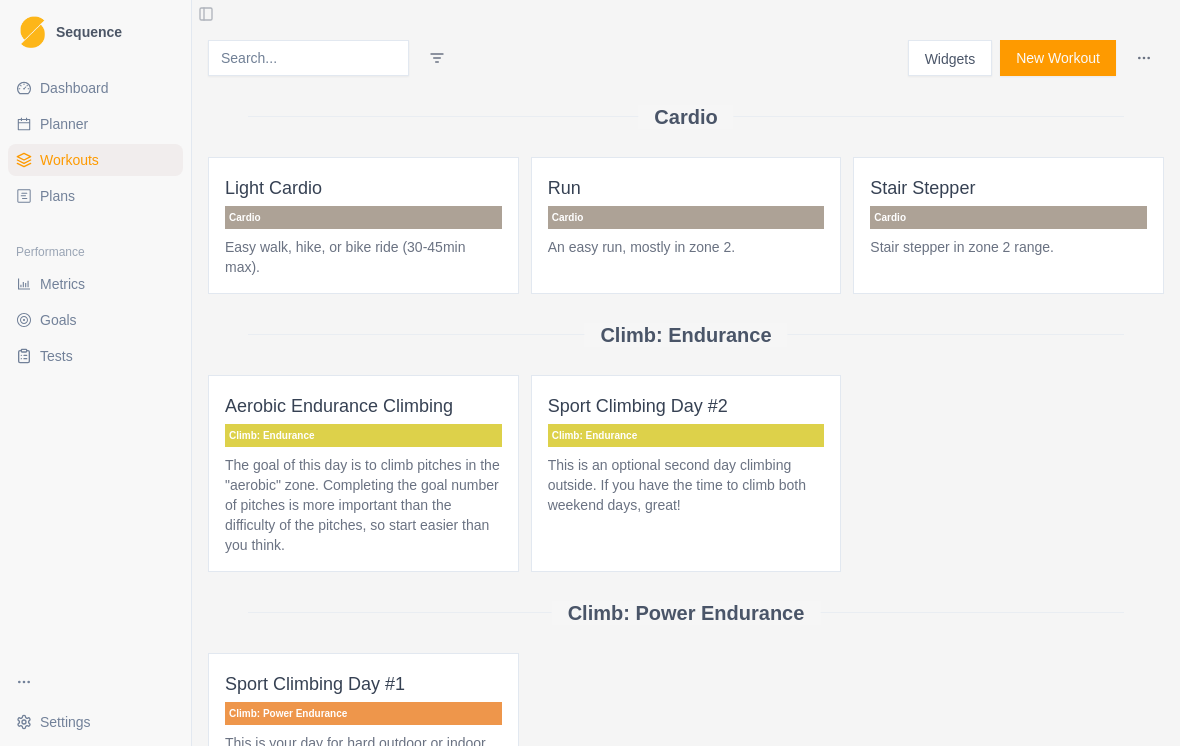 scroll, scrollTop: 0, scrollLeft: 0, axis: both 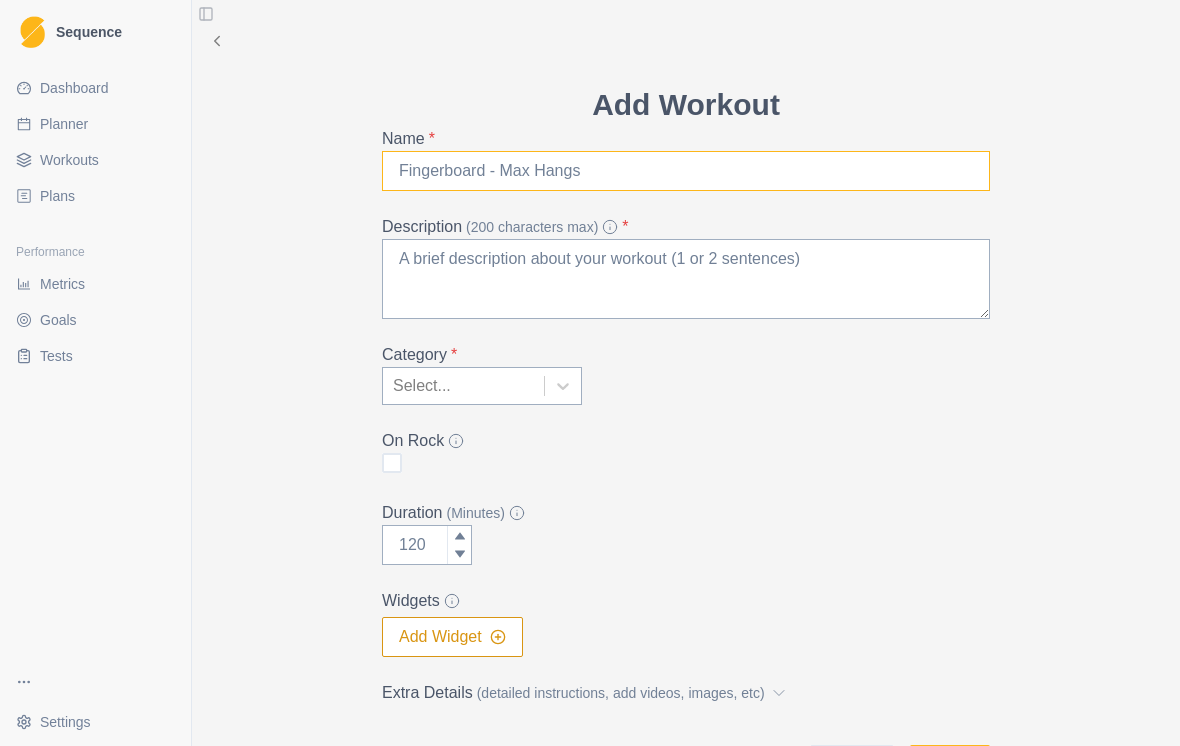 click on "Name *" at bounding box center (686, 171) 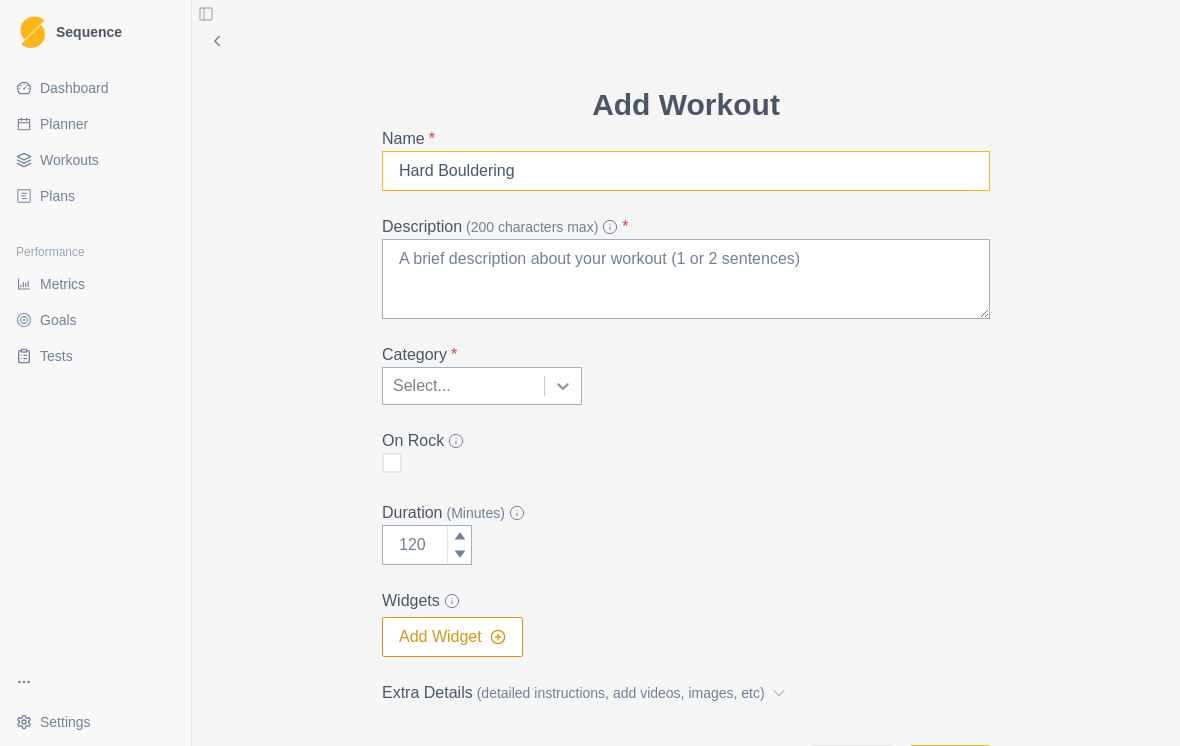 type on "Hard Bouldering" 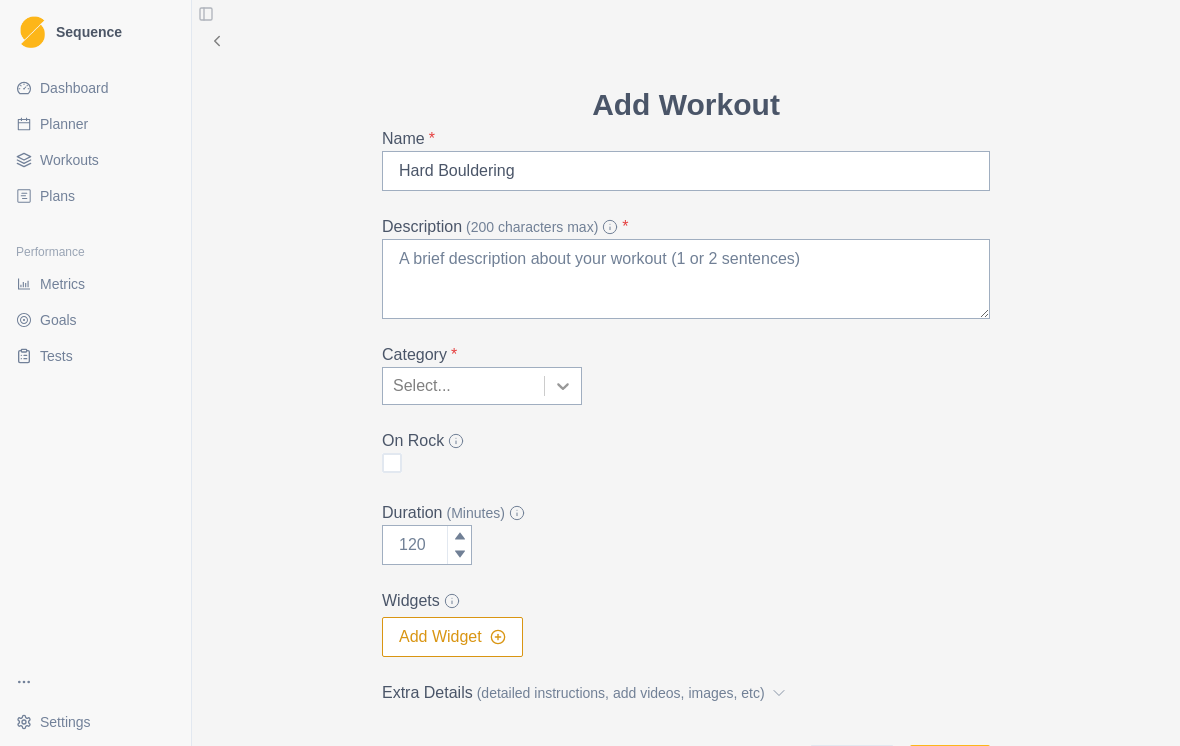 click at bounding box center (563, 386) 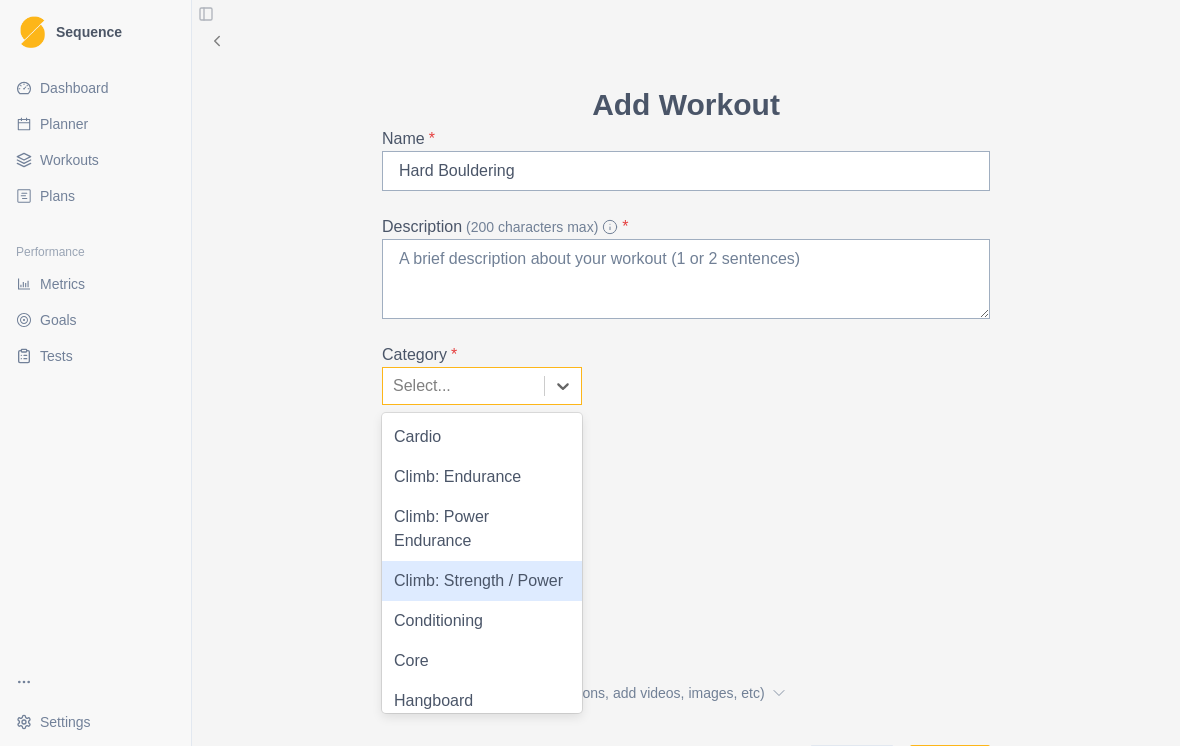 scroll, scrollTop: 0, scrollLeft: 0, axis: both 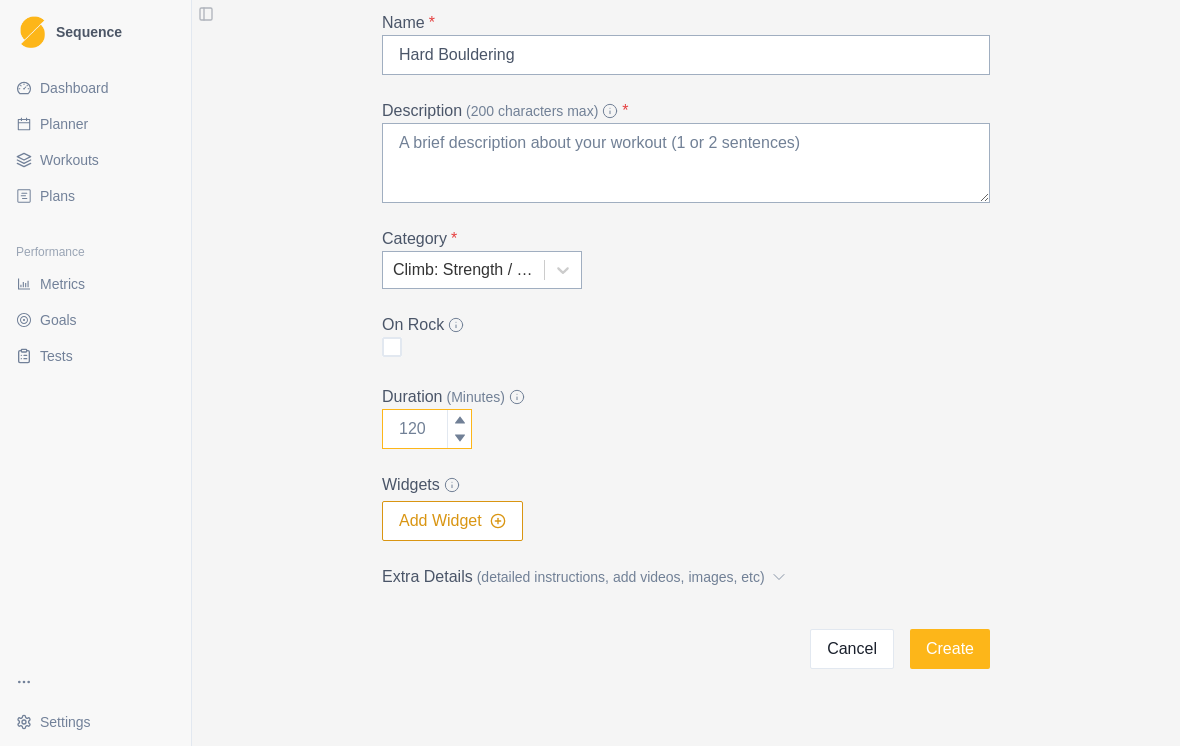 click on "Duration   (Minutes)" at bounding box center (427, 429) 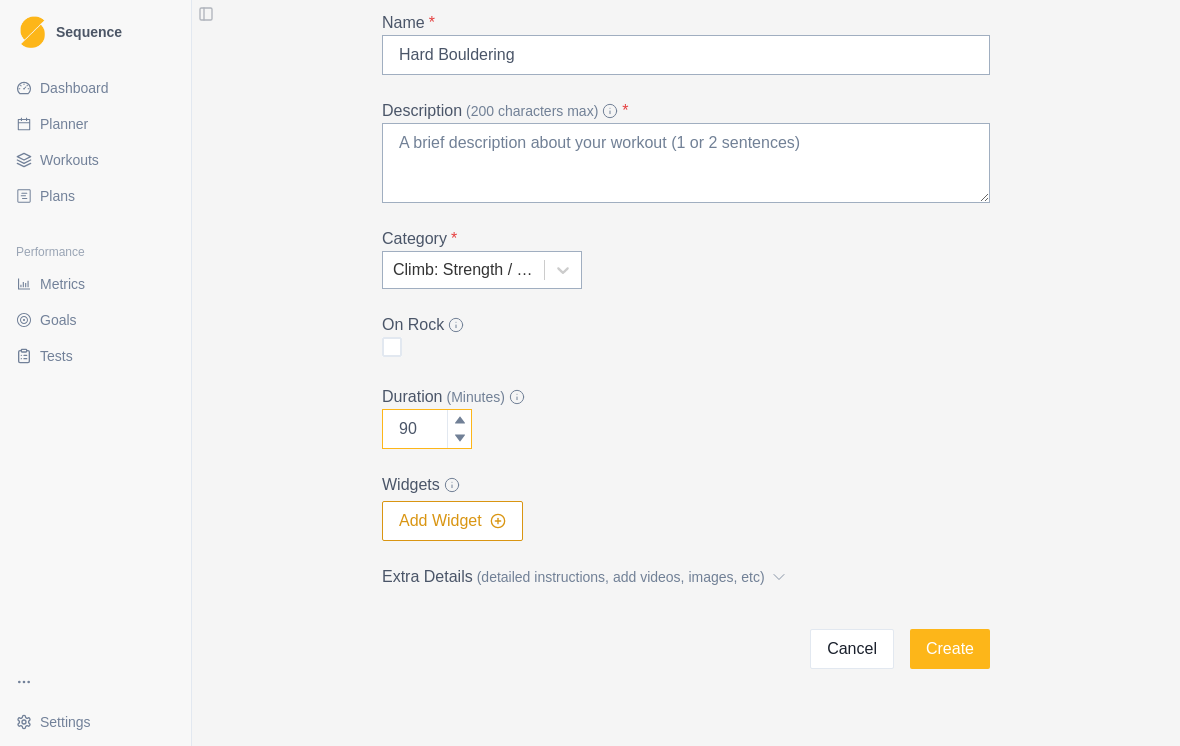 type on "90" 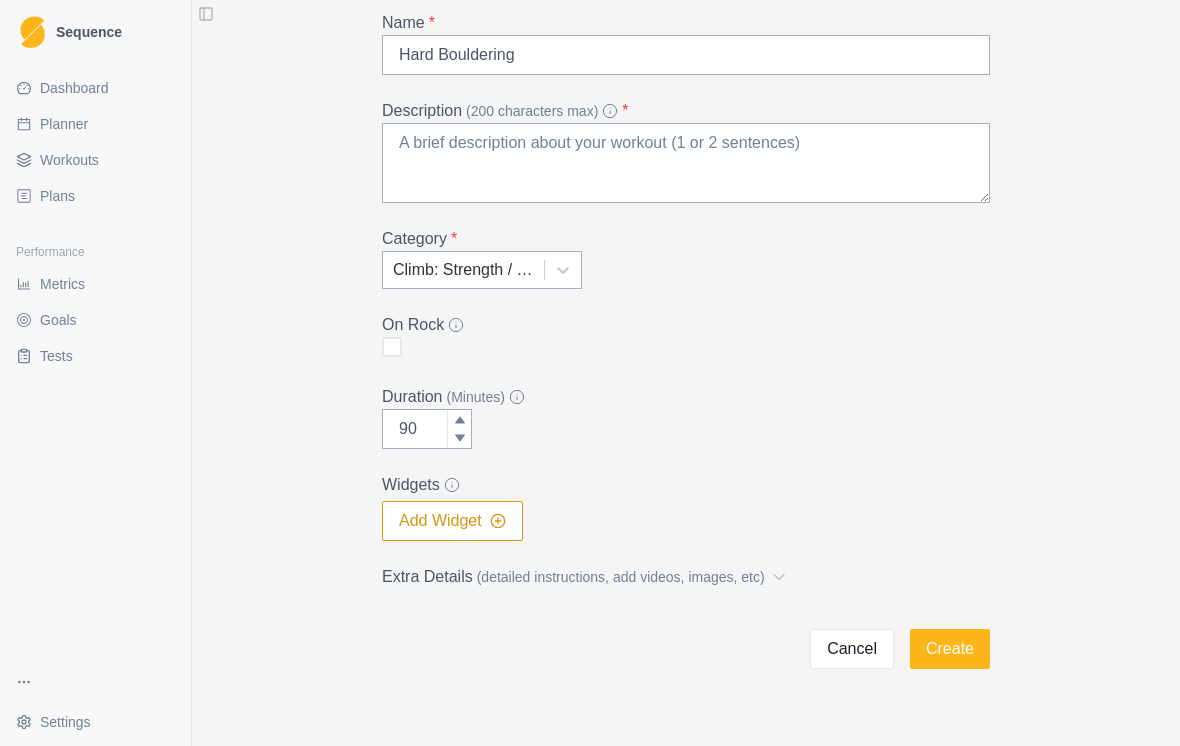 click on "Duration   (Minutes) 90" at bounding box center (686, 417) 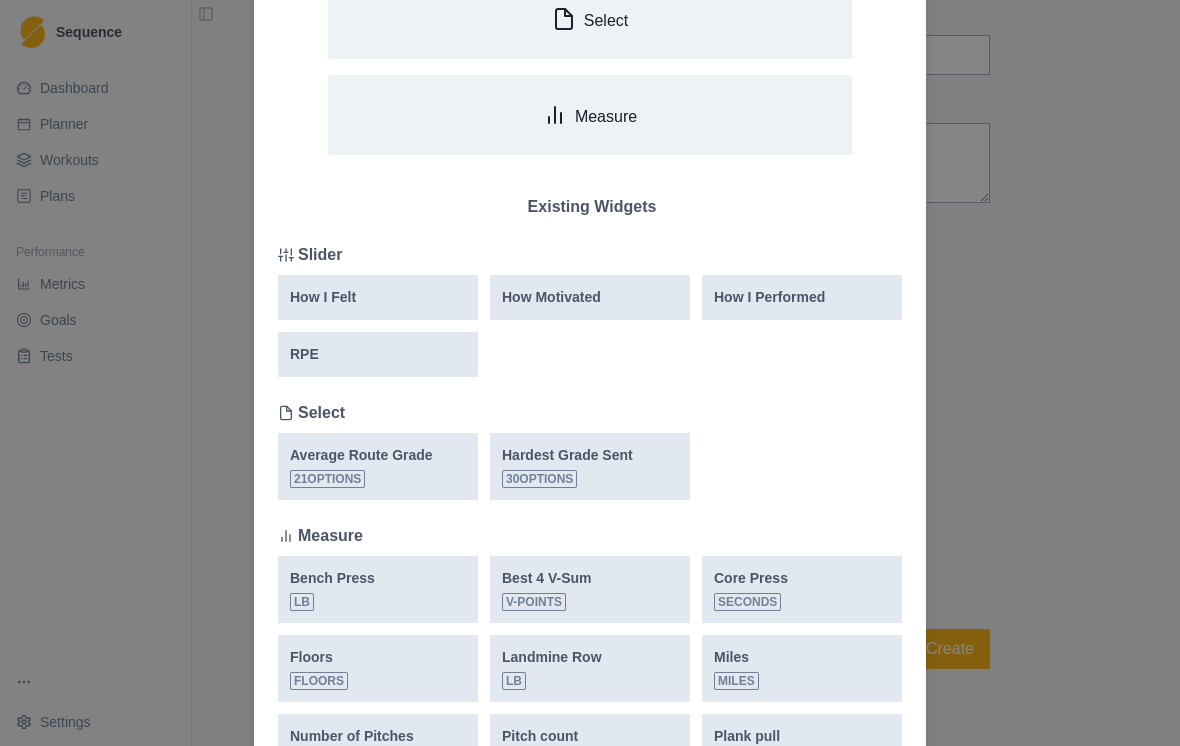 scroll, scrollTop: 0, scrollLeft: 0, axis: both 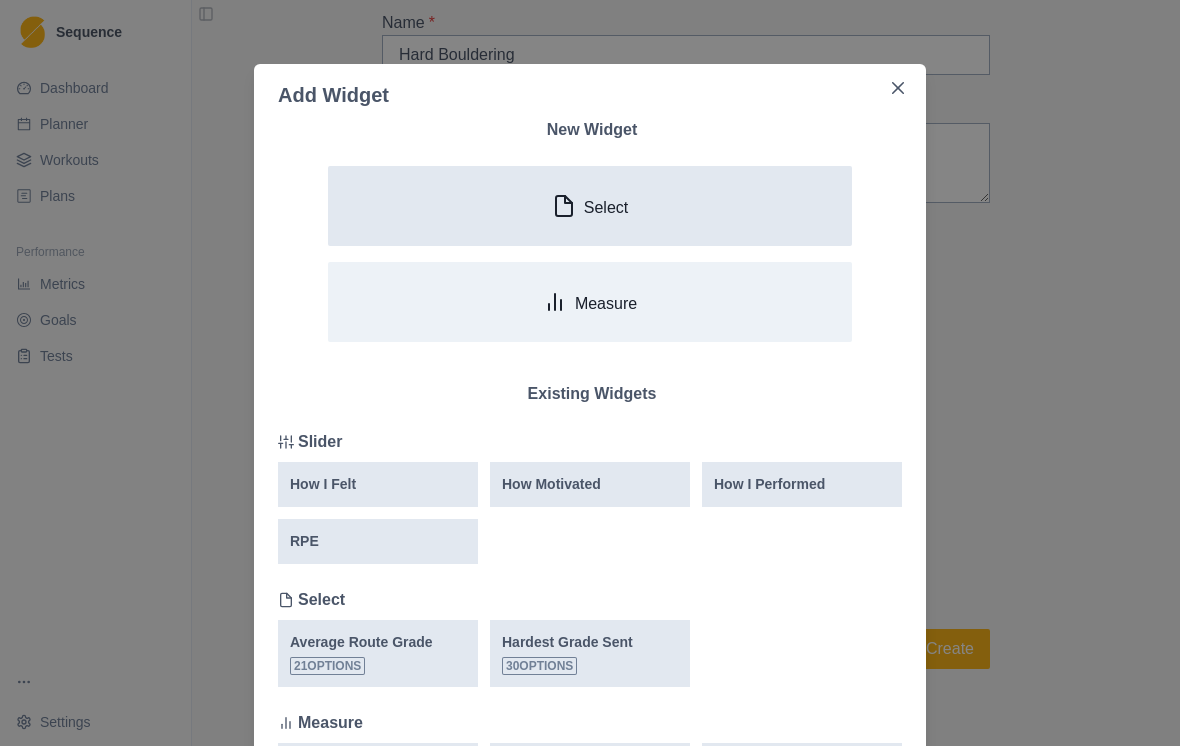 click on "Select" at bounding box center [590, 206] 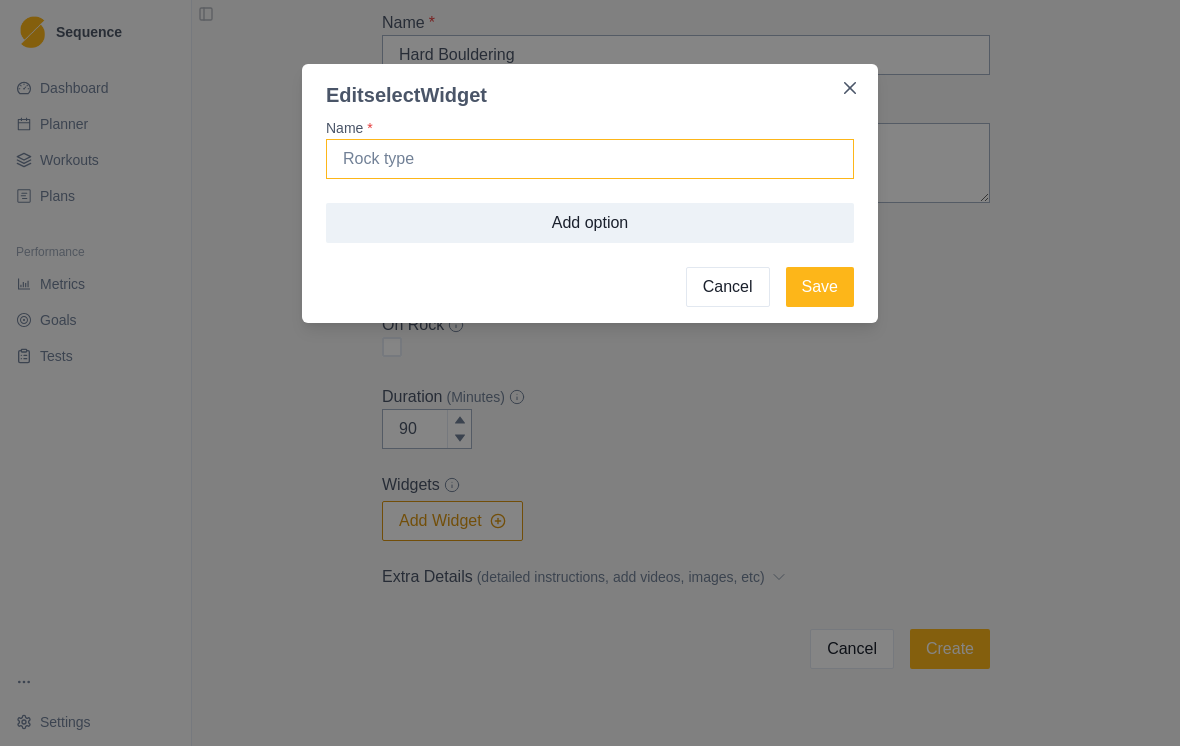 click on "Name *" at bounding box center (590, 159) 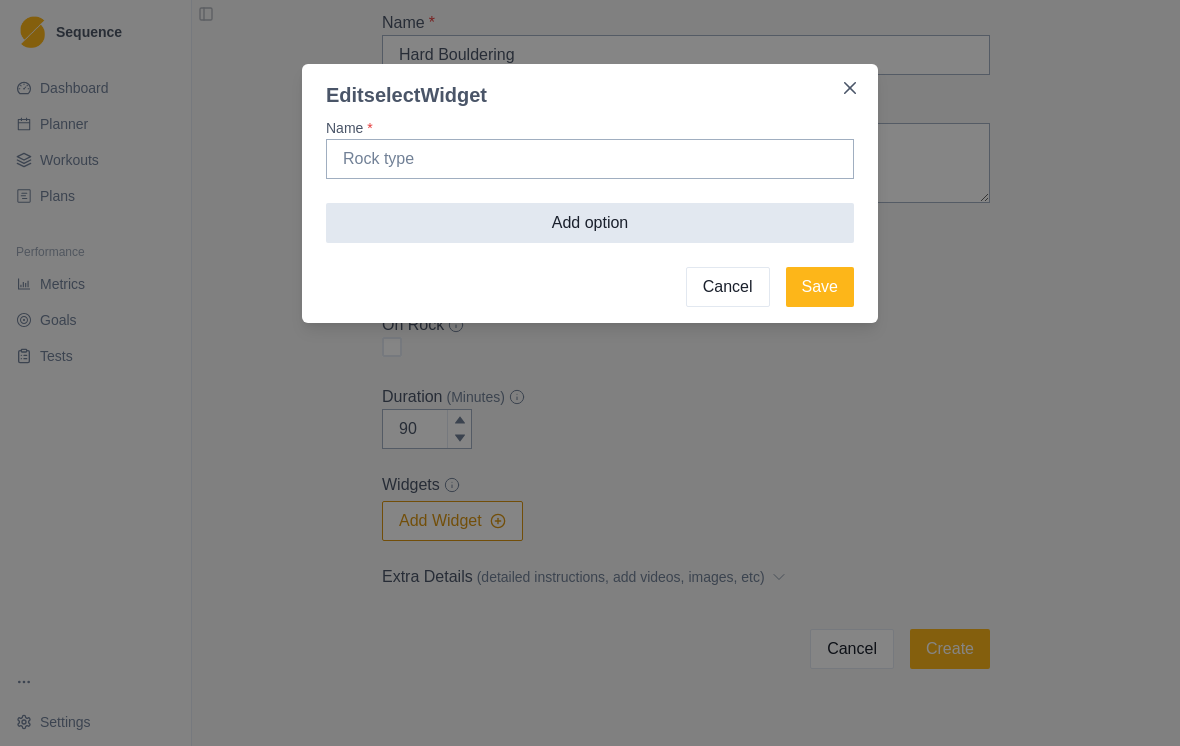 click on "Add option" at bounding box center (590, 223) 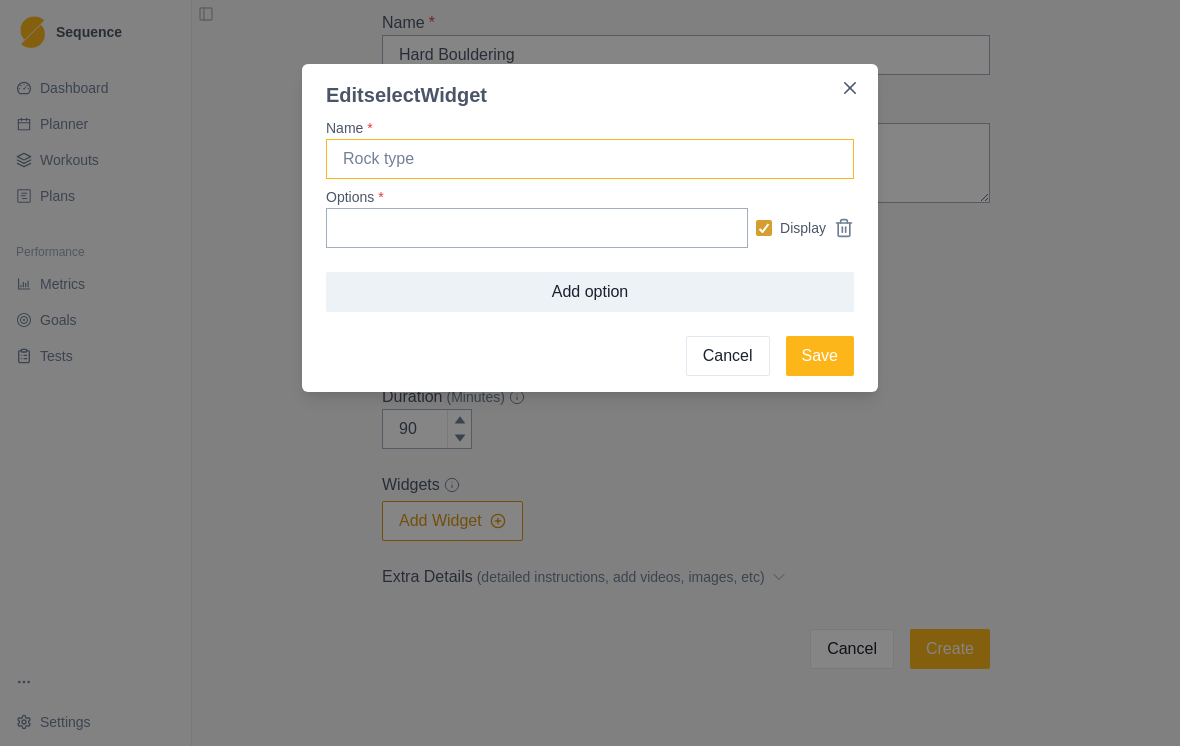 click on "Name *" at bounding box center (590, 159) 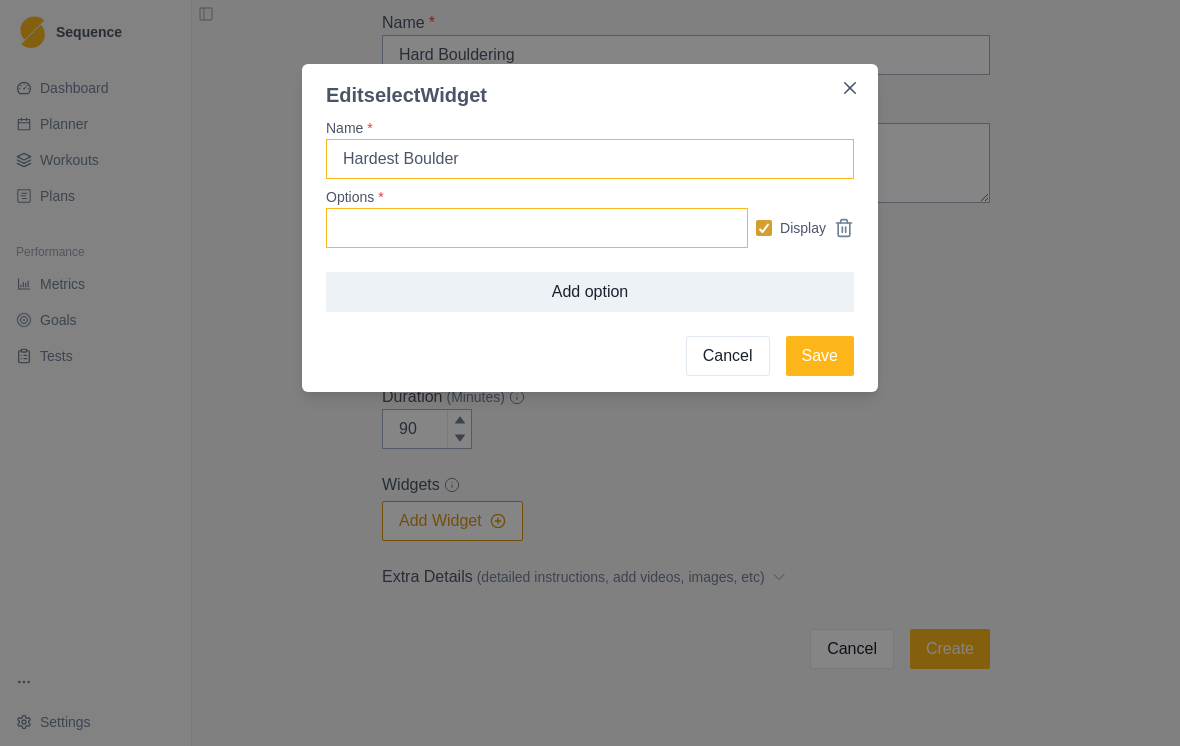 type on "Hardest Boulder" 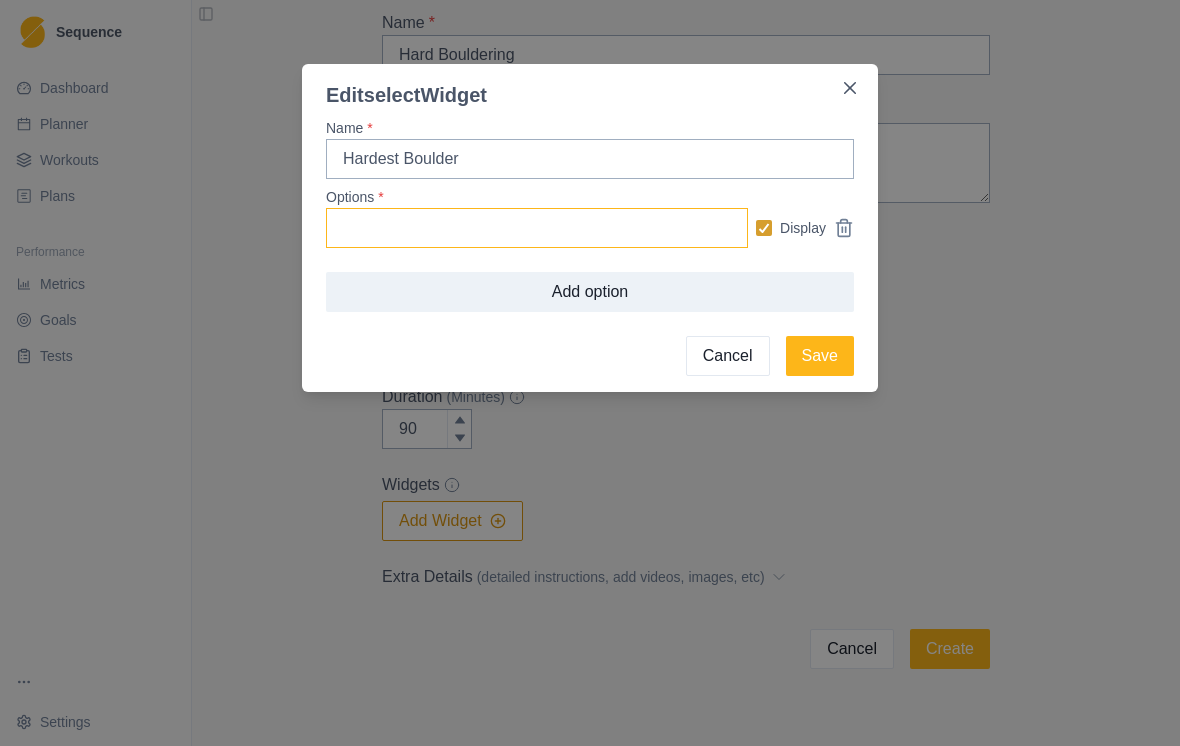 click on "Options *" at bounding box center [537, 228] 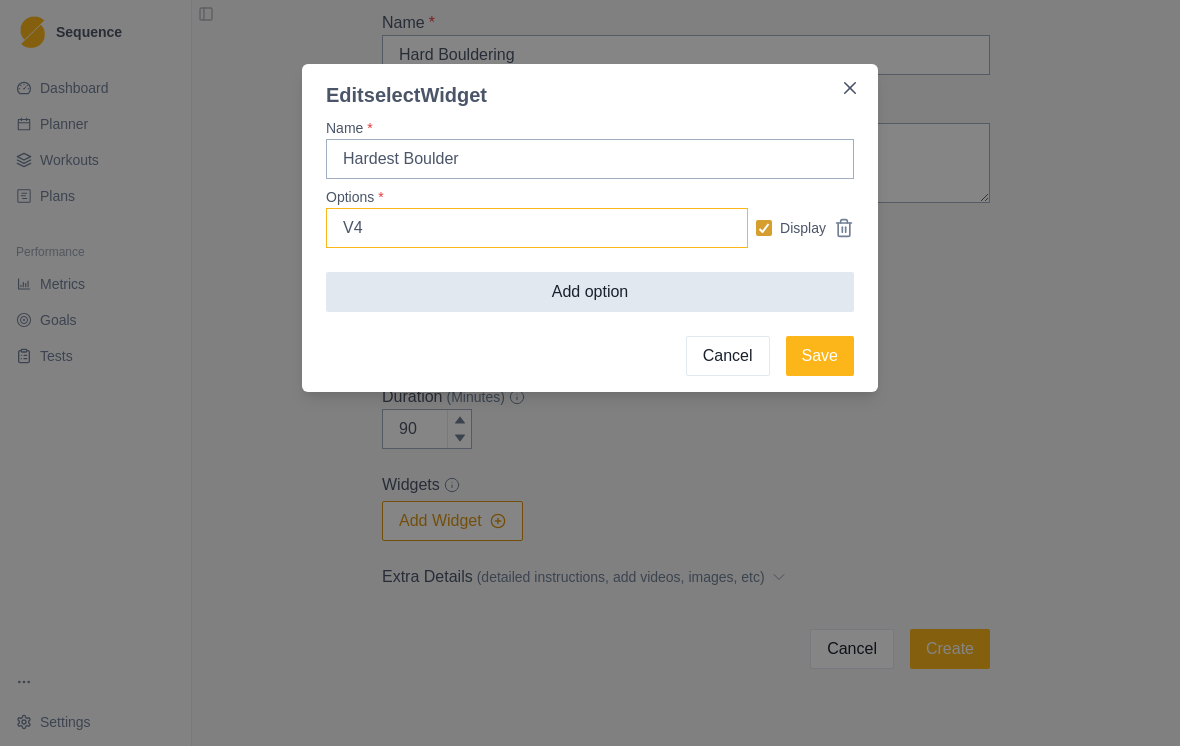 type on "V4" 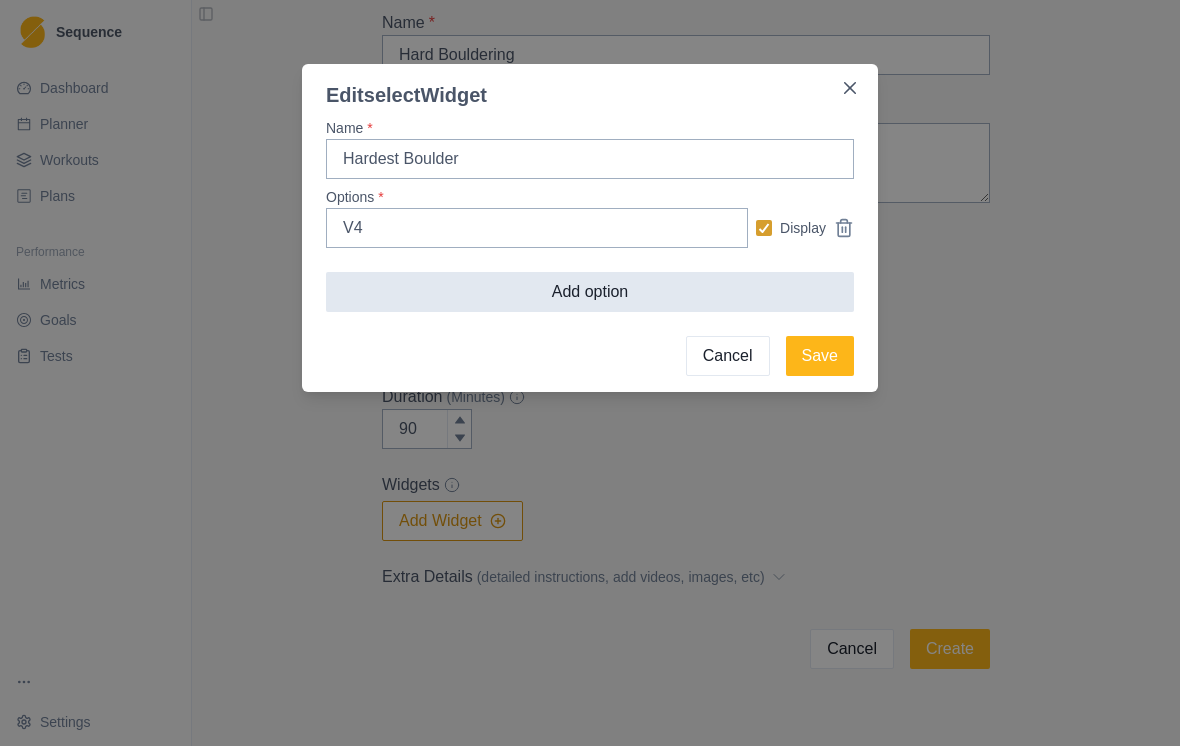 click on "Add option" at bounding box center [590, 292] 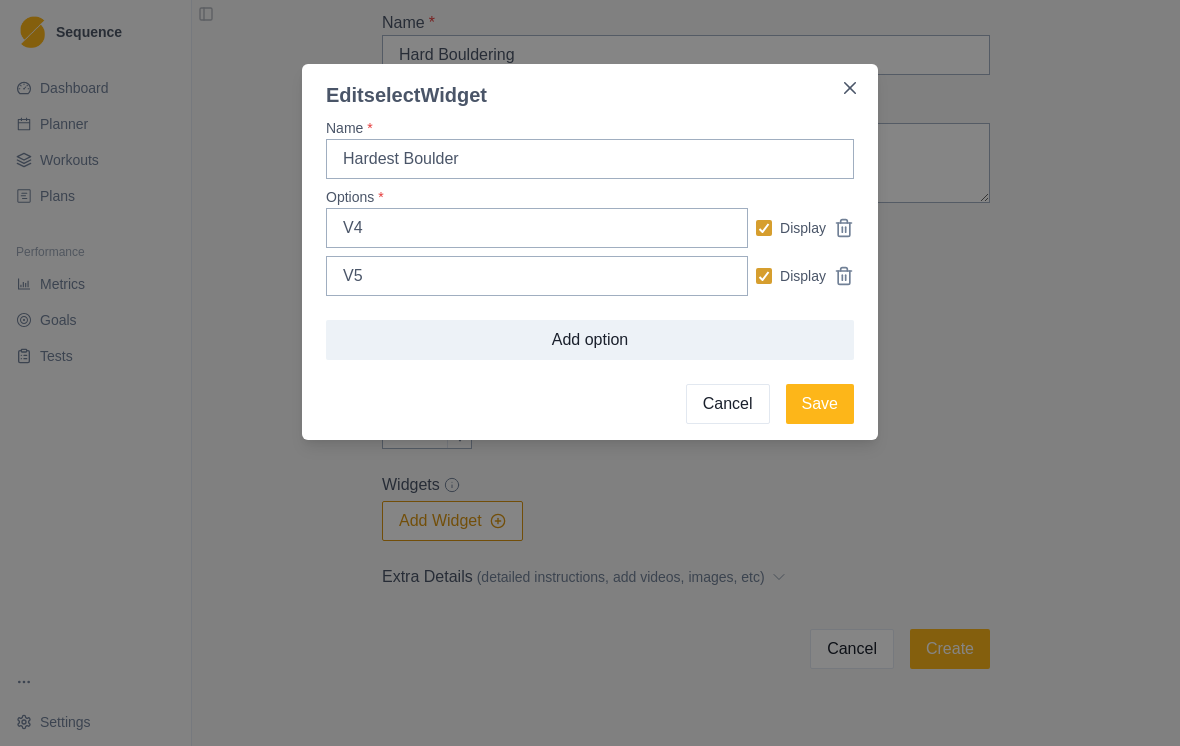 type on "V5" 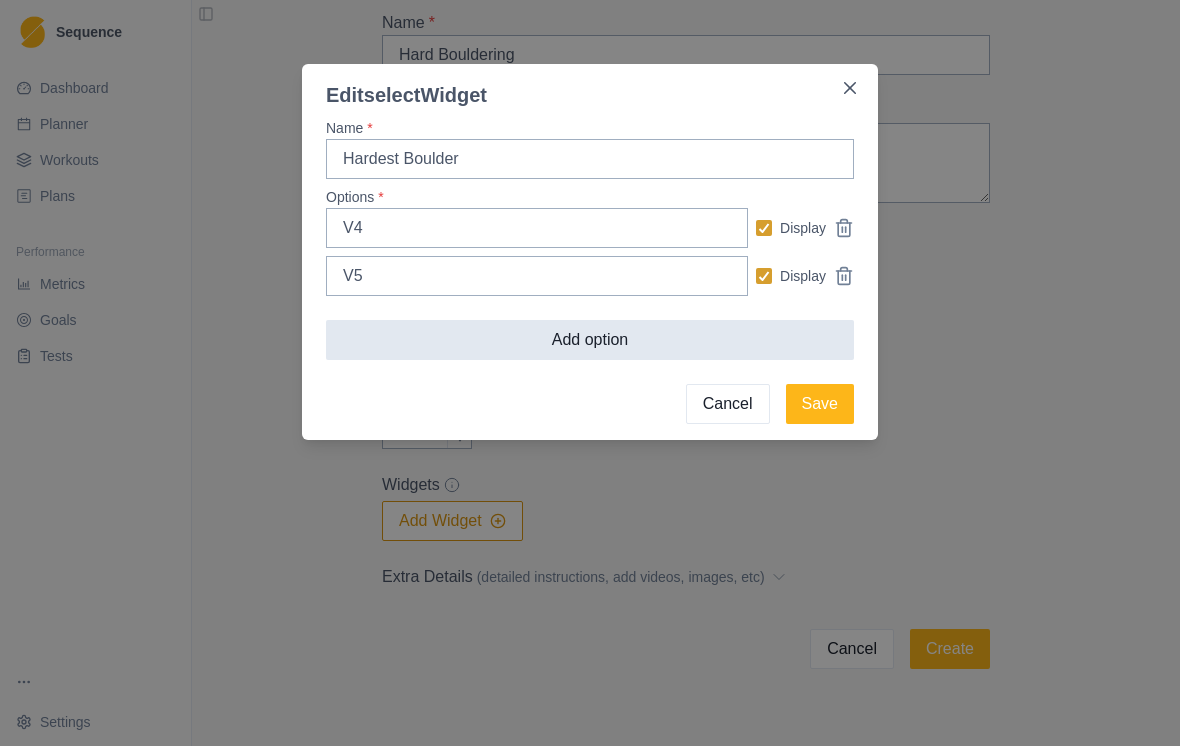 click on "Add option" at bounding box center [590, 340] 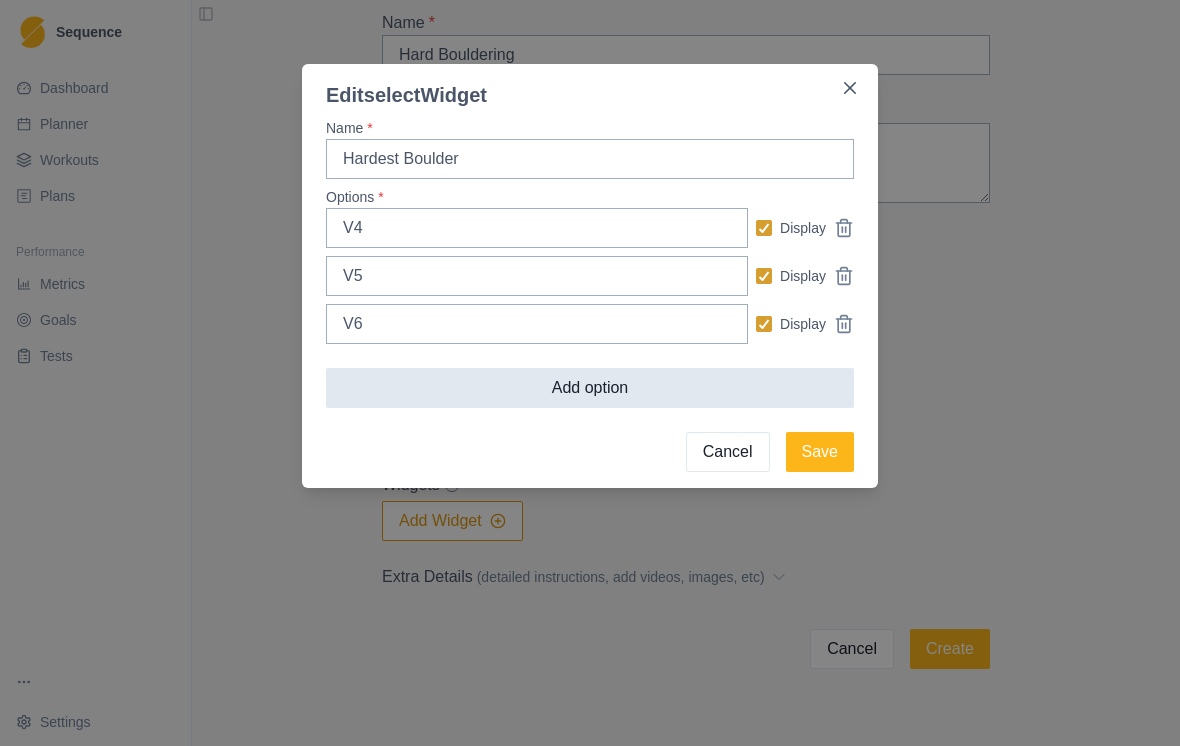 type on "V6" 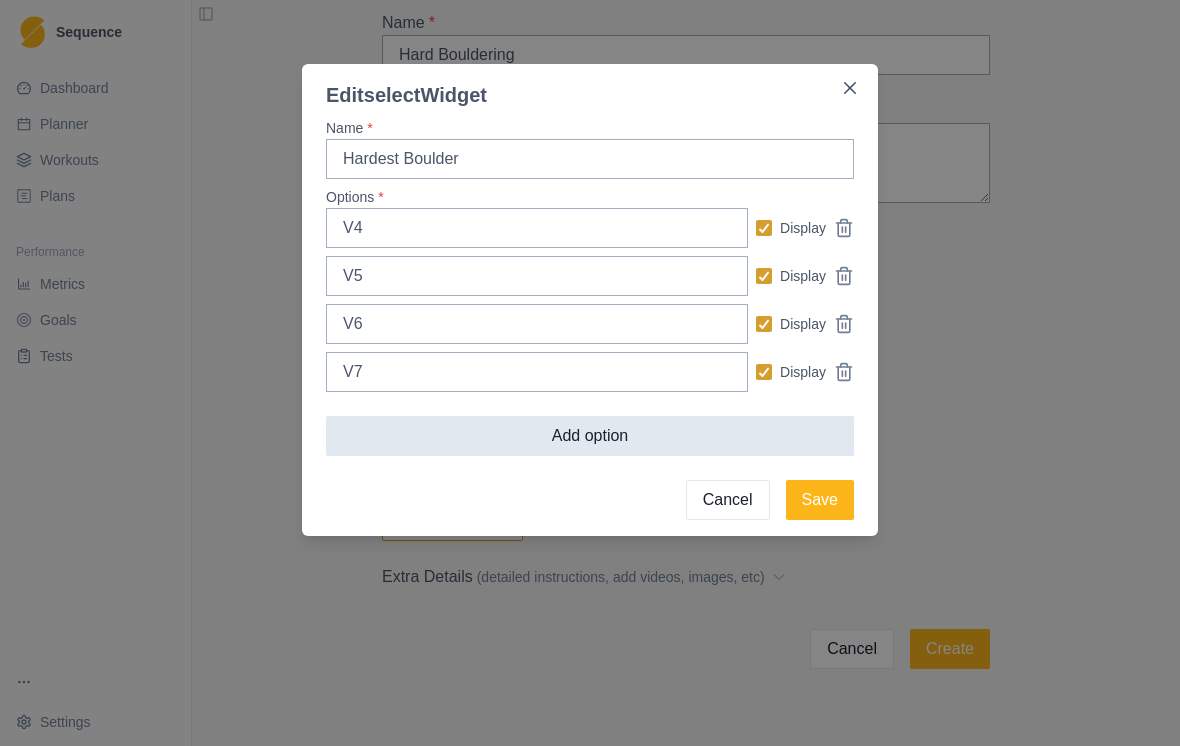 type on "V7" 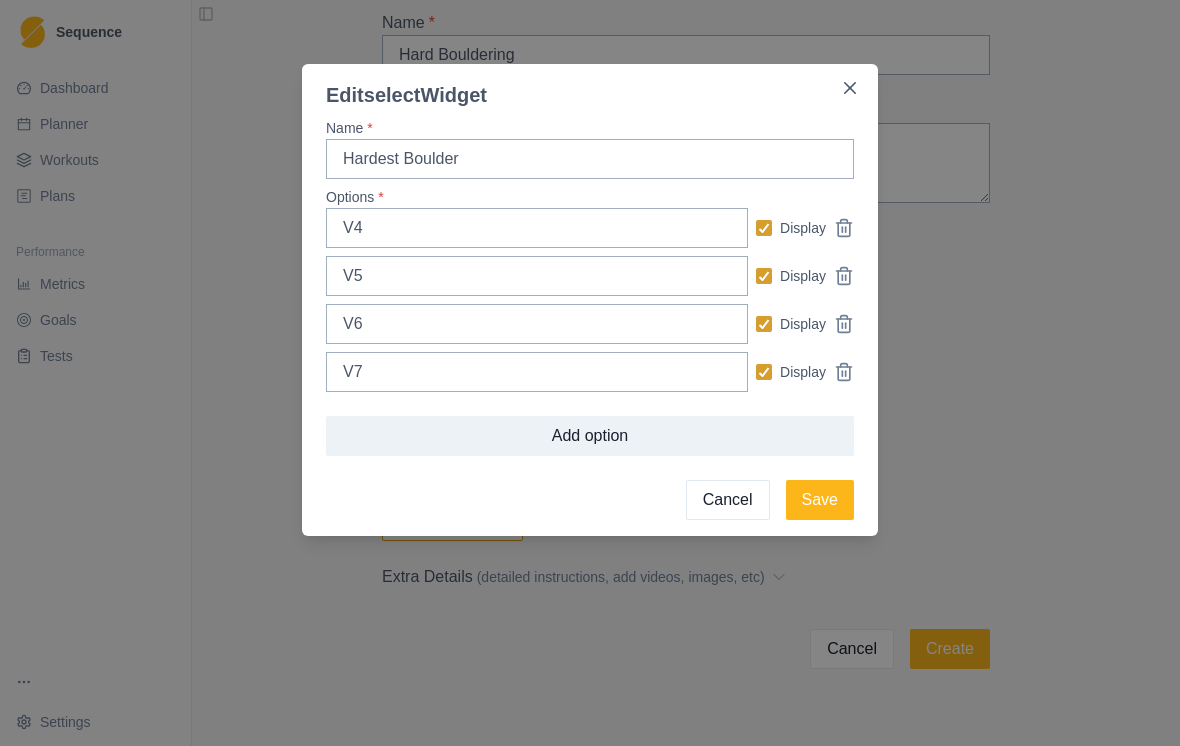 click on "Add option" at bounding box center (590, 436) 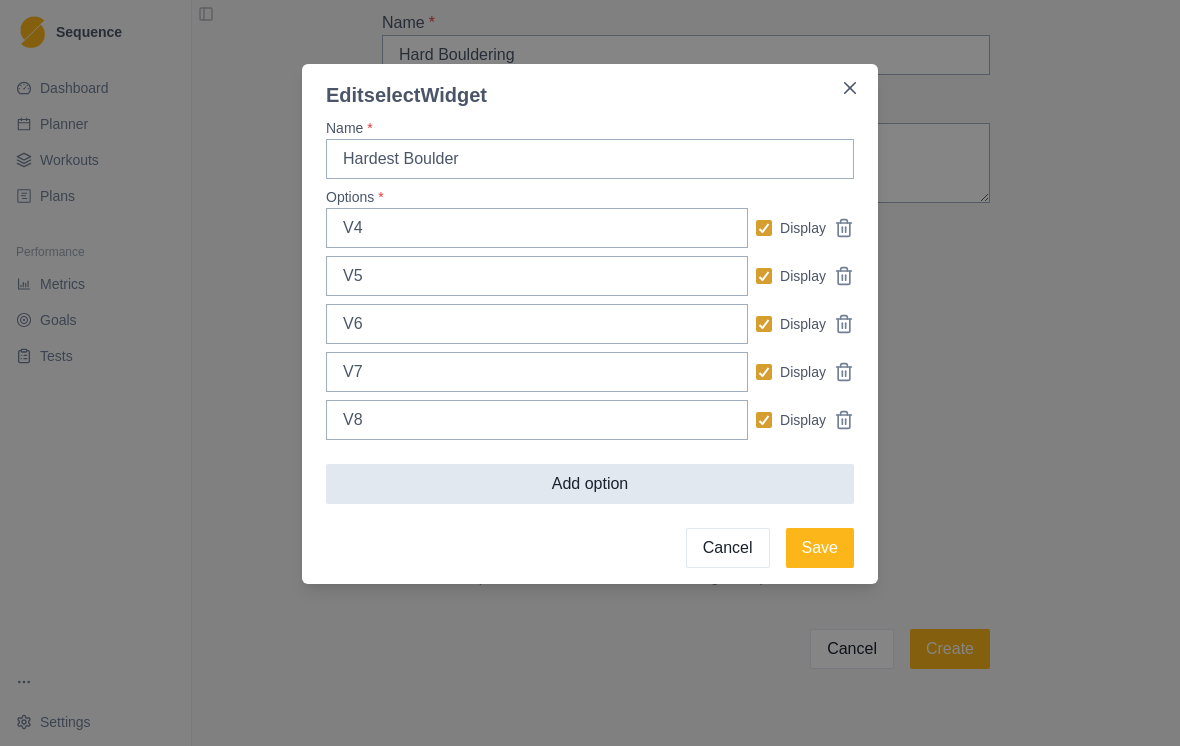 type on "V8" 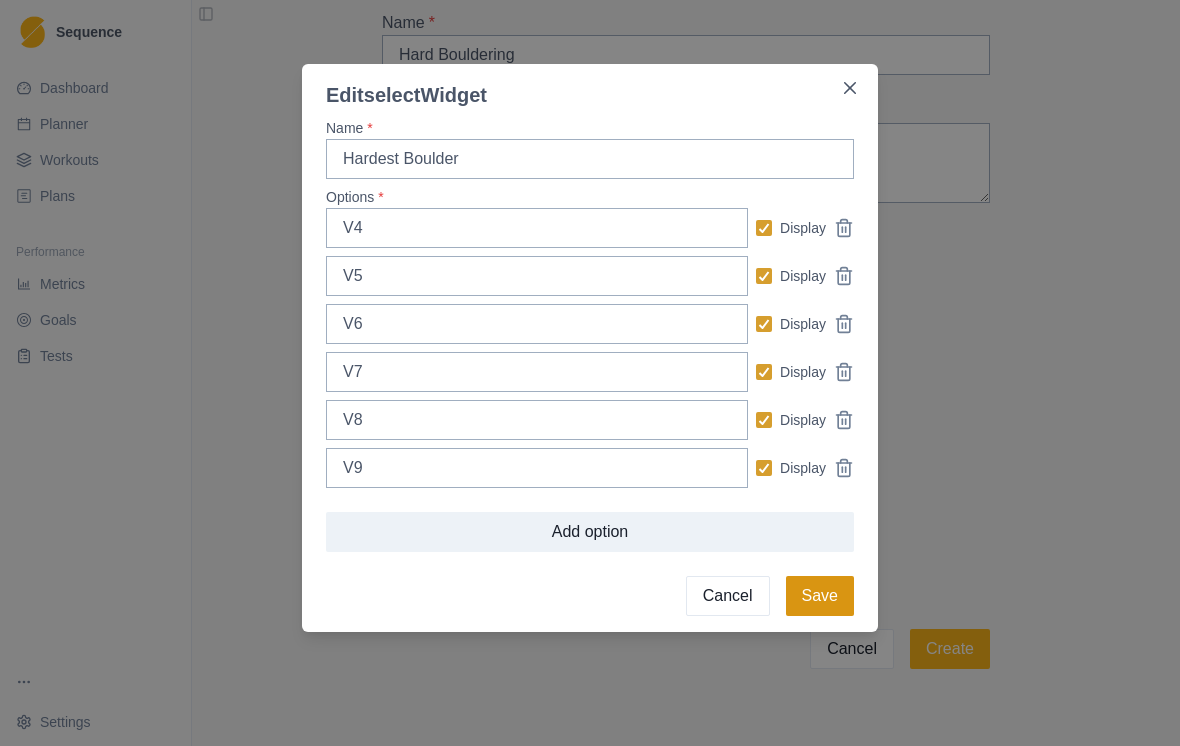 type on "V9" 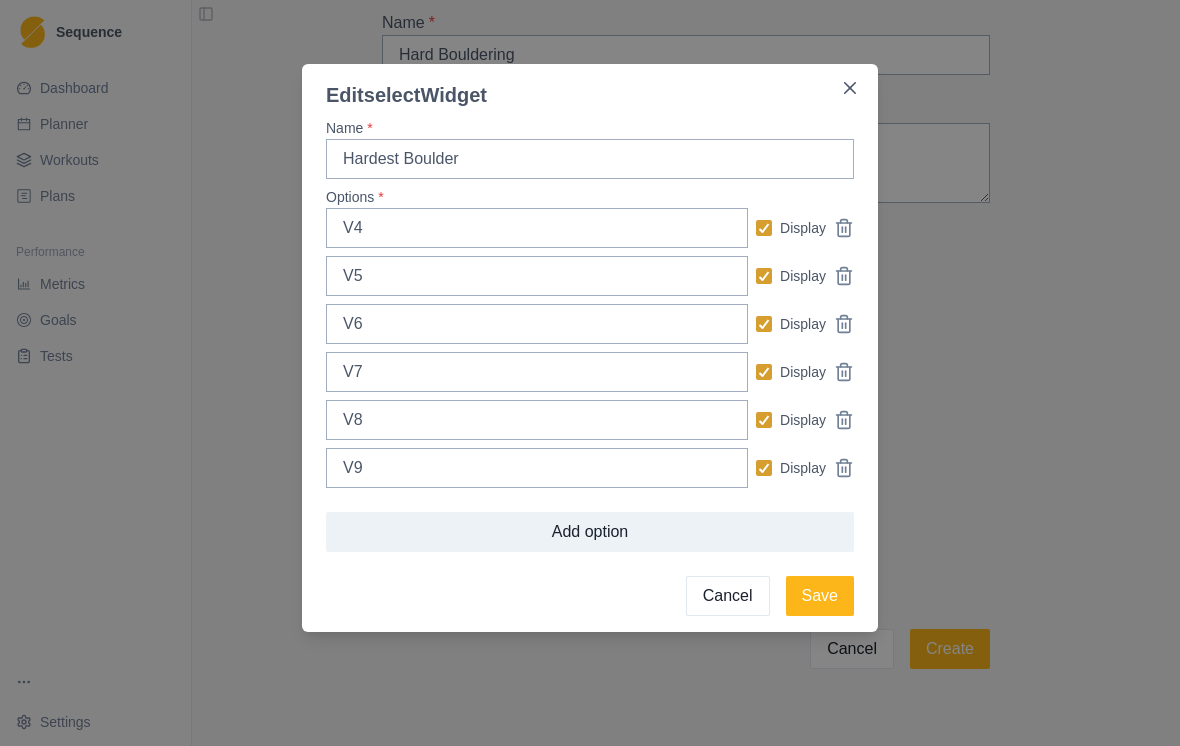 click on "Save" at bounding box center (820, 596) 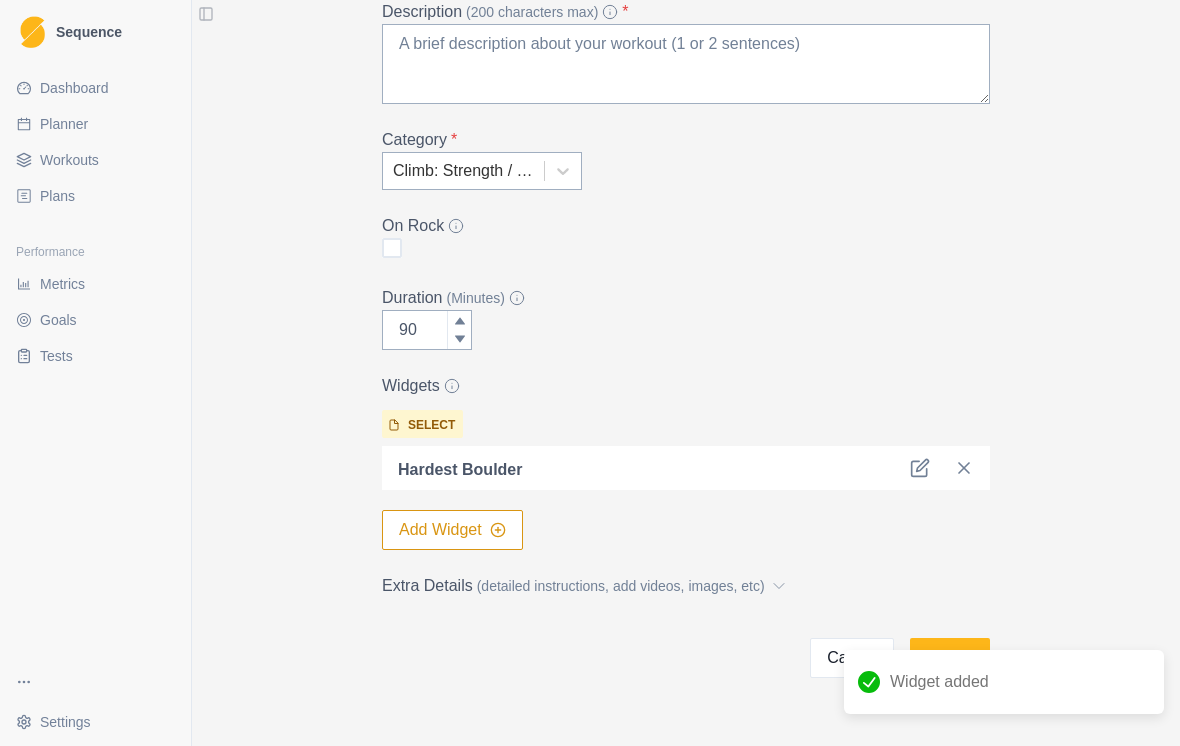 scroll, scrollTop: 215, scrollLeft: 0, axis: vertical 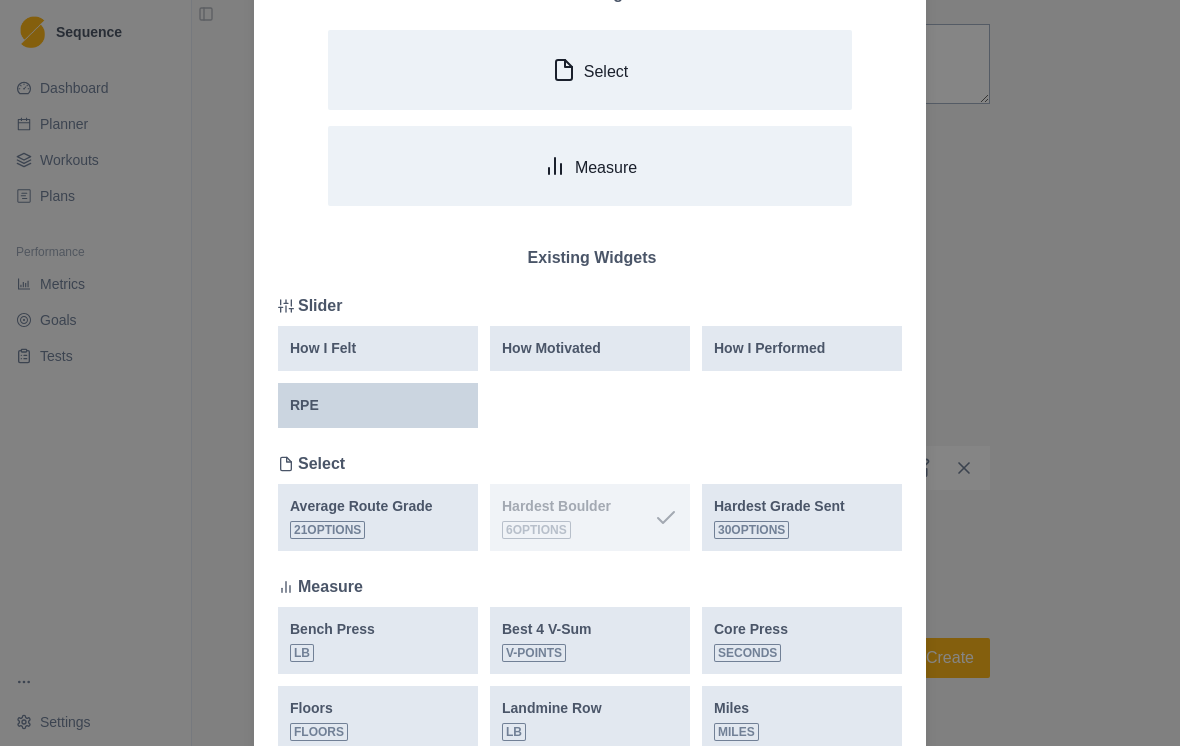 click on "RPE" at bounding box center (378, 405) 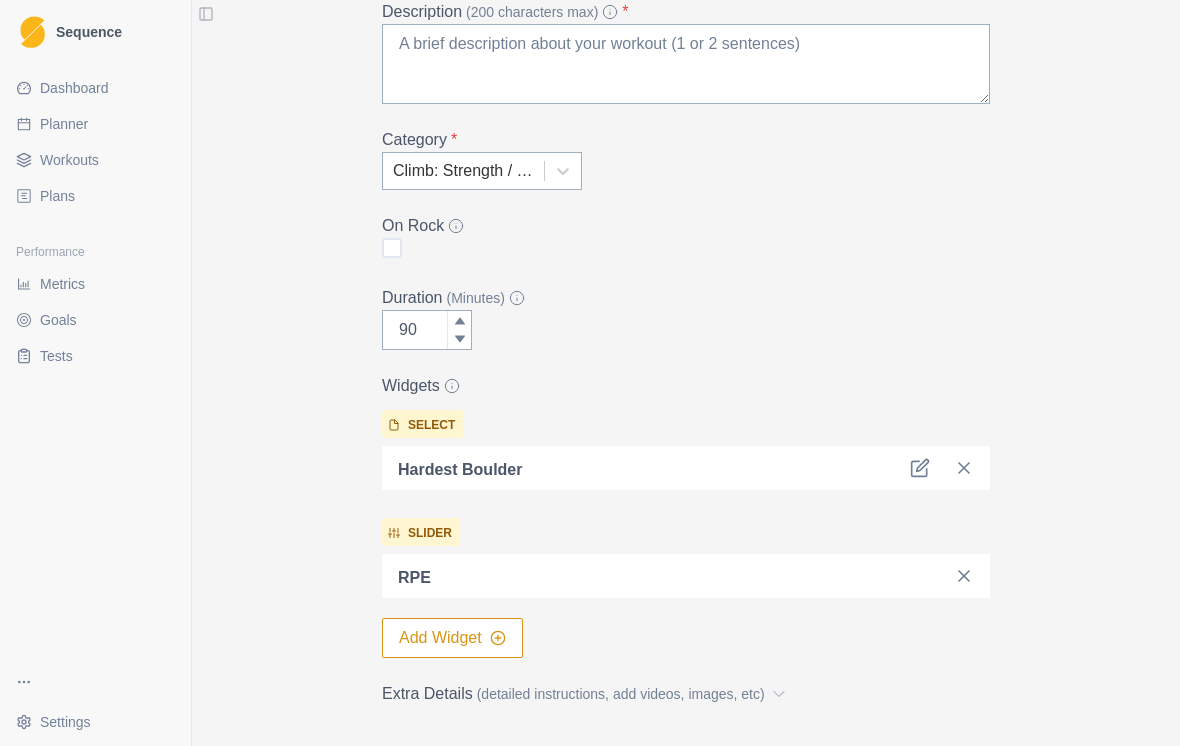 click on "Add Widget" at bounding box center [452, 638] 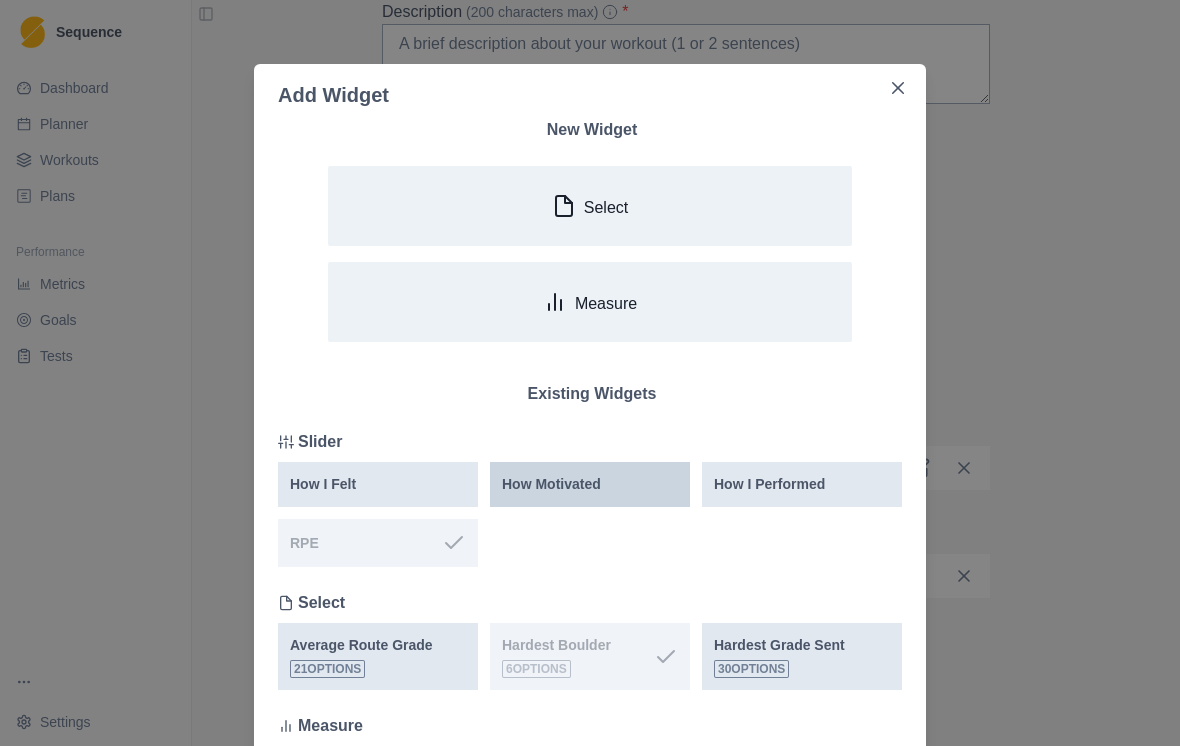click on "How Motivated" at bounding box center (590, 484) 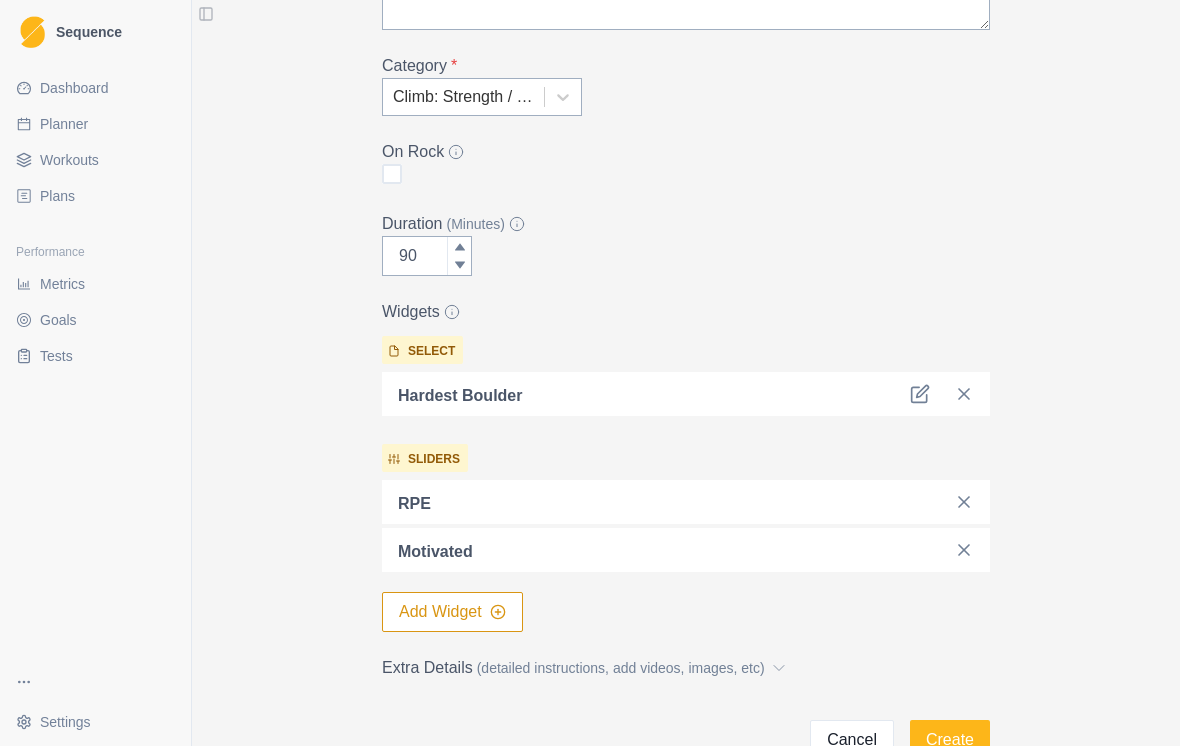 scroll, scrollTop: 289, scrollLeft: 0, axis: vertical 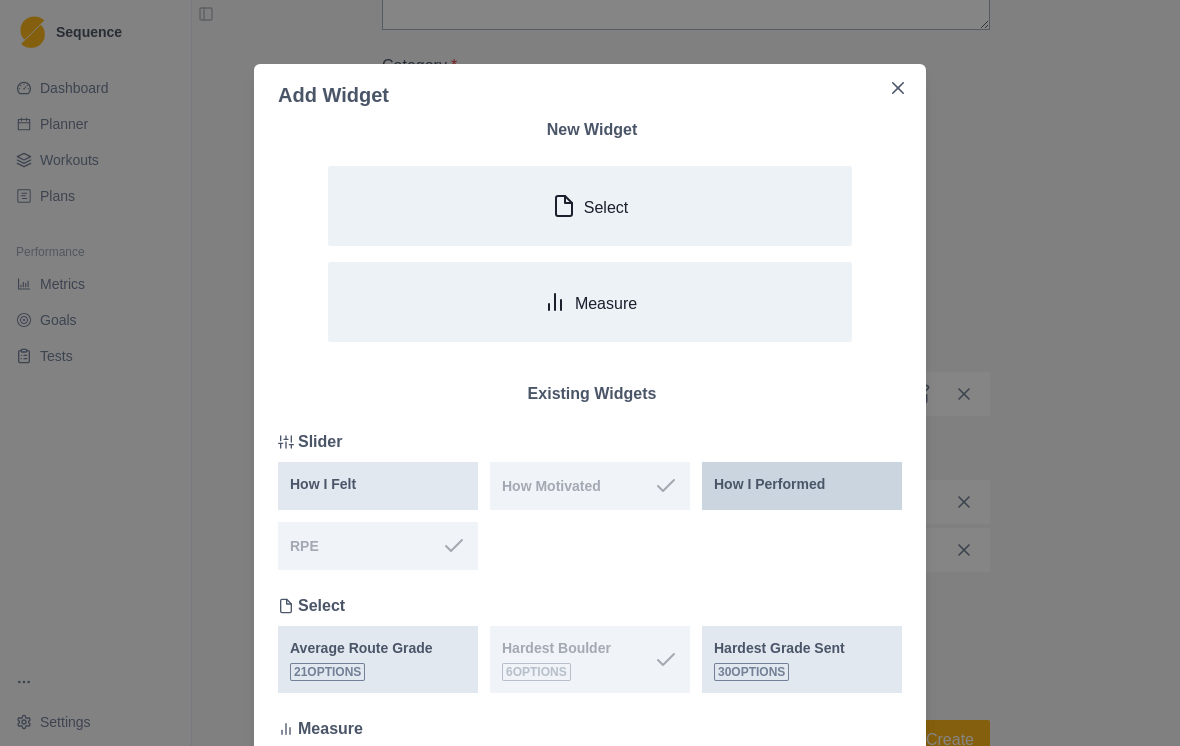 click on "How I Performed" at bounding box center [769, 484] 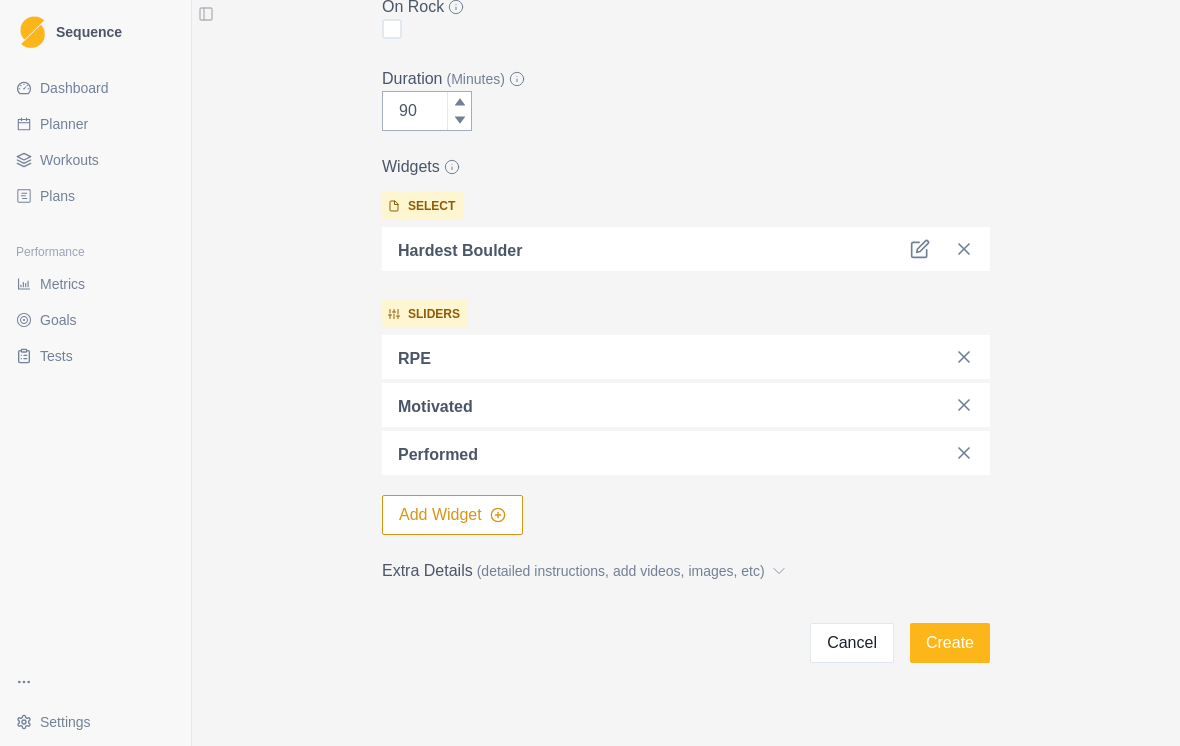 scroll, scrollTop: 432, scrollLeft: 0, axis: vertical 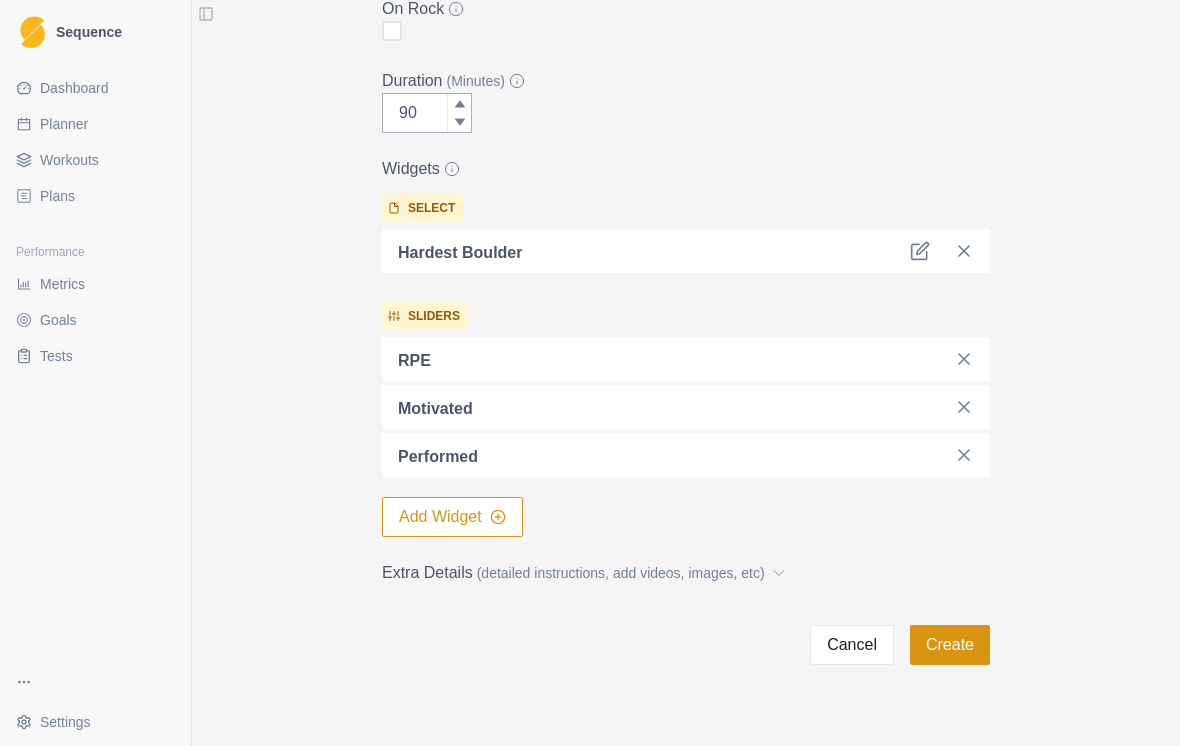 click on "Create" at bounding box center [950, 645] 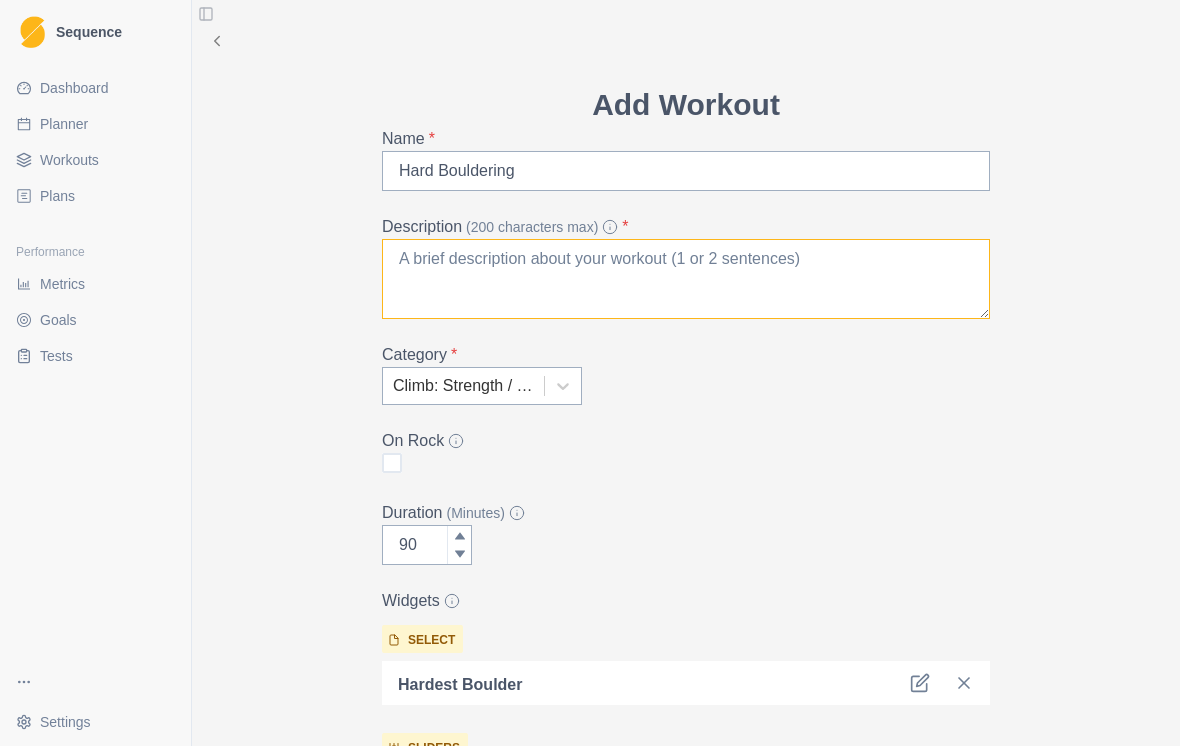 click on "Description   (200 characters max) *" at bounding box center [686, 279] 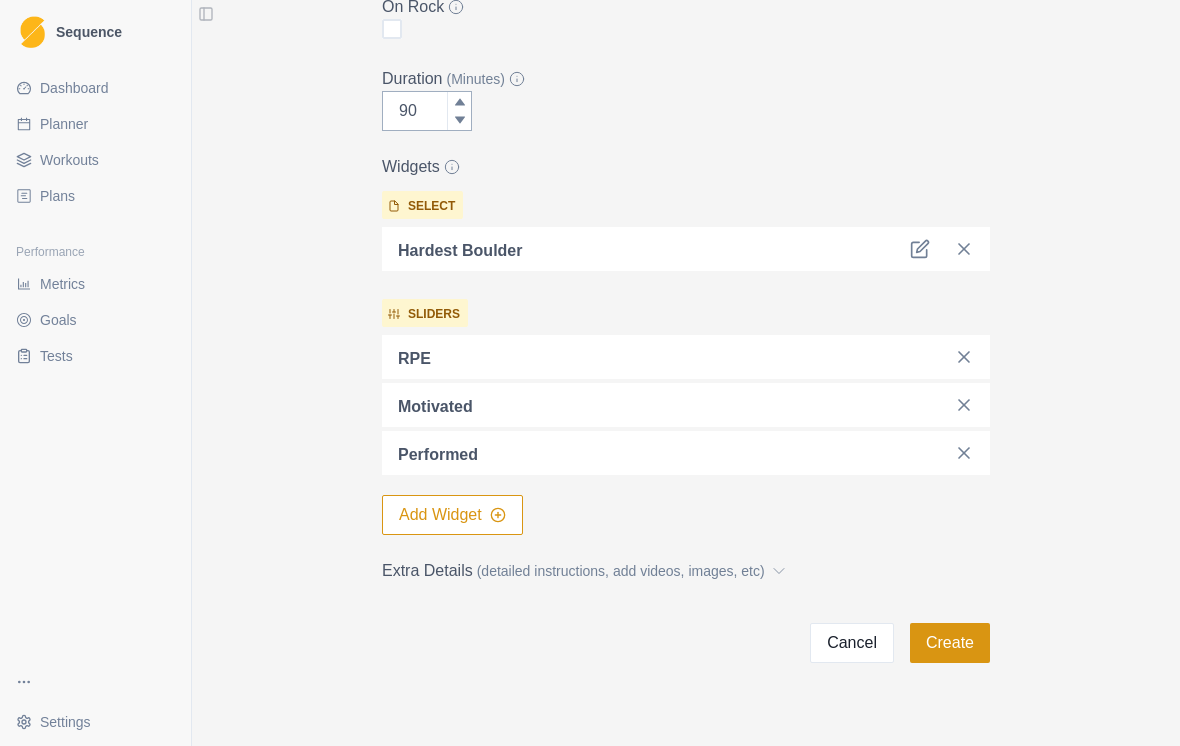 scroll, scrollTop: 432, scrollLeft: 0, axis: vertical 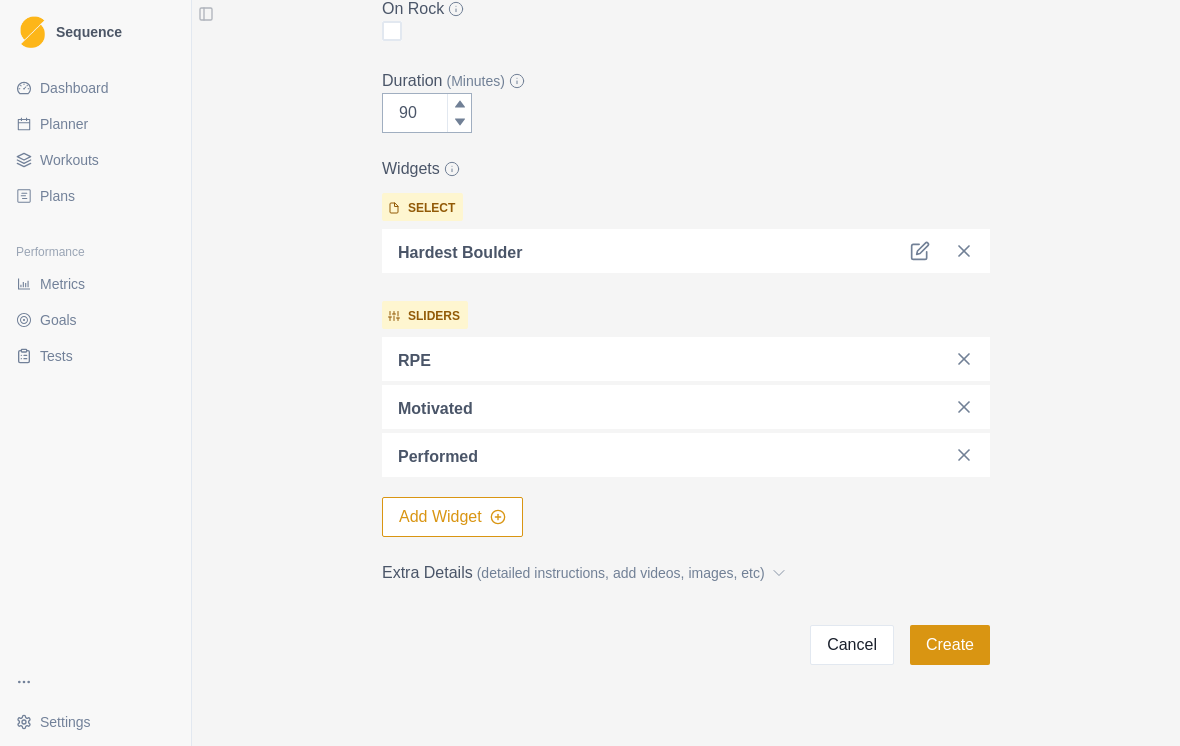 type on "Limit bouldering, may only work on 1-2 problems after warming up." 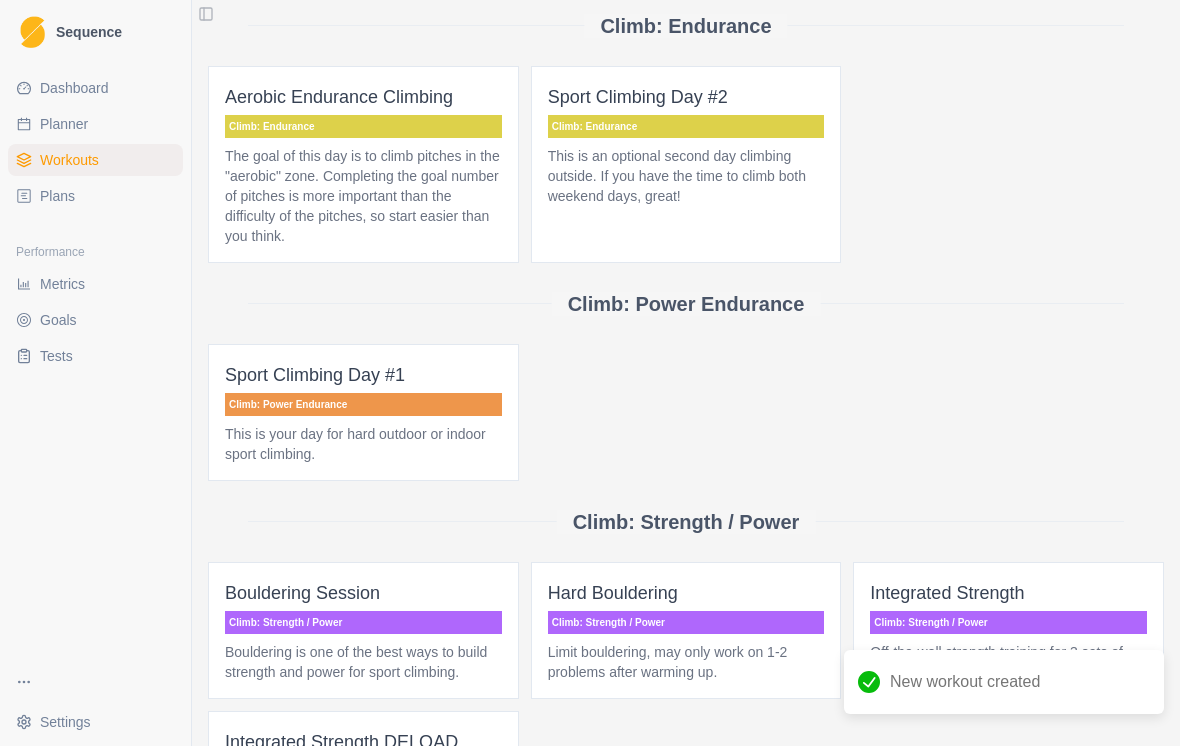 scroll, scrollTop: 80, scrollLeft: 0, axis: vertical 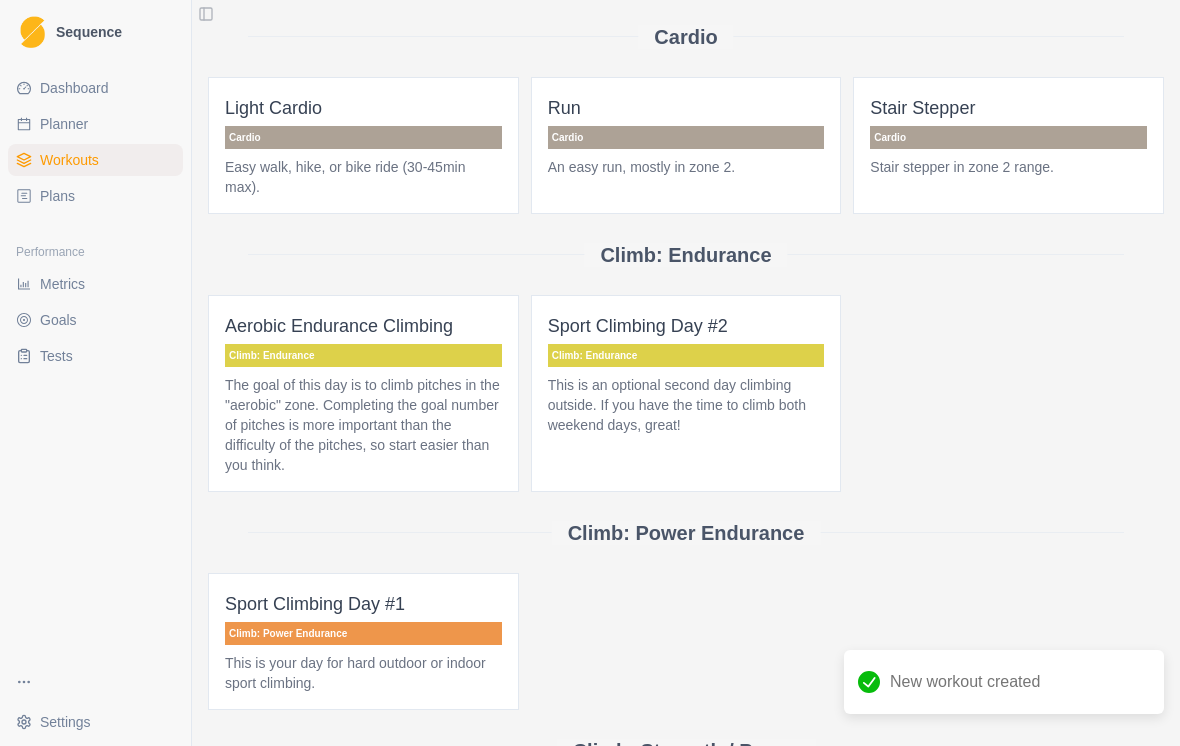 click on "Planner" at bounding box center [64, 124] 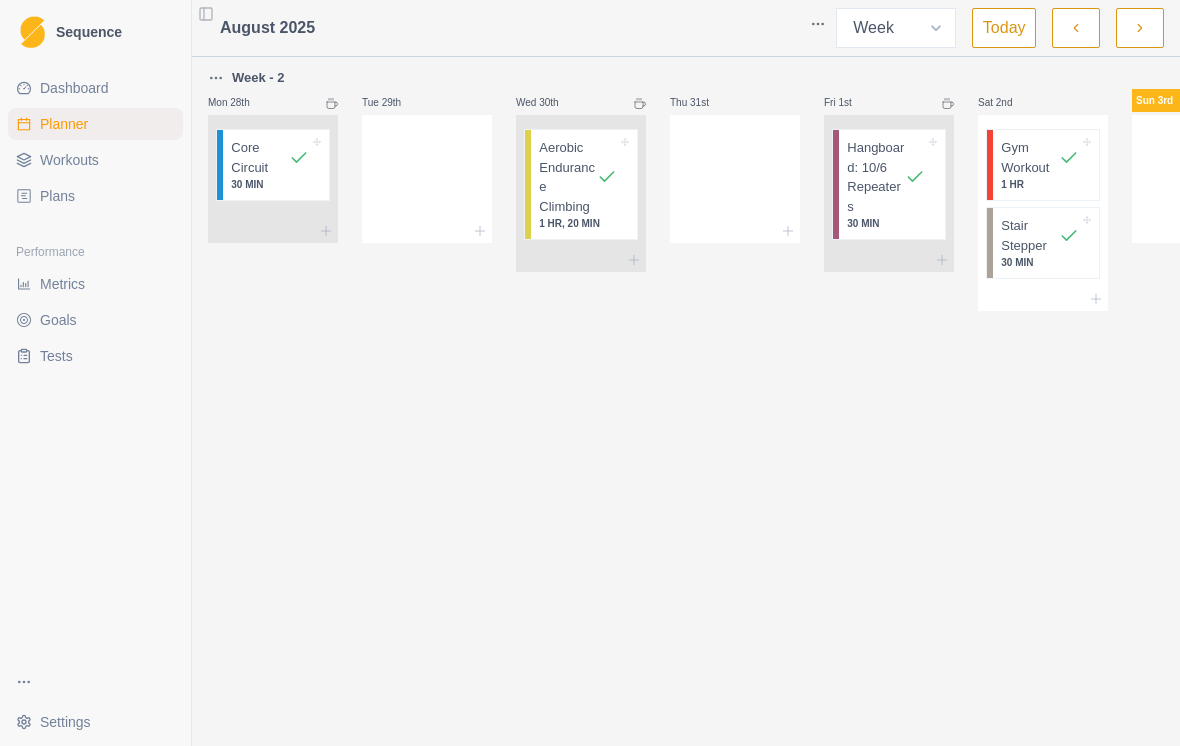 scroll, scrollTop: 0, scrollLeft: 98, axis: horizontal 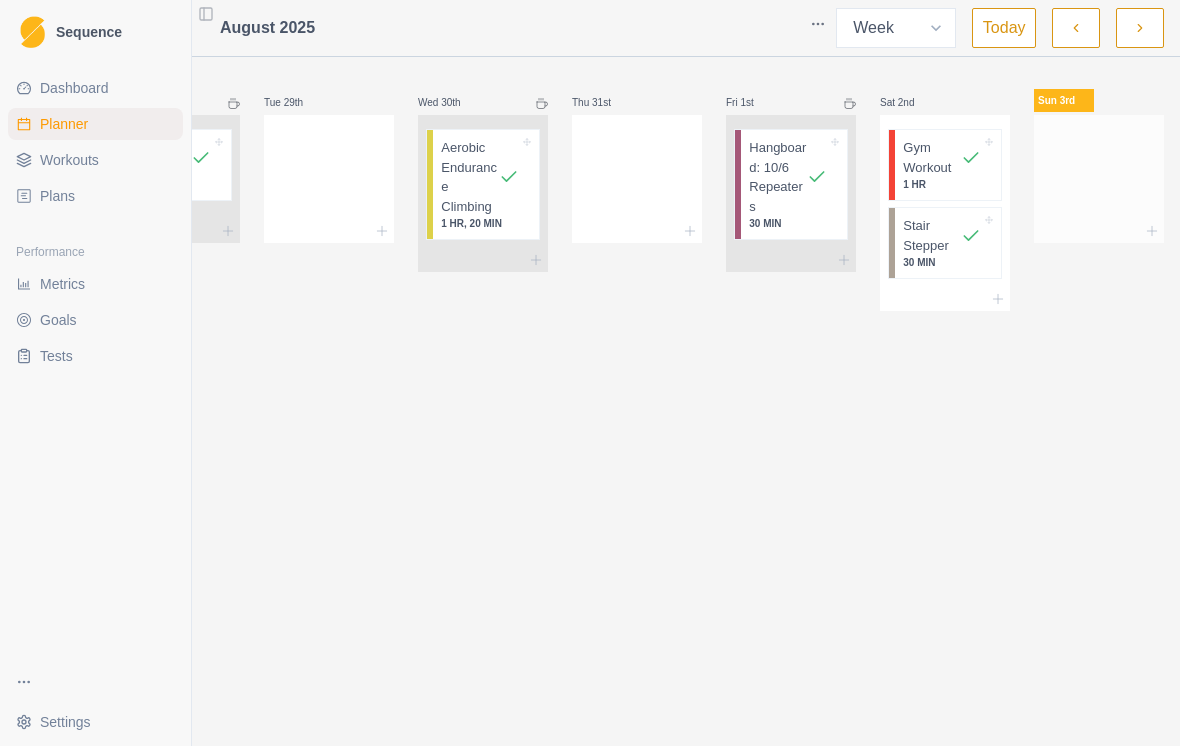 click at bounding box center (1099, 175) 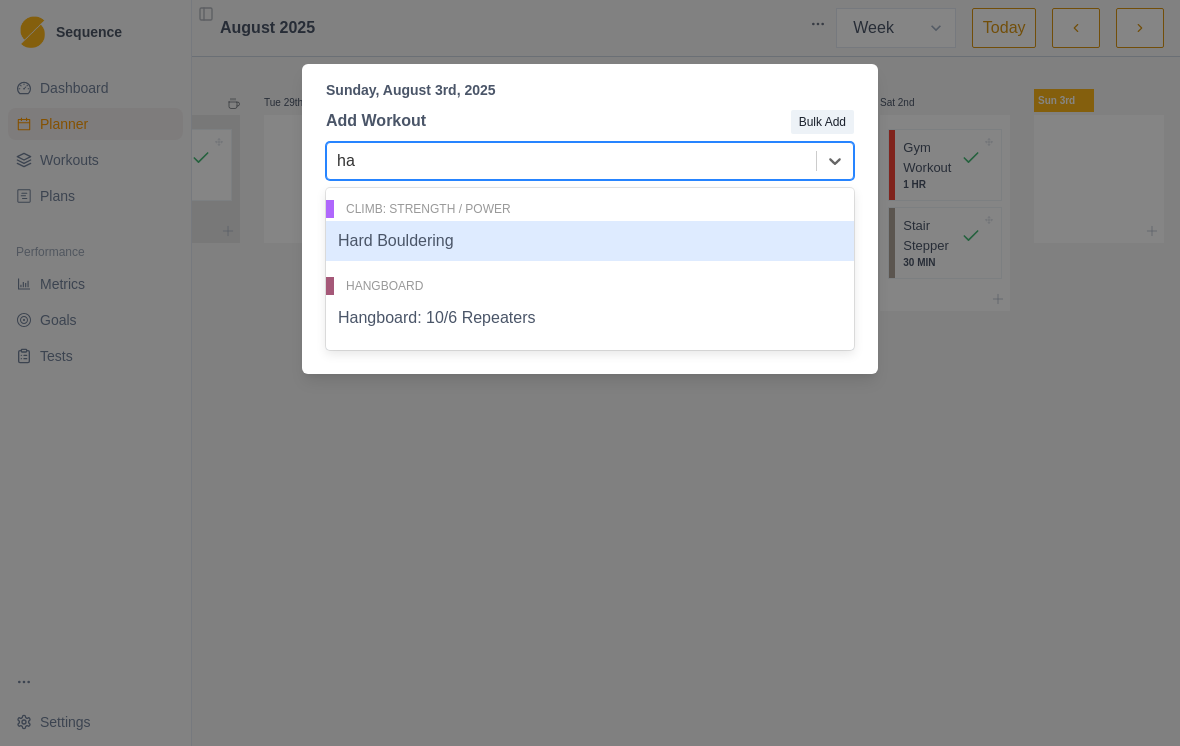 type on "har" 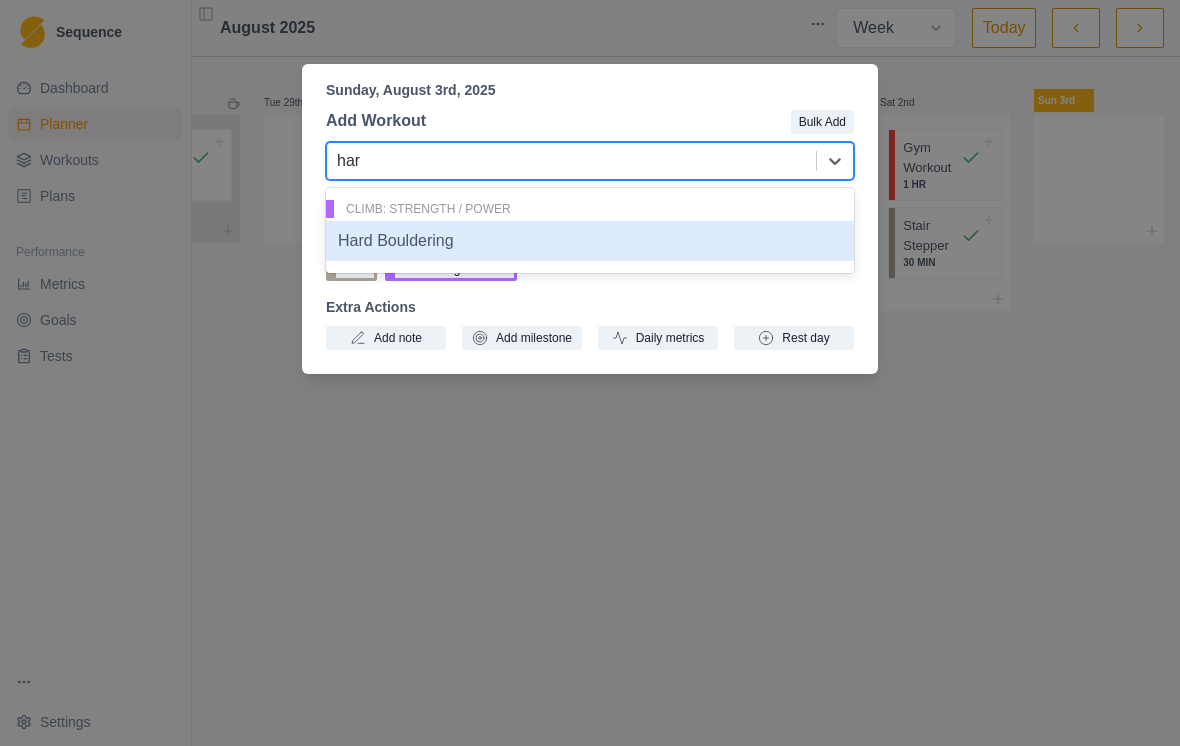 click on "Hard Bouldering" at bounding box center [590, 241] 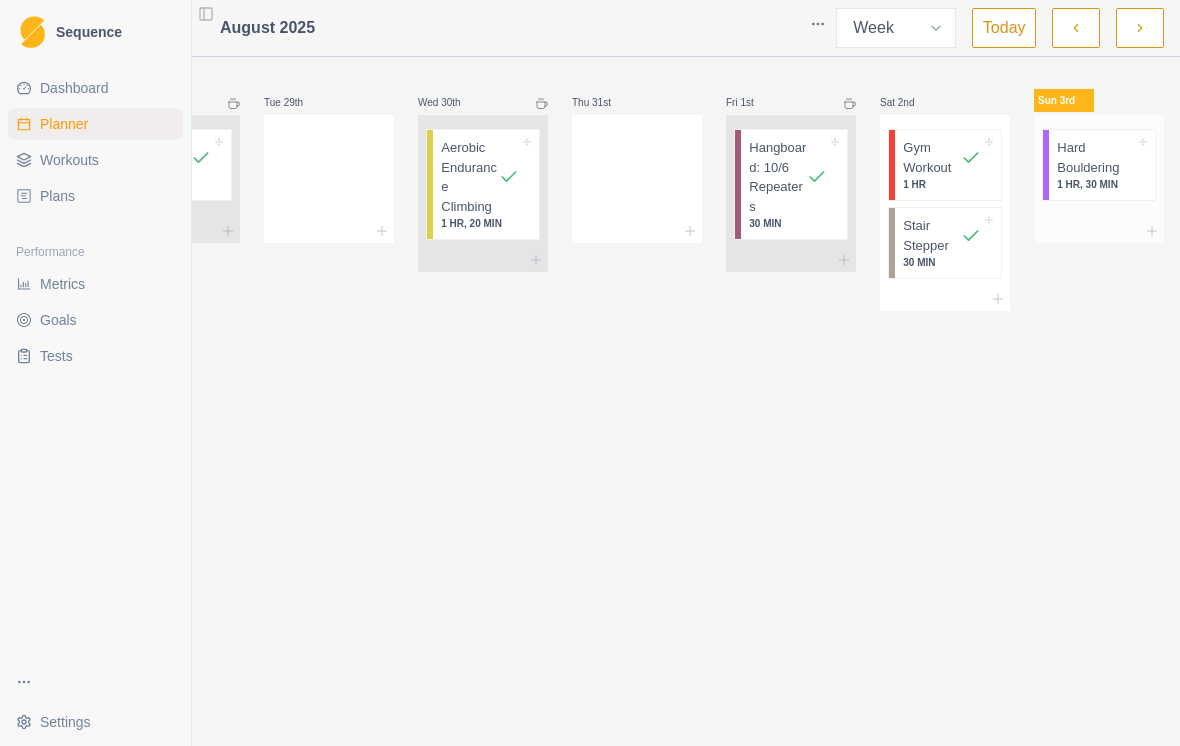 click on "Hard Bouldering" at bounding box center (1096, 157) 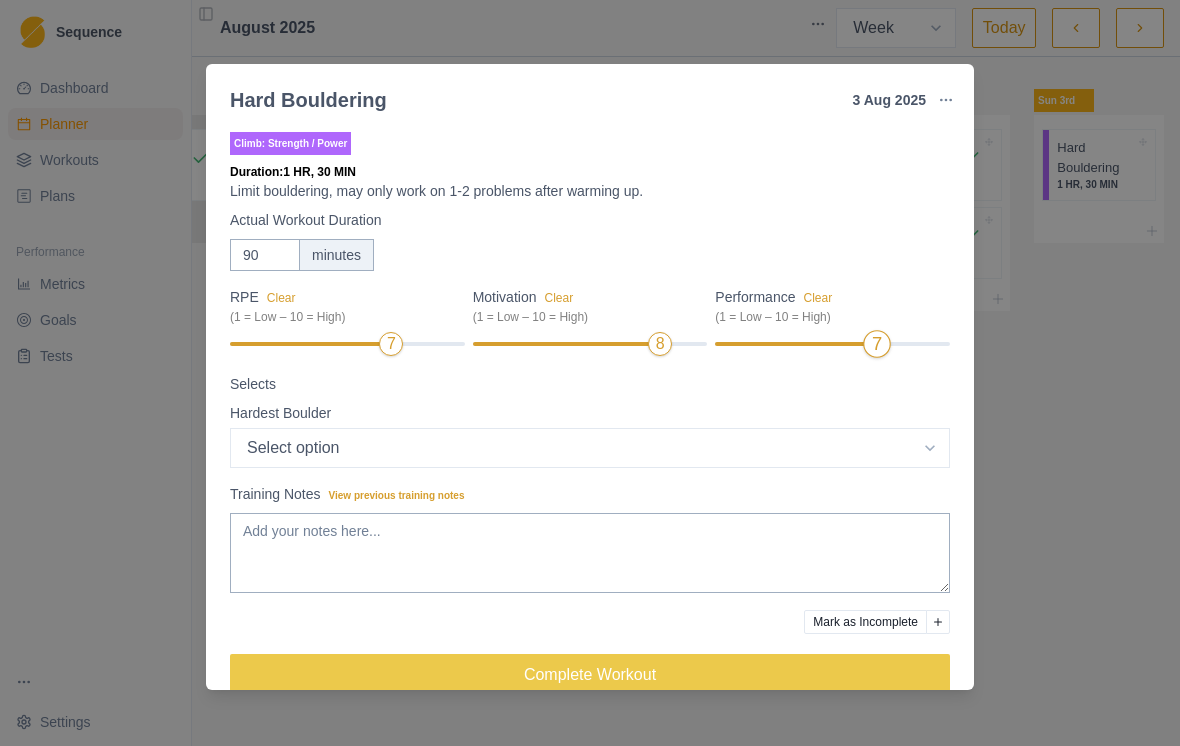 click at bounding box center [793, 344] 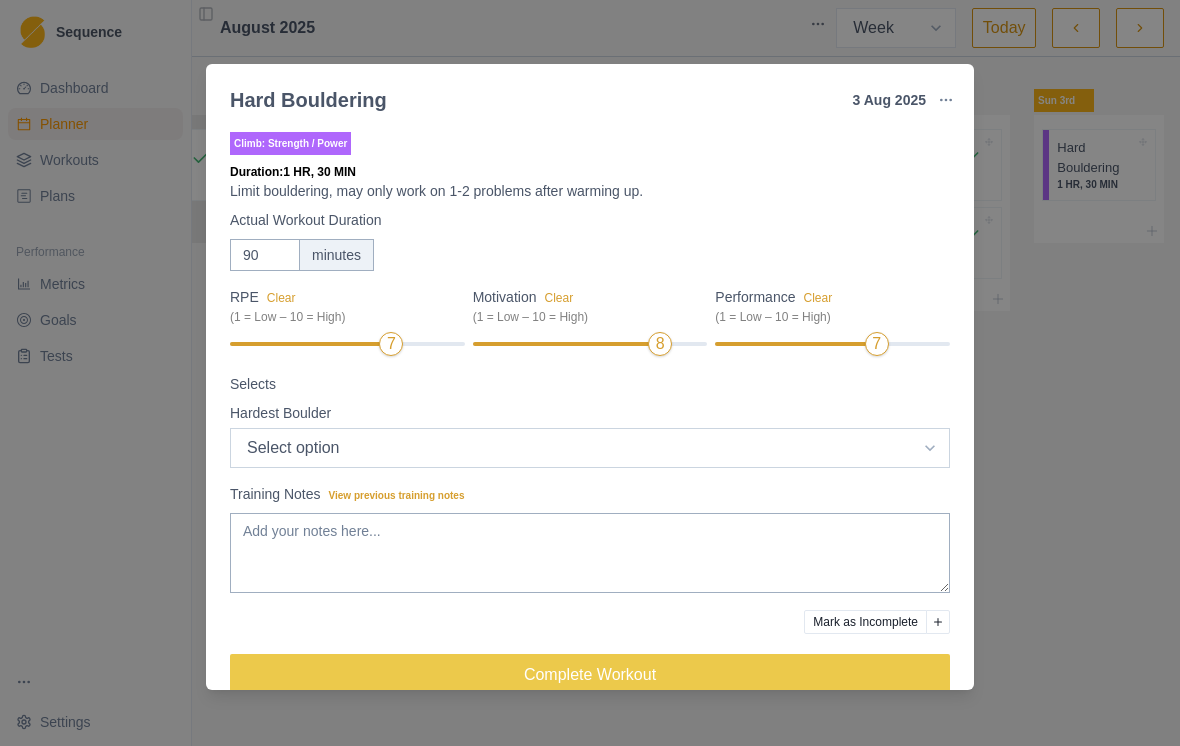 select on "2" 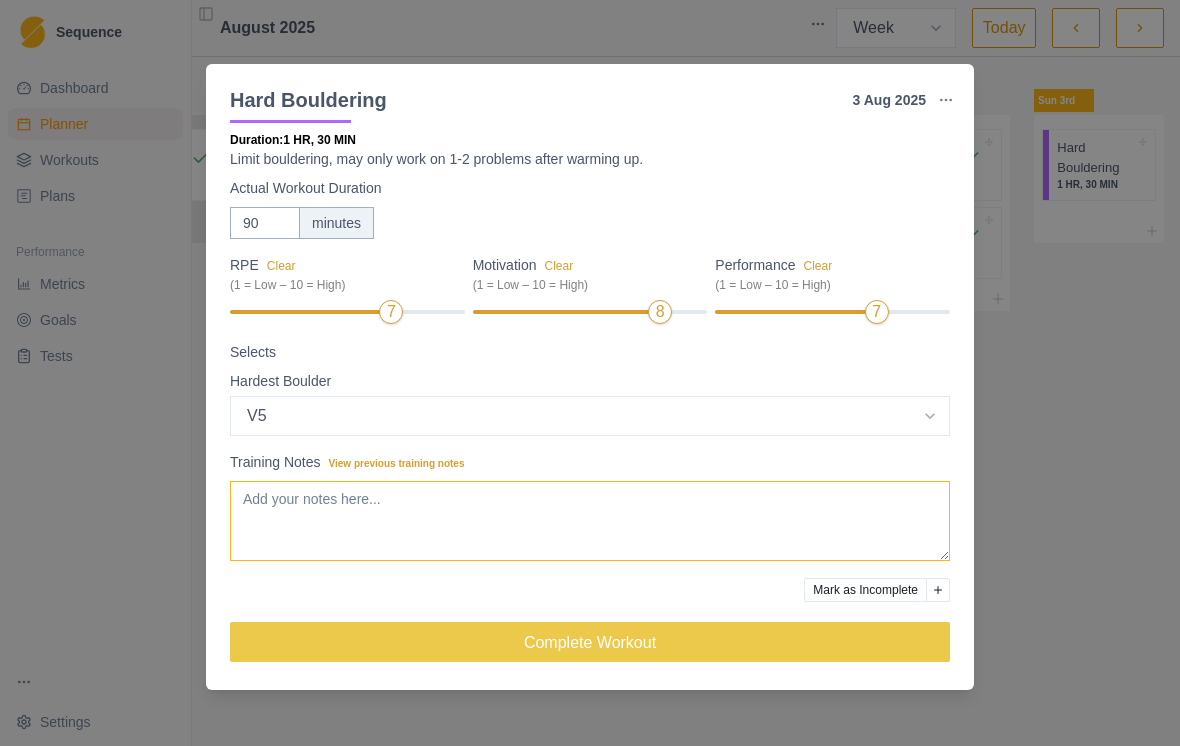scroll, scrollTop: 33, scrollLeft: 0, axis: vertical 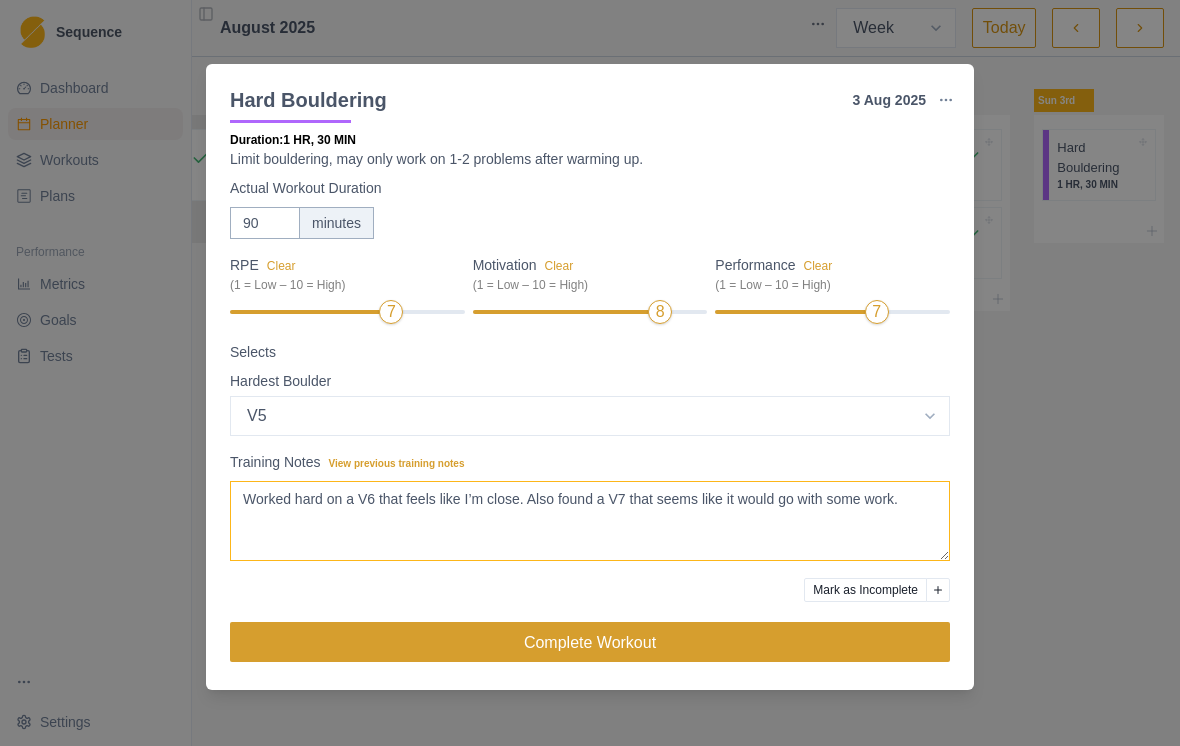 type on "Worked hard on a V6 that feels like I’m close. Also found a V7 that seems like it would go with some work." 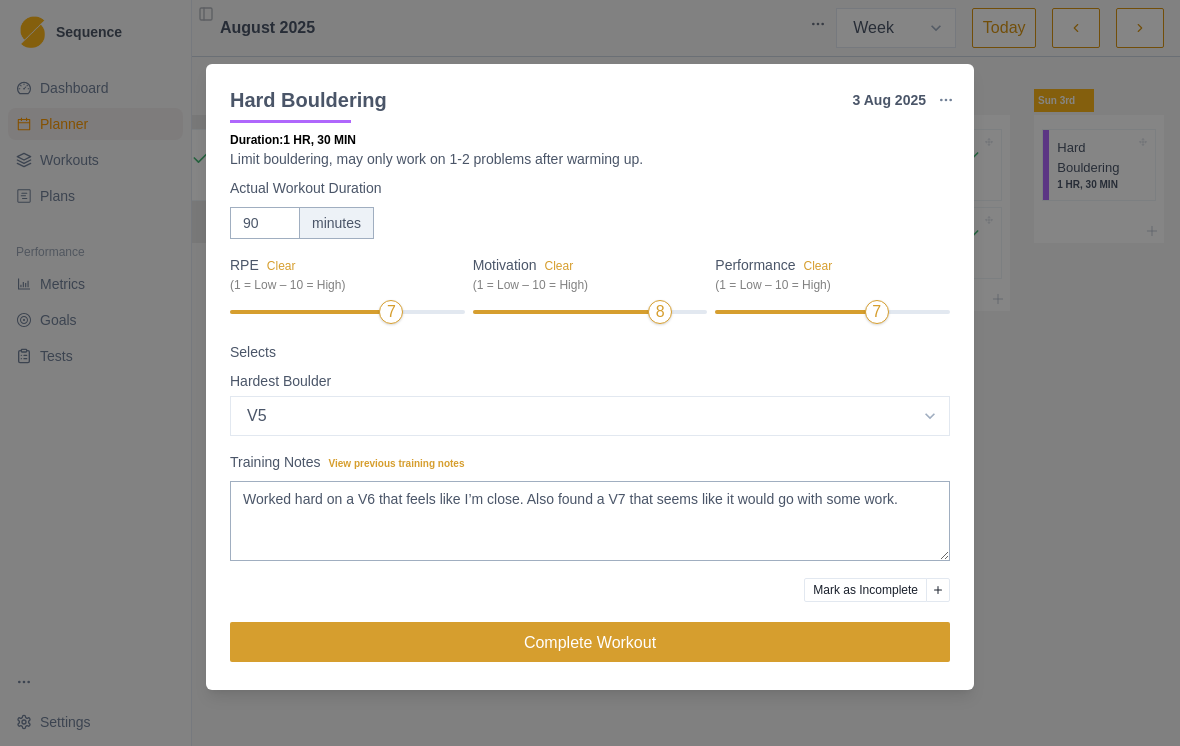 click on "Complete Workout" at bounding box center (590, 642) 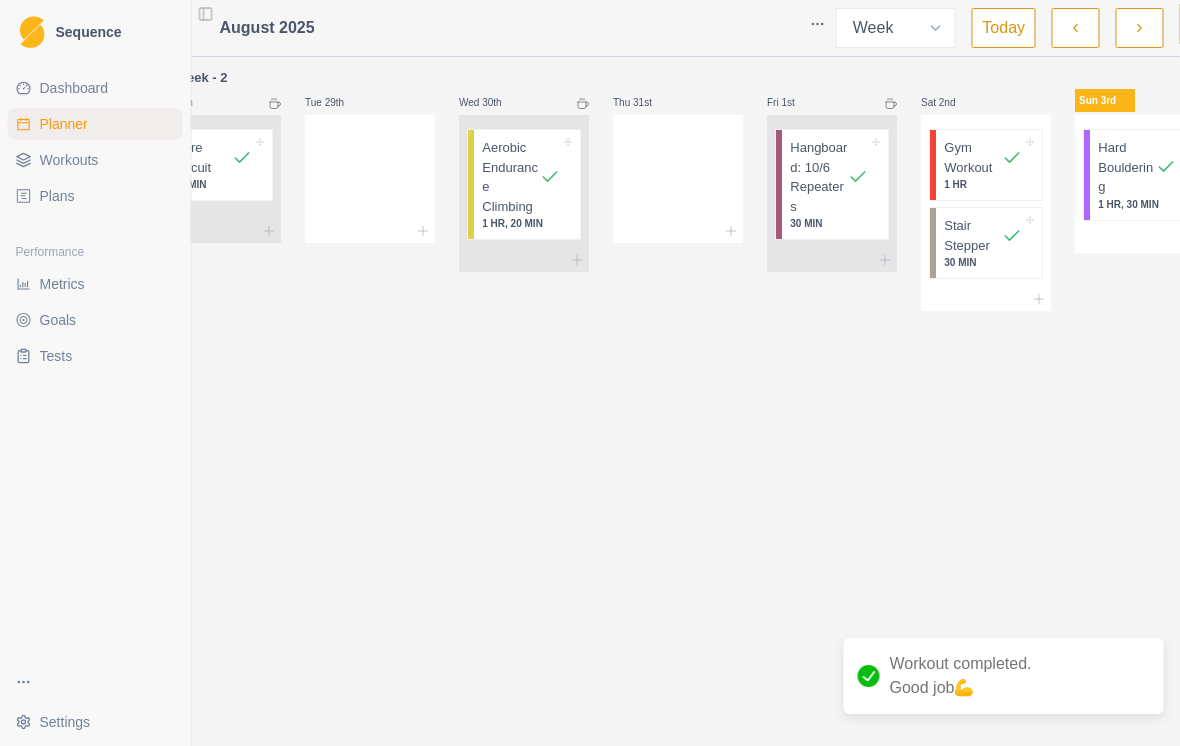 scroll, scrollTop: 0, scrollLeft: 52, axis: horizontal 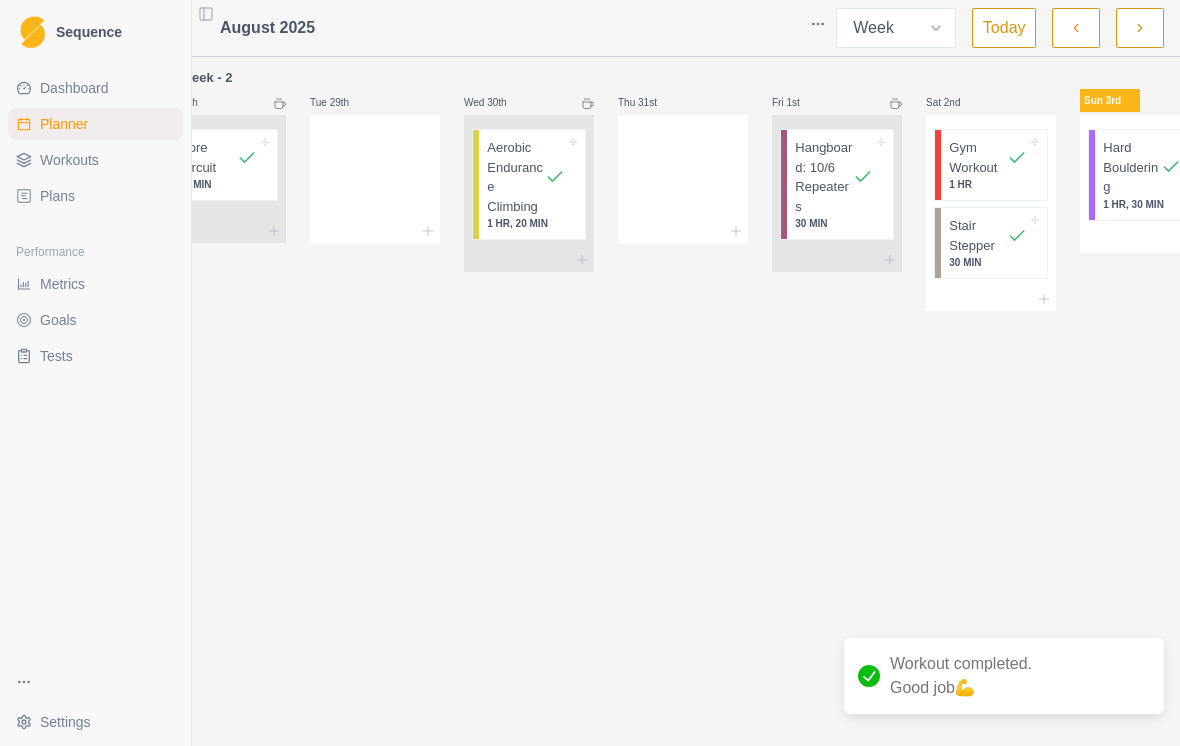 click 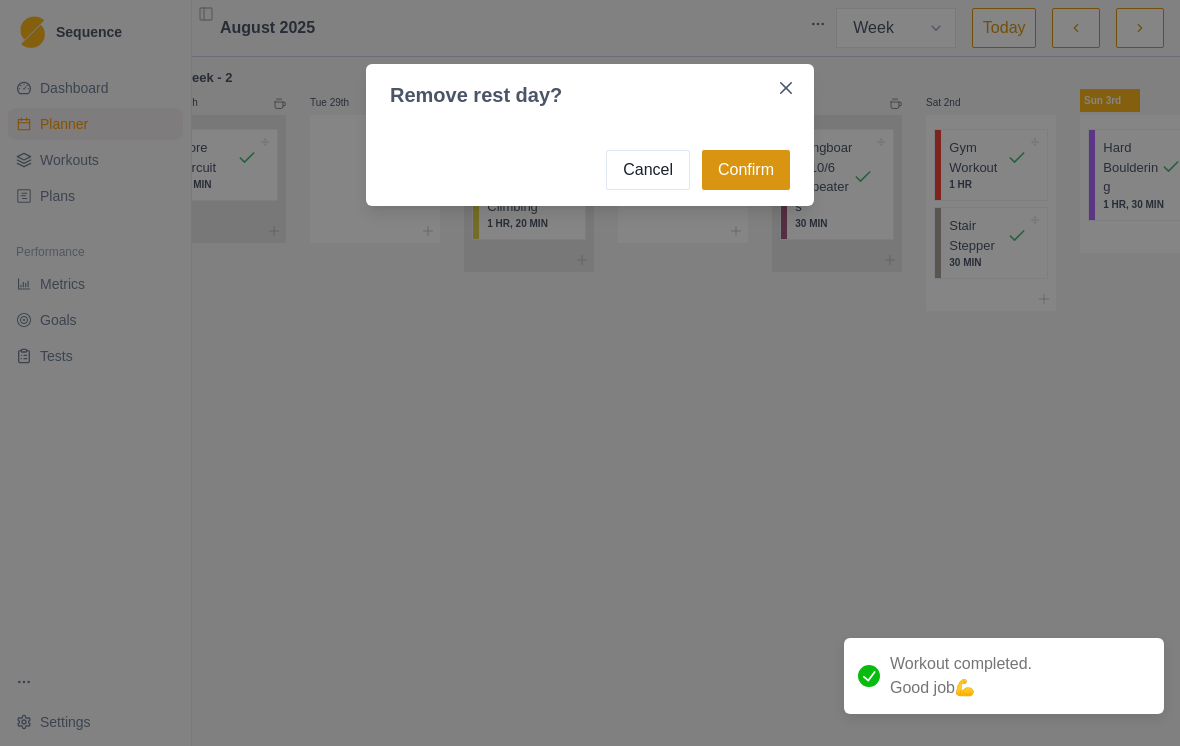 click on "Confirm" at bounding box center (746, 170) 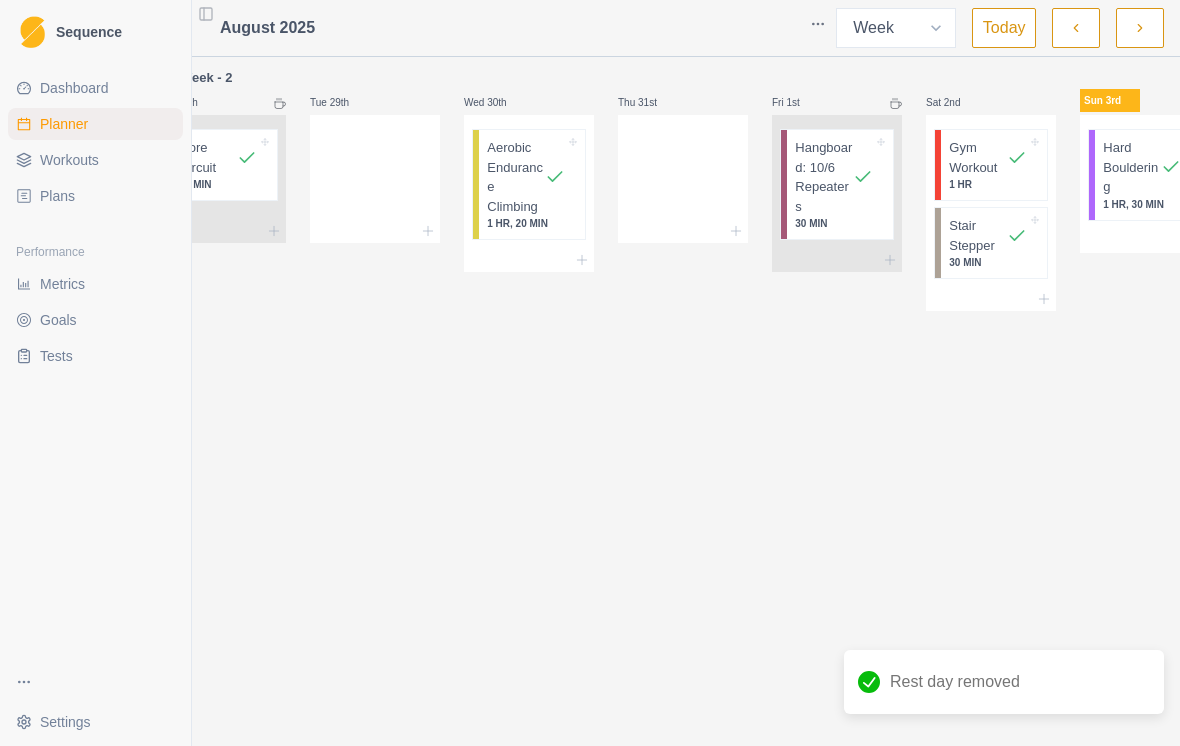 click 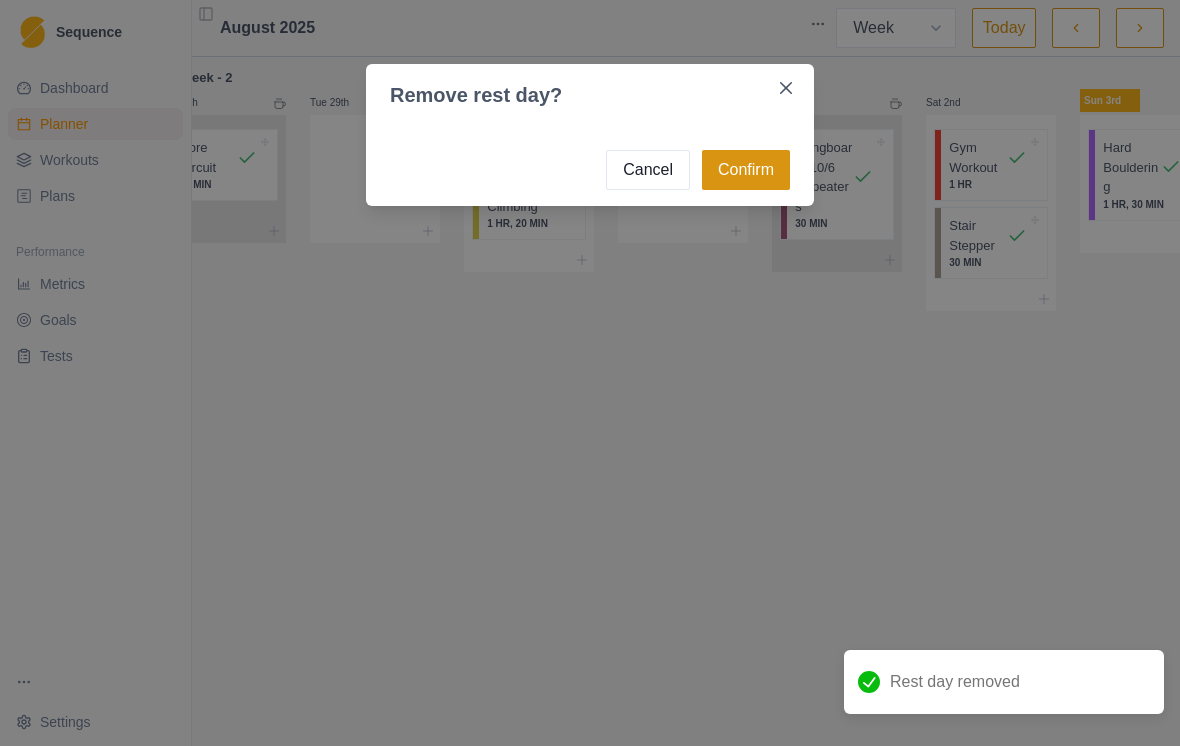 click on "Confirm" at bounding box center (746, 170) 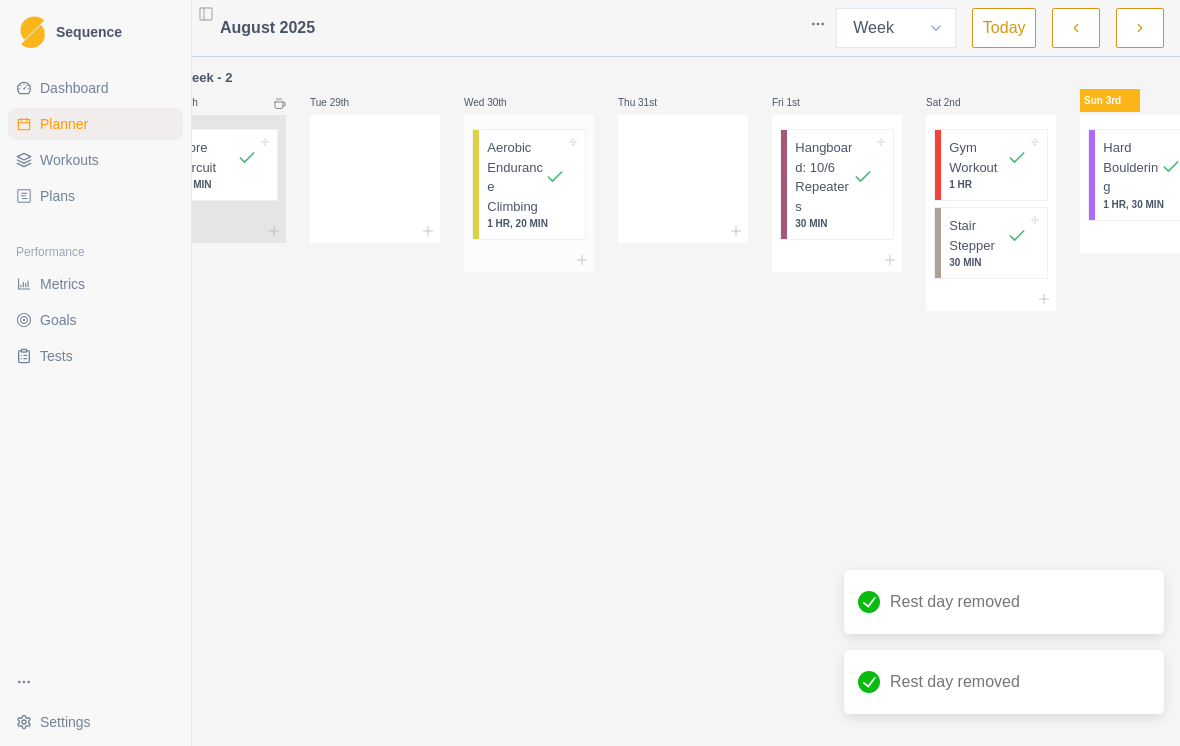 scroll, scrollTop: 0, scrollLeft: 0, axis: both 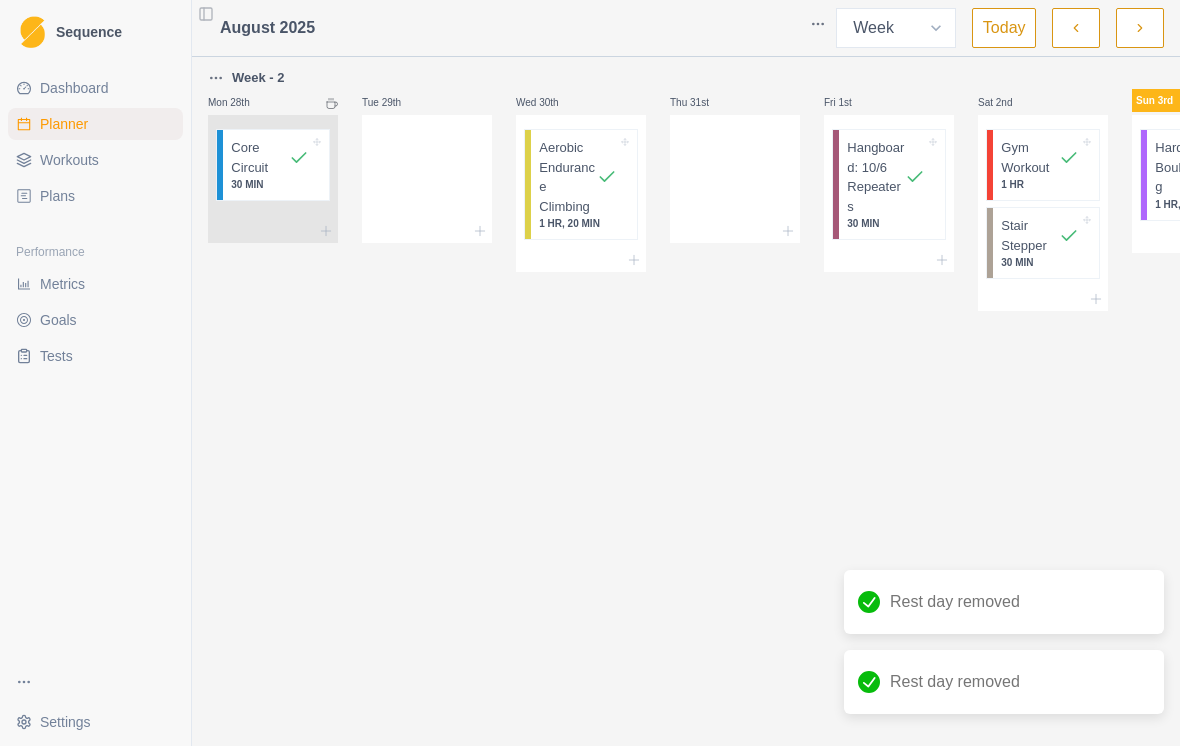 click 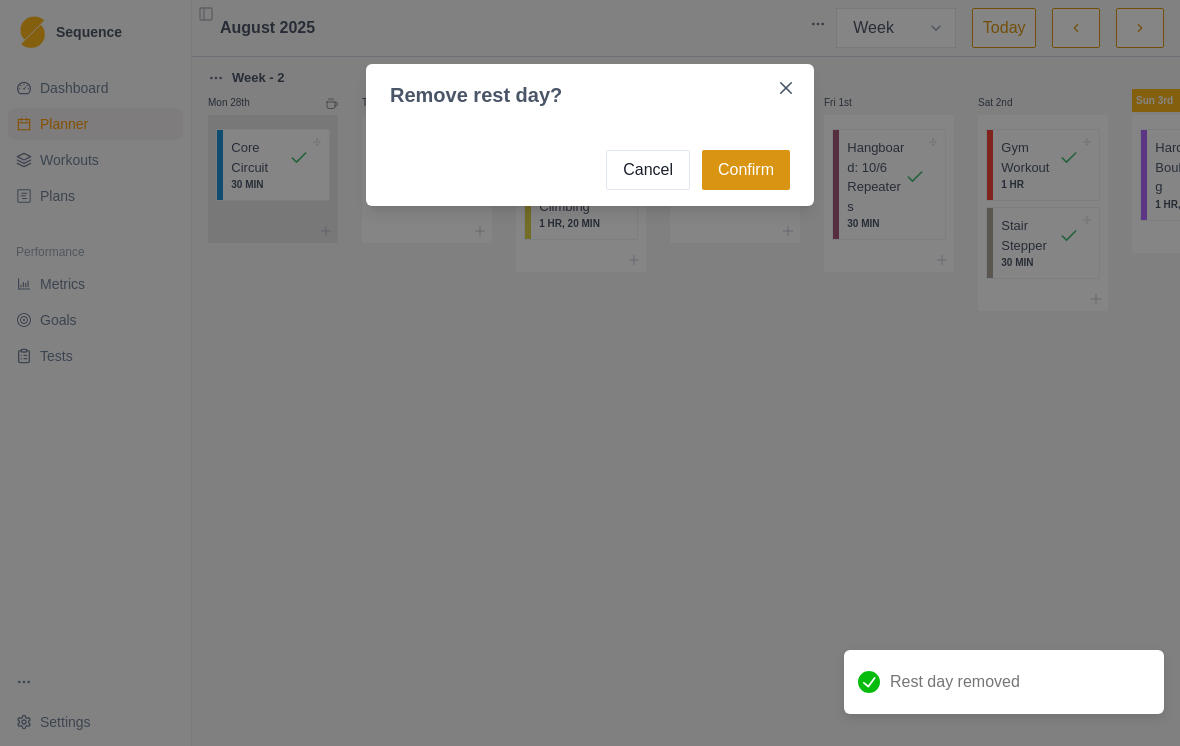click on "Confirm" at bounding box center (746, 170) 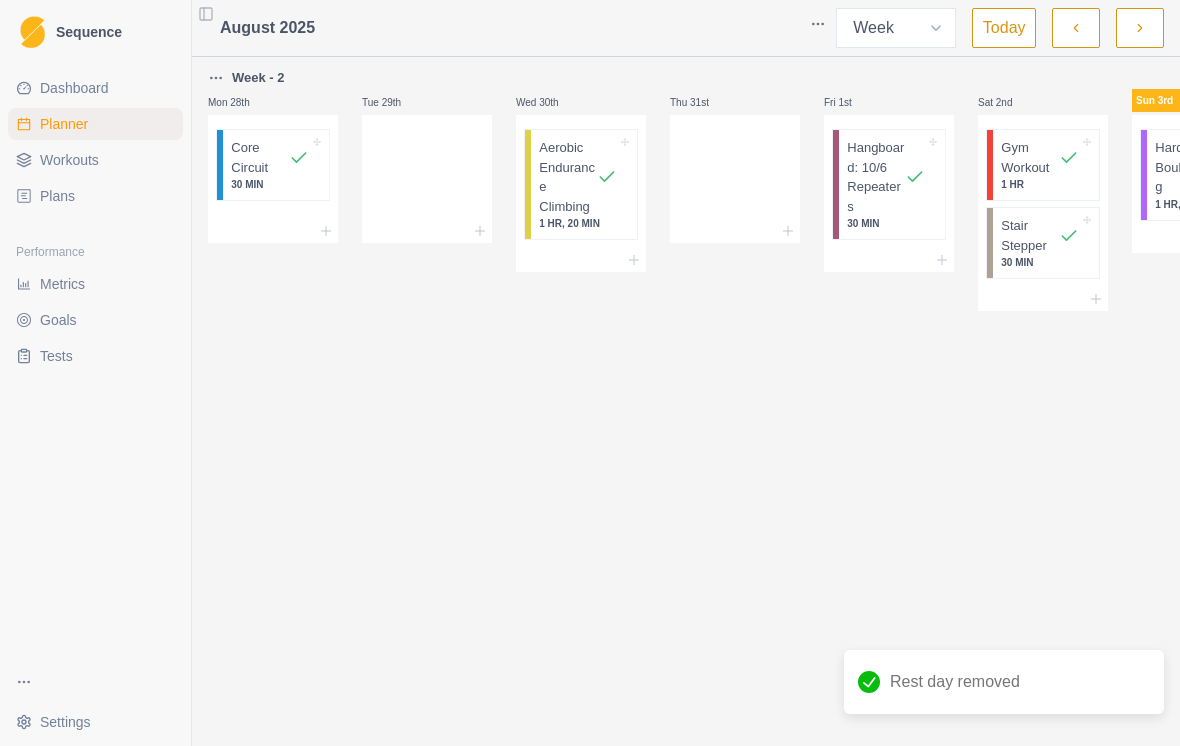 click at bounding box center [1076, 28] 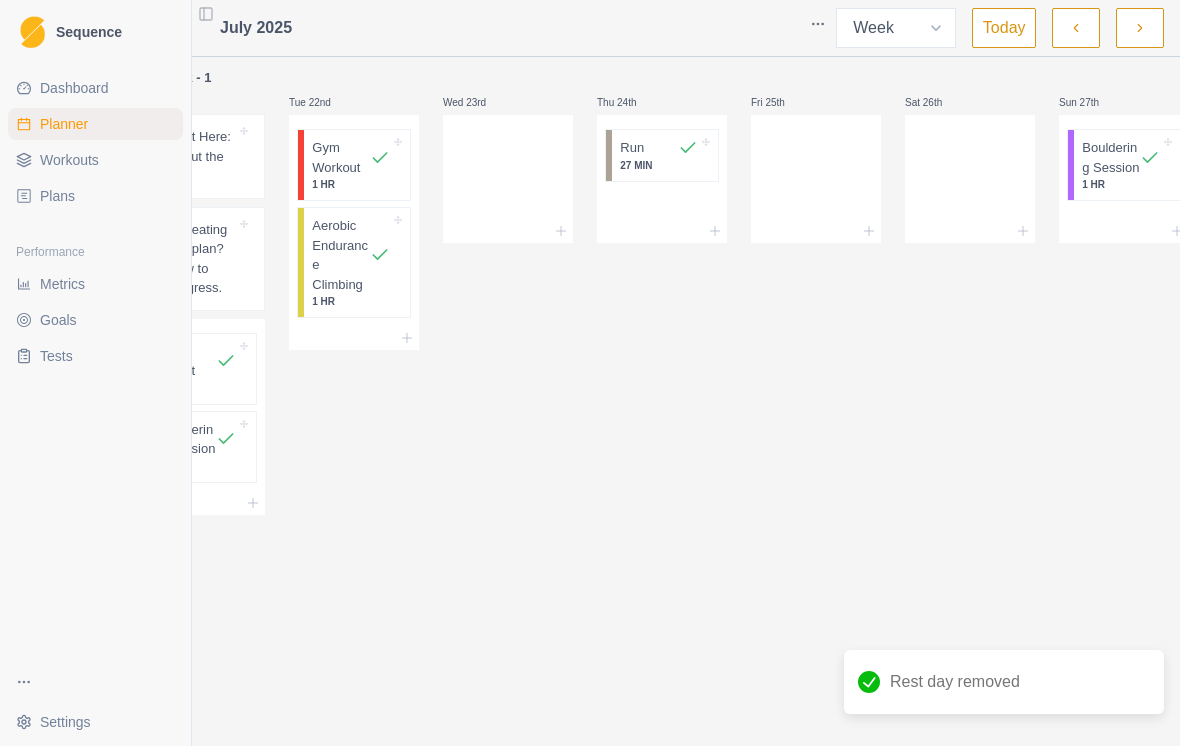 scroll, scrollTop: 0, scrollLeft: 0, axis: both 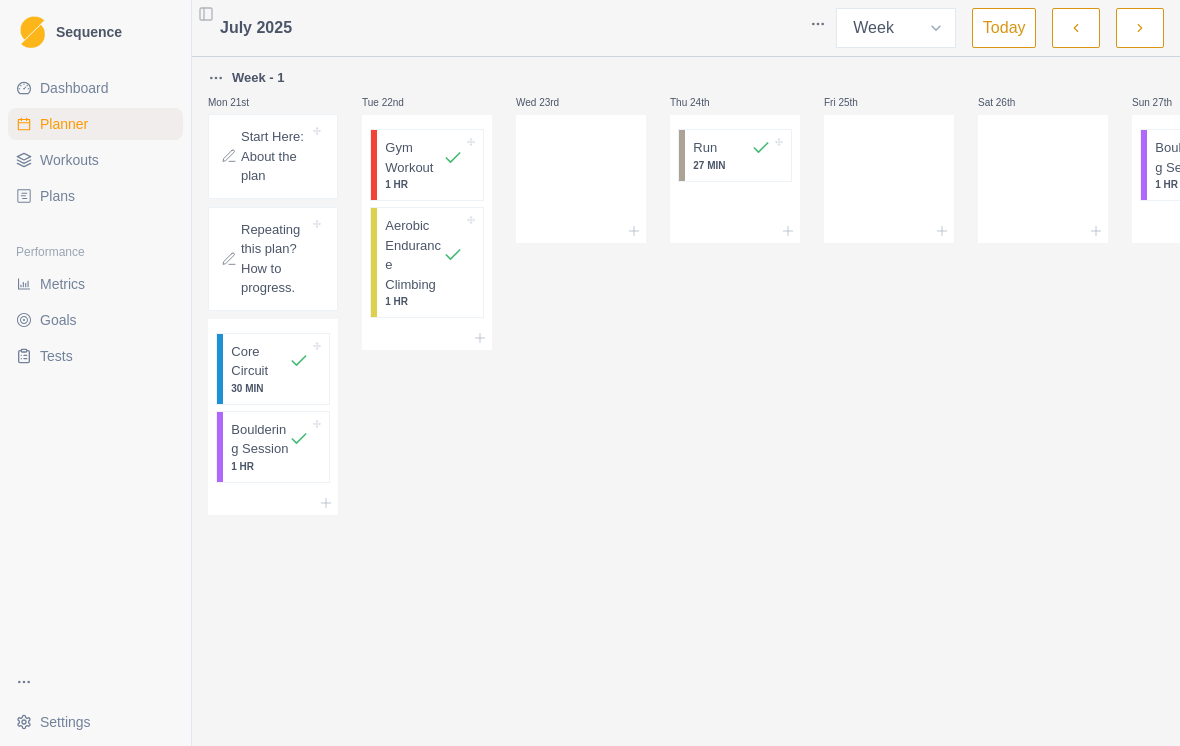 click on "Dashboard Planner Workouts Plans" at bounding box center (95, 142) 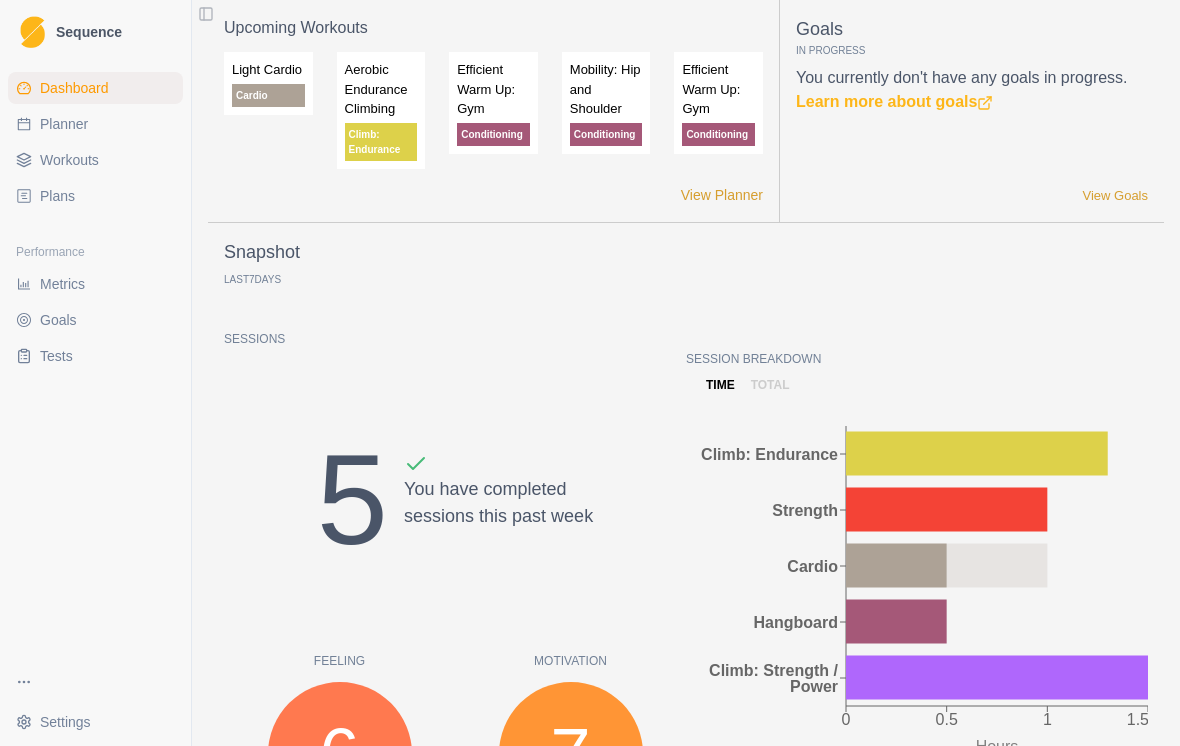 scroll, scrollTop: 0, scrollLeft: 0, axis: both 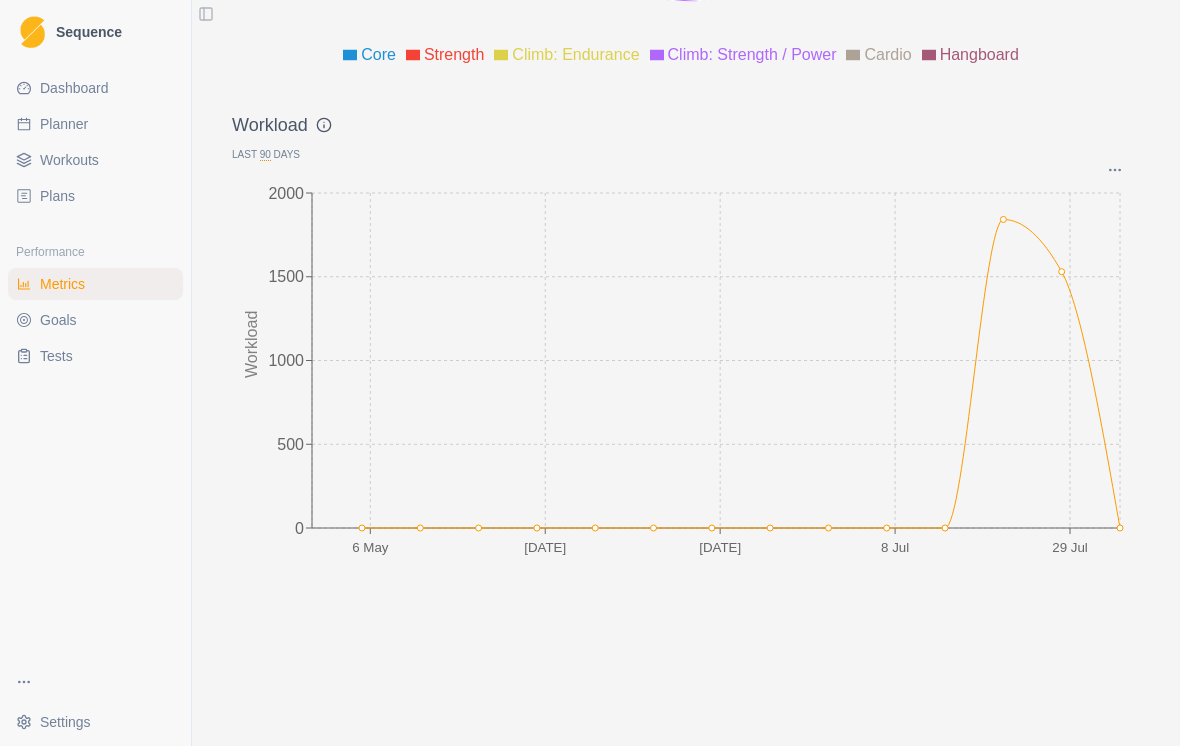 click on "Planner" at bounding box center [64, 124] 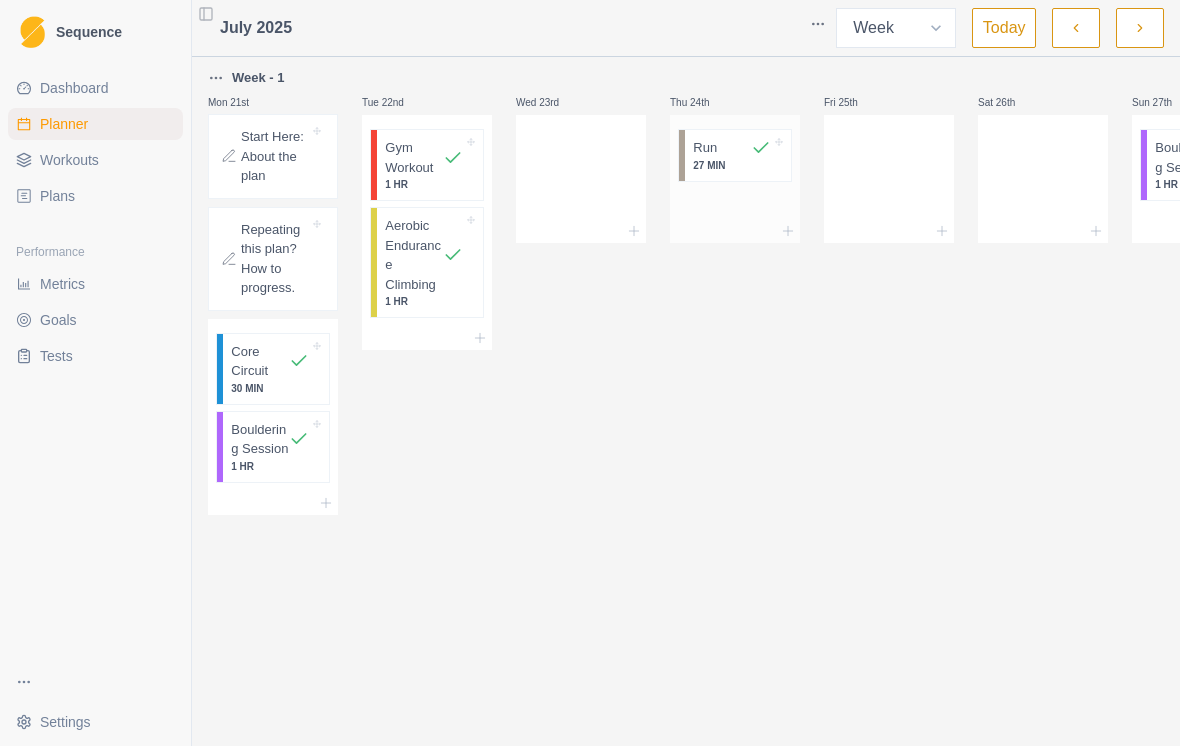 click on "Run" at bounding box center [705, 148] 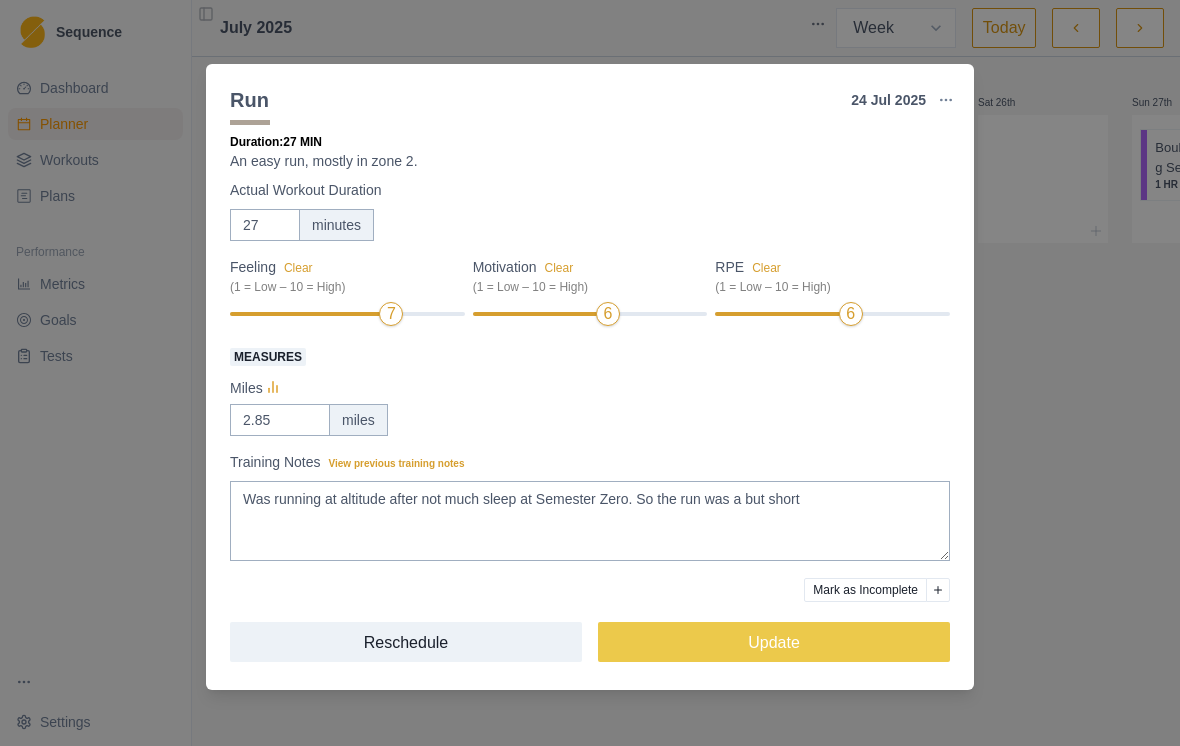 scroll, scrollTop: 31, scrollLeft: 0, axis: vertical 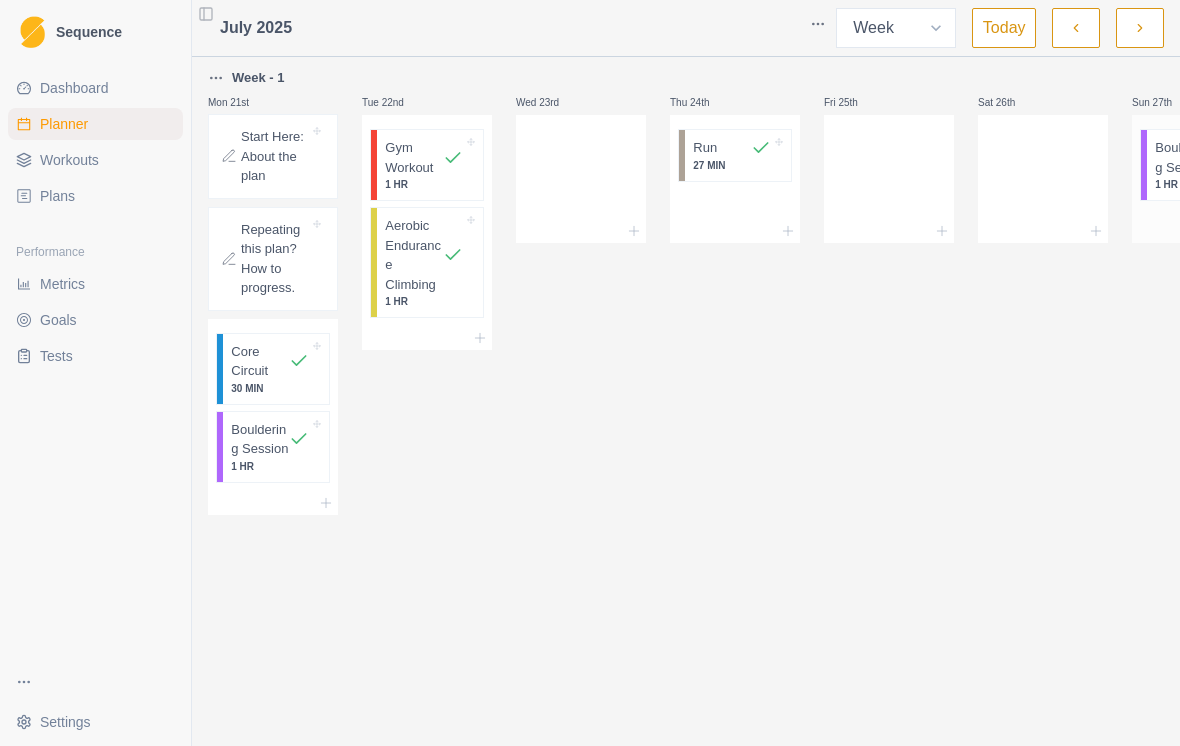 click on "Bouldering Session" at bounding box center (1184, 157) 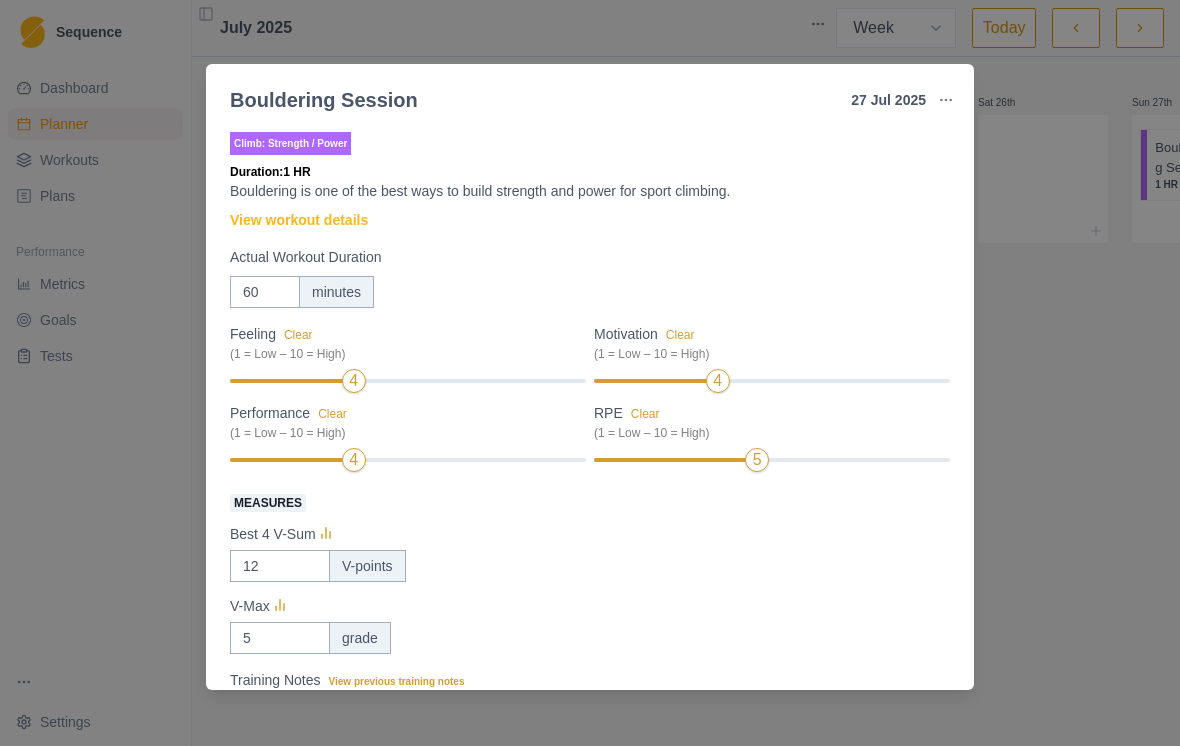 click on "Bouldering Session [DATE] Link To Goal View Workout Metrics Edit Original Workout Reschedule Workout Remove From Schedule Climb: Strength / Power Duration:  1 HR Bouldering is one of the best ways to build strength and power for sport climbing. View workout details Actual Workout Duration 60 minutes Feeling Clear (1 = Low – 10 = High) 4 Motivation Clear (1 = Low – 10 = High) 4 Performance Clear (1 = Low – 10 = High) 4 RPE Clear (1 = Low – 10 = High) 5 Measures Best 4 V-Sum 12 V-points V-Max  5 grade Training Notes View previous training notes Was social climbing and not very engaged due to just getting back from Semester Zero Mark as Incomplete Reschedule Update" at bounding box center [590, 373] 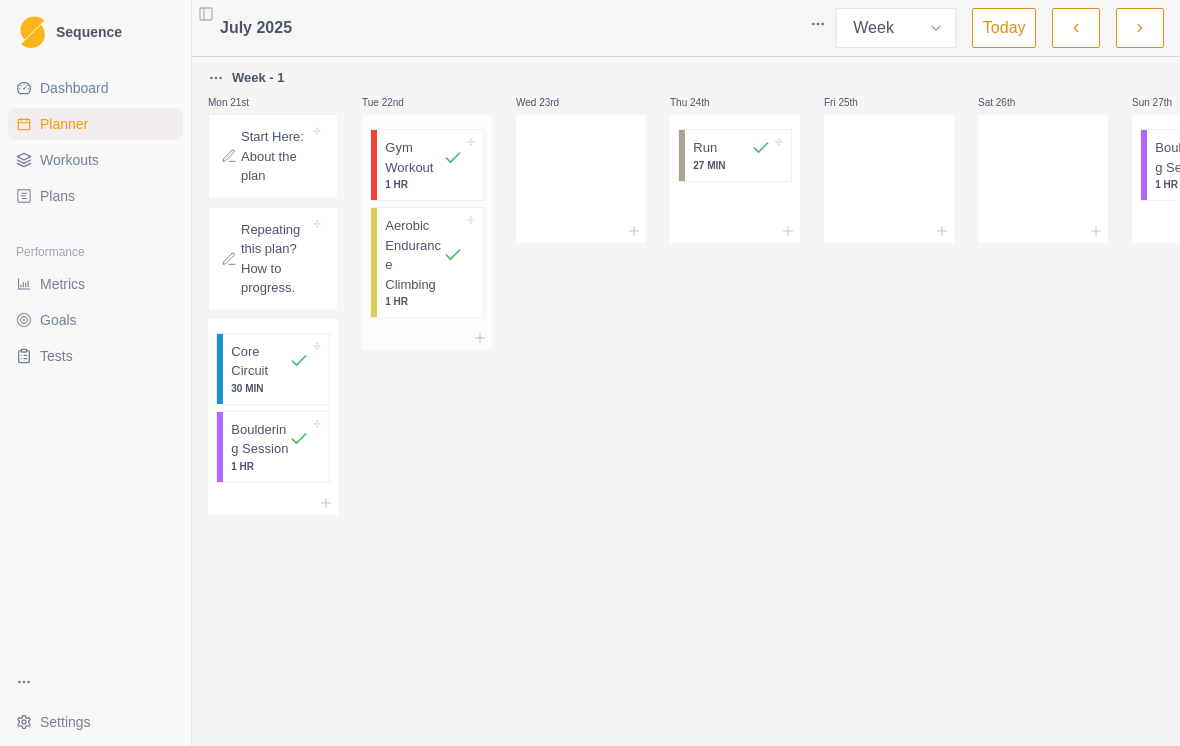 click on "Gym Workout" at bounding box center (414, 157) 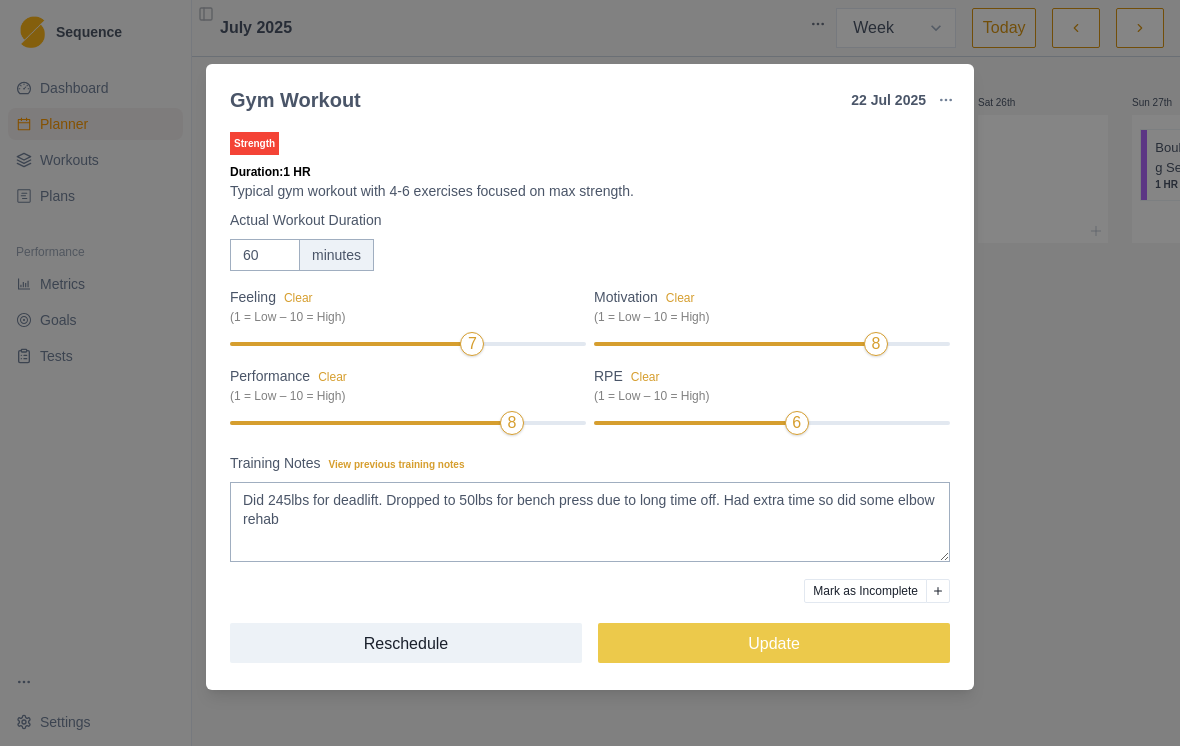 click on "Gym Workout [DATE] Link To Goal View Workout Metrics Edit Original Workout Reschedule Workout Remove From Schedule Strength Duration:  1 HR Typical gym workout with 4-6 exercises focused on max strength. Actual Workout Duration 60 minutes Feeling Clear (1 = Low – 10 = High) 7 Motivation Clear (1 = Low – 10 = High) 8 Performance Clear (1 = Low – 10 = High) 6 RPE Clear (1 = Low – 10 = High) 6 Training Notes View previous training notes Did 245lbs for deadlift. Dropped to 50lbs for bench press due to long time off. Had extra time so did some elbow rehab Mark as Incomplete Reschedule Update" at bounding box center (590, 373) 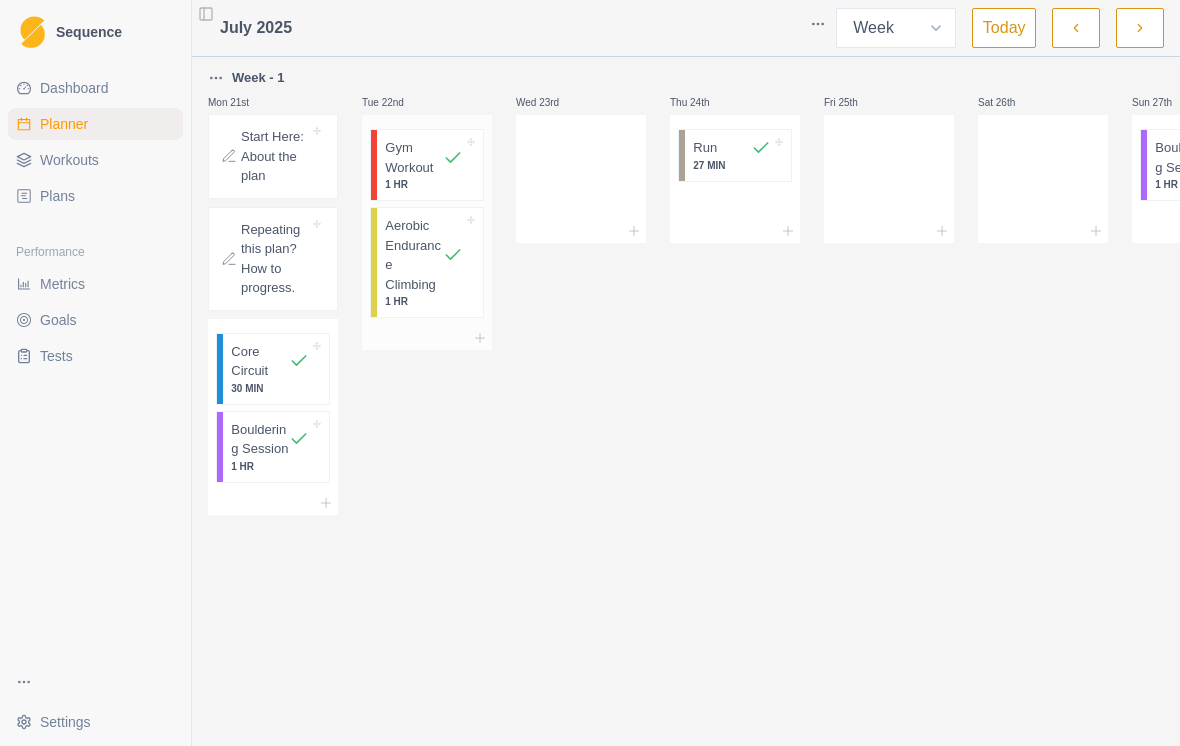 click on "Aerobic Endurance Climbing" at bounding box center (414, 255) 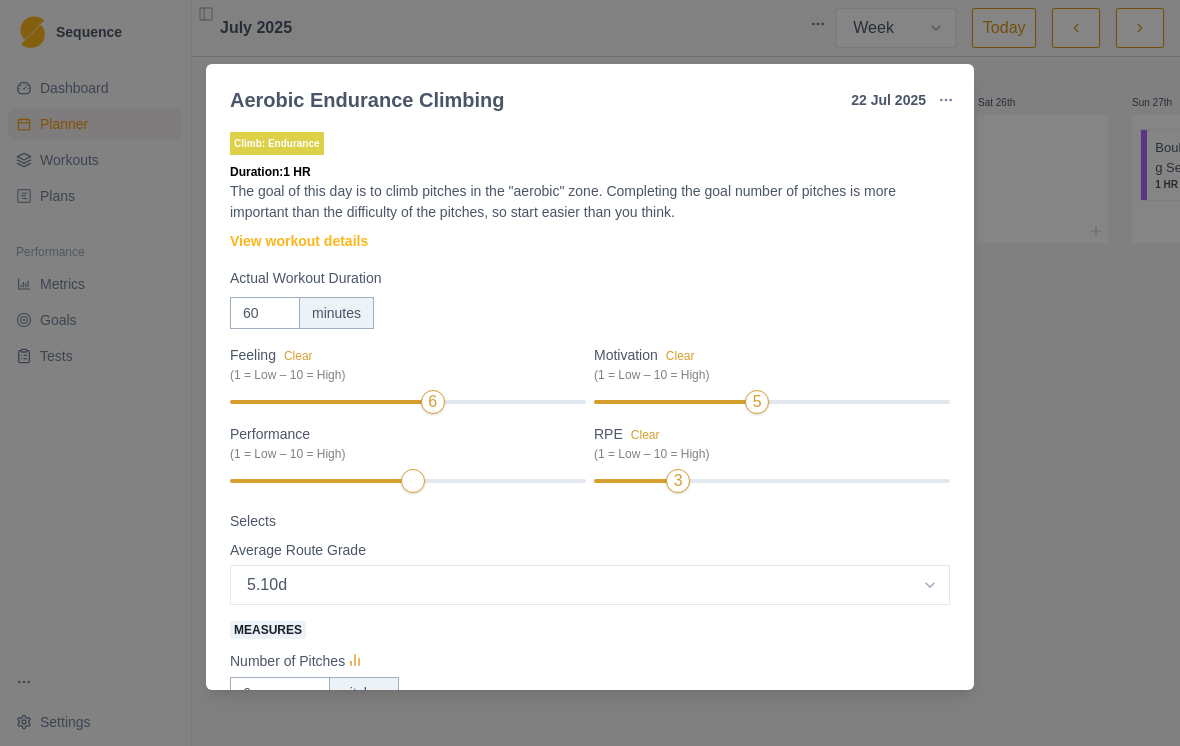 click on "Aerobic Endurance Climbing 22 Jul 2025 Link To Goal View Workout Metrics Edit Original Workout Reschedule Workout Remove From Schedule Climb: Endurance Duration:  1 HR The goal of this day is to climb pitches in the "aerobic" zone. Completing the goal number of pitches is more important than the difficulty of the pitches, so start easier than you think. View workout details Actual Workout Duration 60 minutes Feeling Clear (1 = Low – 10 = High) 6 Motivation Clear (1 = Low – 10 = High) 5 Performance (1 = Low – 10 = High) RPE Clear (1 = Low – 10 = High) 3 Selects Average Route Grade Select option 5.6 5.7 5.8 5.9 5.10a 5.10b 5.10c 5.10d 5.11a 5.11b 5.11c 5.11d 5.12a 5.12b 5.12c 5.12d 5.13a 5.13b 5.13c 5.13d 5.14a Measures Number of Pitches 6 pitches Training Notes View previous training notes Climbed with Rachel, short on time just do 3 routes, twice each. 10b, 11a, and 10d Mark as Incomplete Reschedule Update" at bounding box center (590, 373) 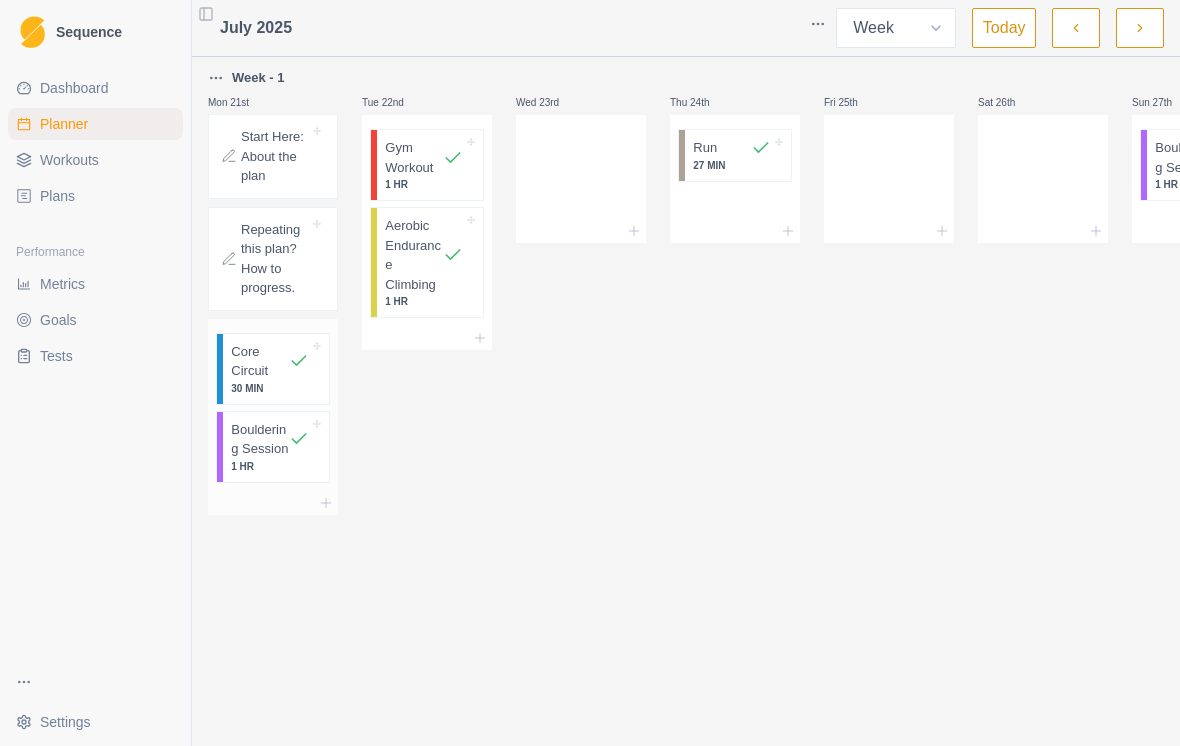 click on "30 MIN" at bounding box center [270, 388] 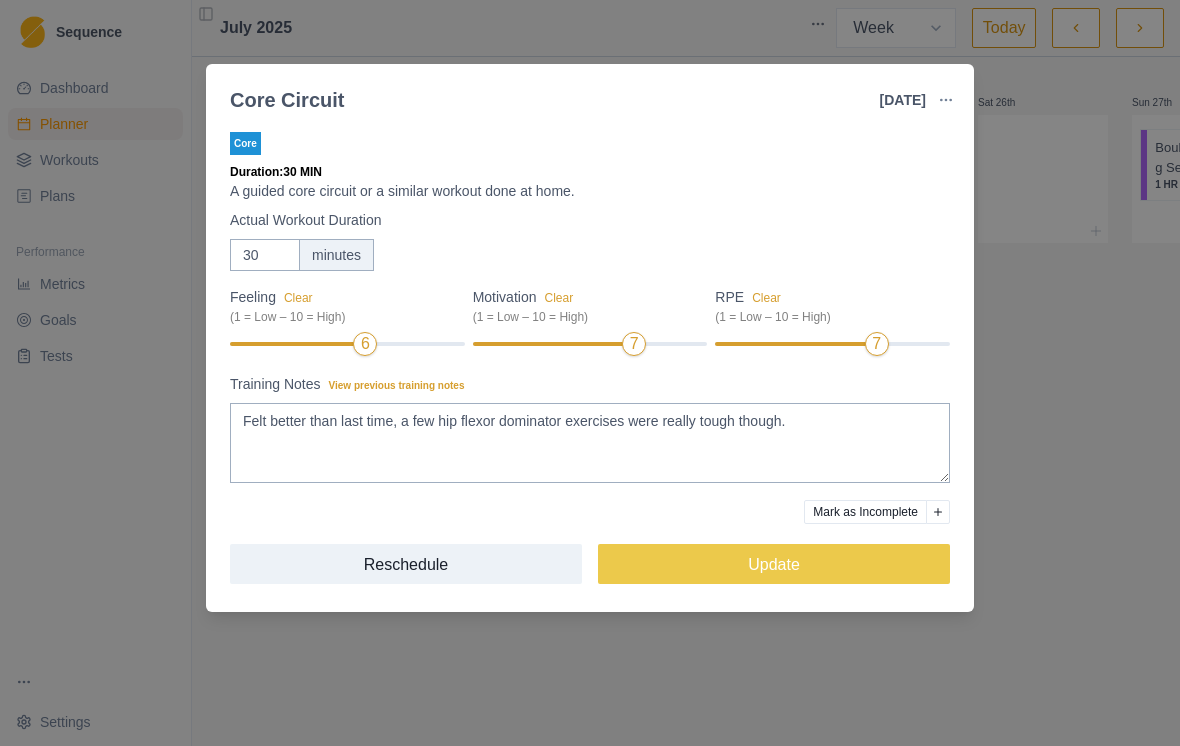 click on "Core Circuit  [DATE] Link To Goal View Workout Metrics Edit Original Workout Reschedule Workout Remove From Schedule Core Duration:  30 MIN A guided core circuit or a similar workout done at home. Actual Workout Duration 30 minutes Feeling Clear (1 = Low – 10 = High) 6 Motivation Clear (1 = Low – 10 = High) 7 RPE Clear (1 = Low – 10 = High) 7 Training Notes View previous training notes Felt better than last time, a few hip flexor dominator exercises were really tough though.  Mark as Incomplete Reschedule Update" at bounding box center (590, 373) 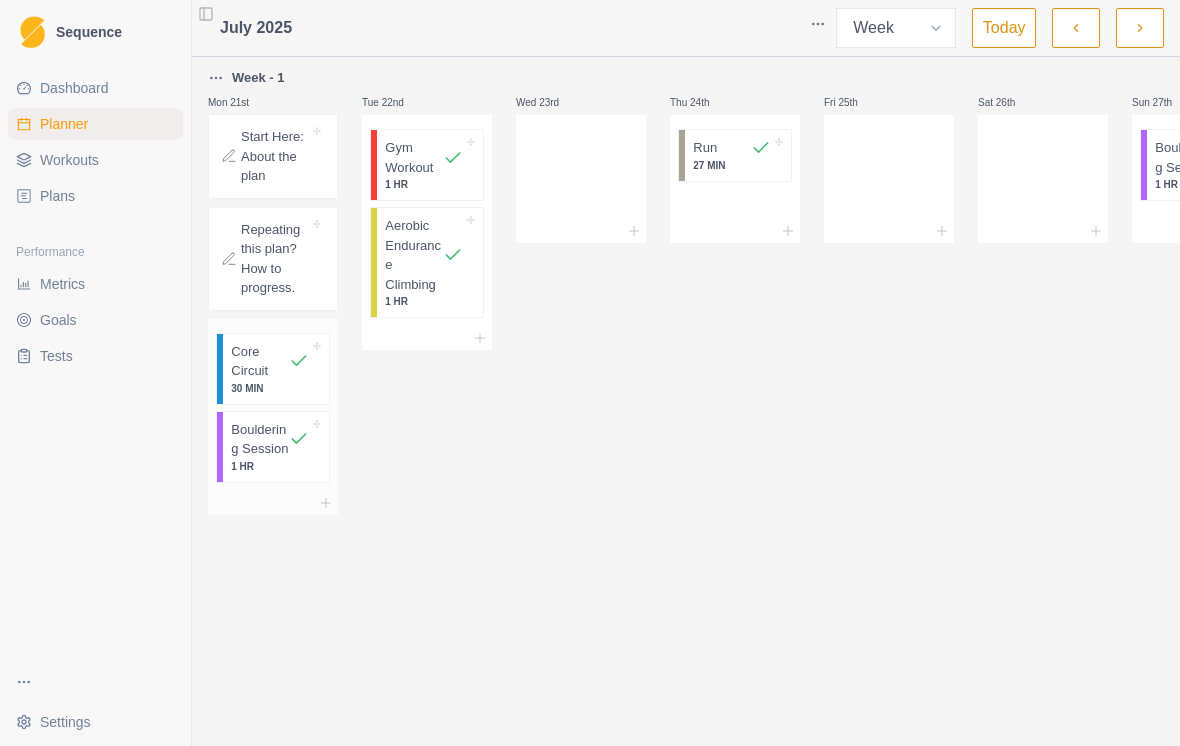 click on "Bouldering Session 1 HR" at bounding box center [276, 447] 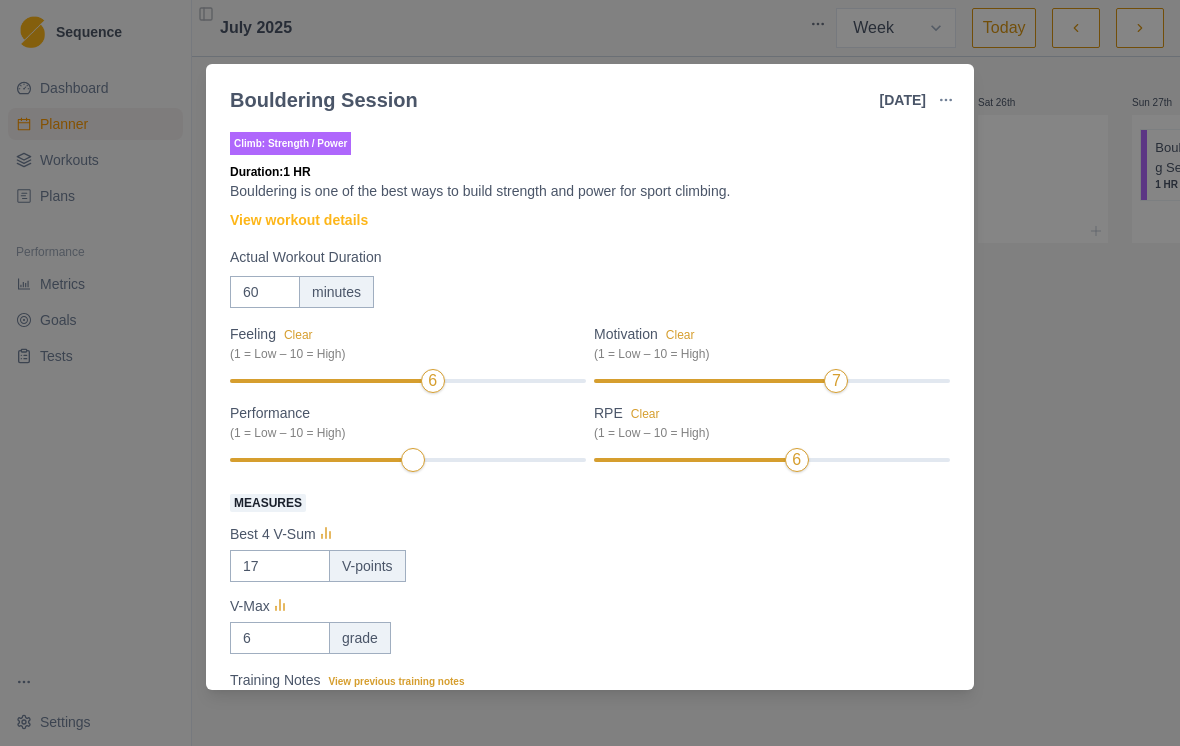 click on "Bouldering Session [DATE] Link To Goal View Workout Metrics Edit Original Workout Reschedule Workout Remove From Schedule Climb: Strength / Power Duration:  1 HR Bouldering is one of the best ways to build strength and power for sport climbing. View workout details Actual Workout Duration 60 minutes Feeling Clear (1 = Low – 10 = High) 6 Motivation Clear (1 = Low – 10 = High) 7 Performance (1 = Low – 10 = High) RPE Clear (1 = Low – 10 = High) 6 Measures Best 4 V-Sum 17 V-points V-Max  6 grade Training Notes View previous training notes Wasn't trying to do the v sum thing when I climbed, so I mostly focused on a few v6s and I only sent one. This was right after my core working.  Mark as Incomplete Reschedule Update" at bounding box center (590, 373) 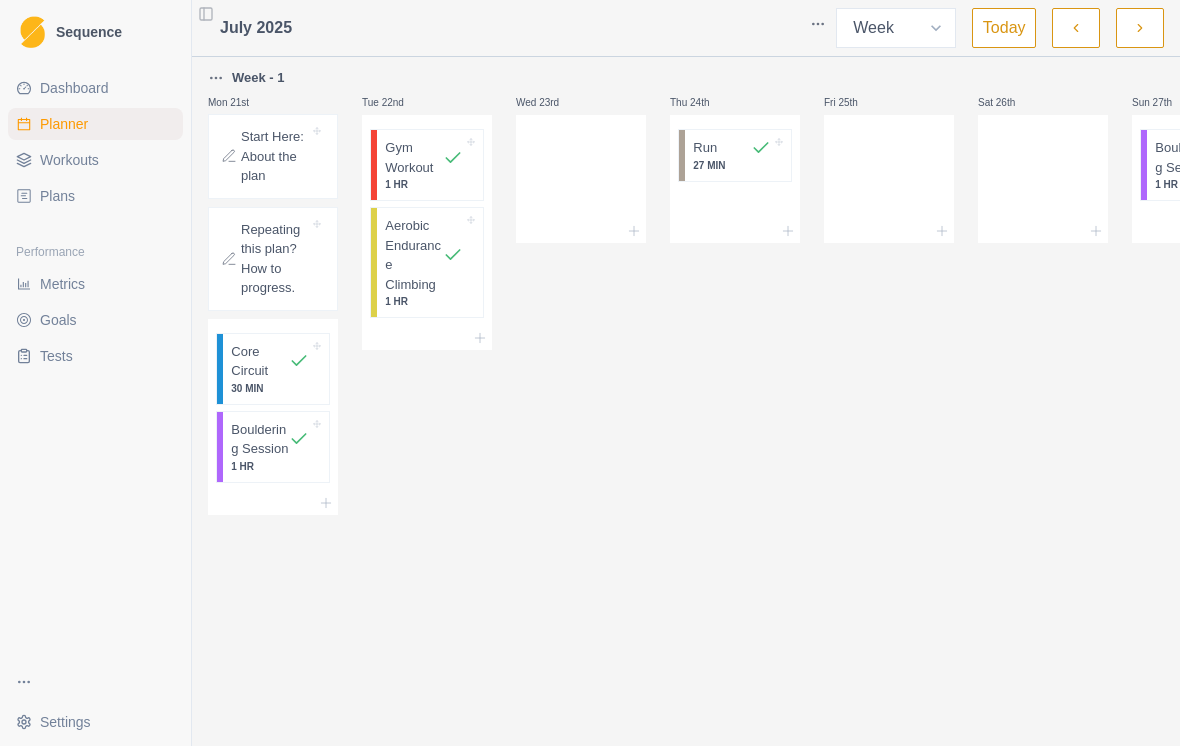 click on "[DATE] Week Month Today" at bounding box center [686, 28] 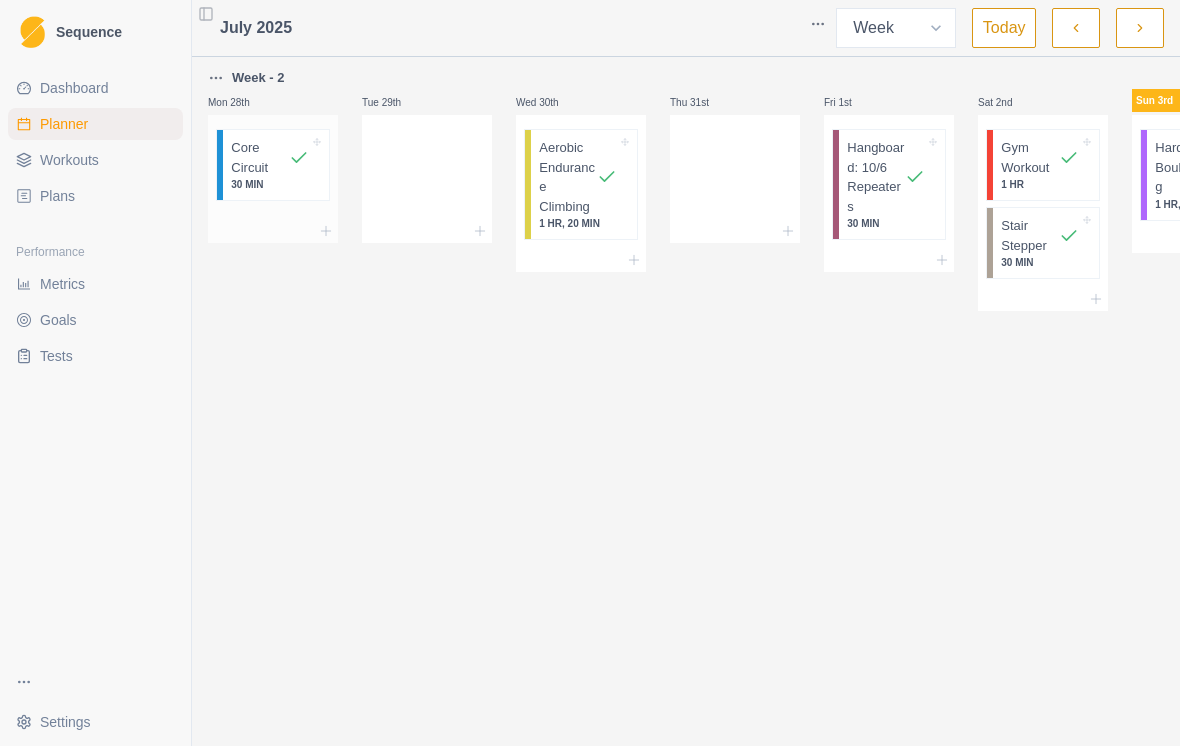 click on "Core Circuit" at bounding box center (260, 157) 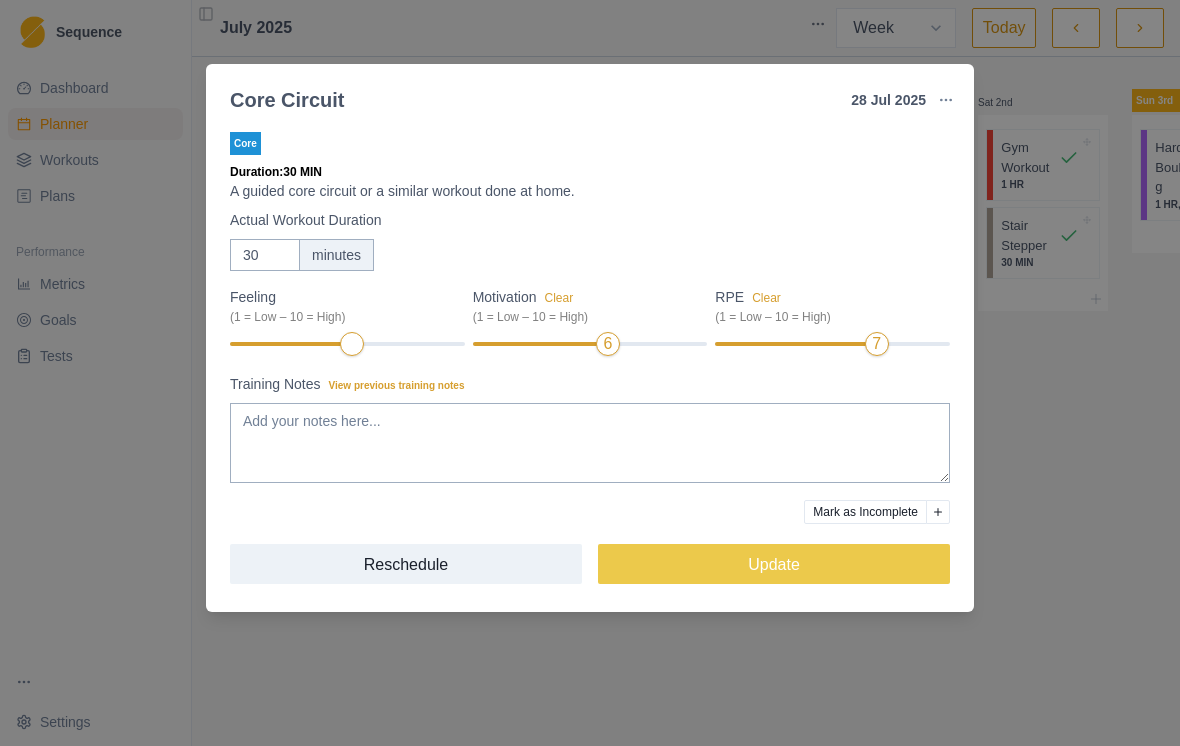 click on "Core Circuit  28 Jul 2025 Link To Goal View Workout Metrics Edit Original Workout Reschedule Workout Remove From Schedule Core Duration:  30 MIN A guided core circuit or a similar workout done at home. Actual Workout Duration 30 minutes Feeling (1 = Low – 10 = High) Motivation Clear (1 = Low – 10 = High) 6 RPE Clear (1 = Low – 10 = High) 7 Training Notes View previous training notes Mark as Incomplete Reschedule Update" at bounding box center [590, 373] 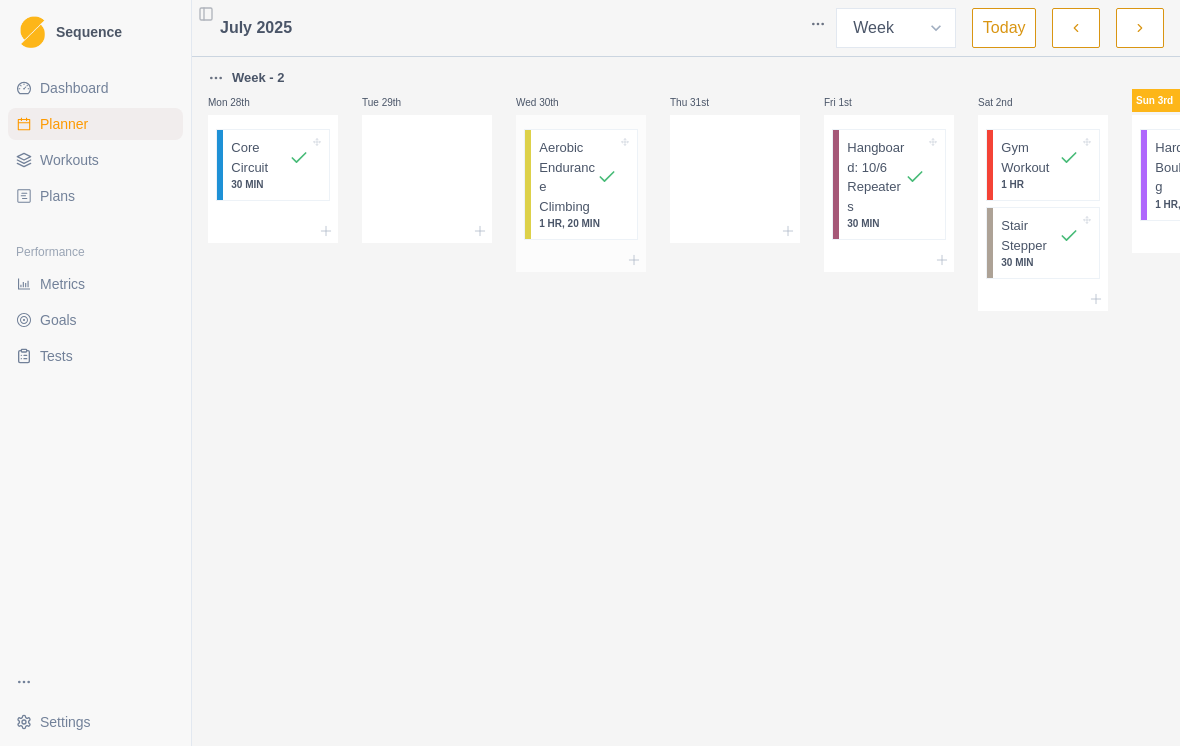 click on "1 HR, 20 MIN" at bounding box center (578, 223) 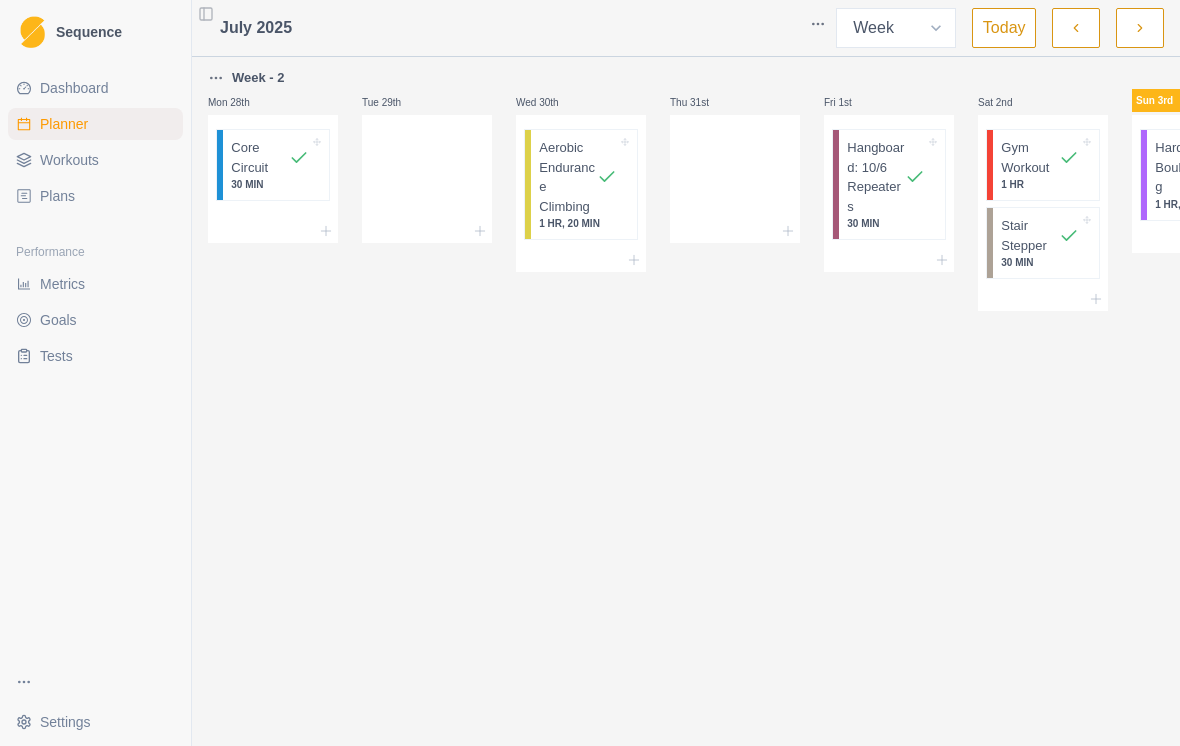 select on "8" 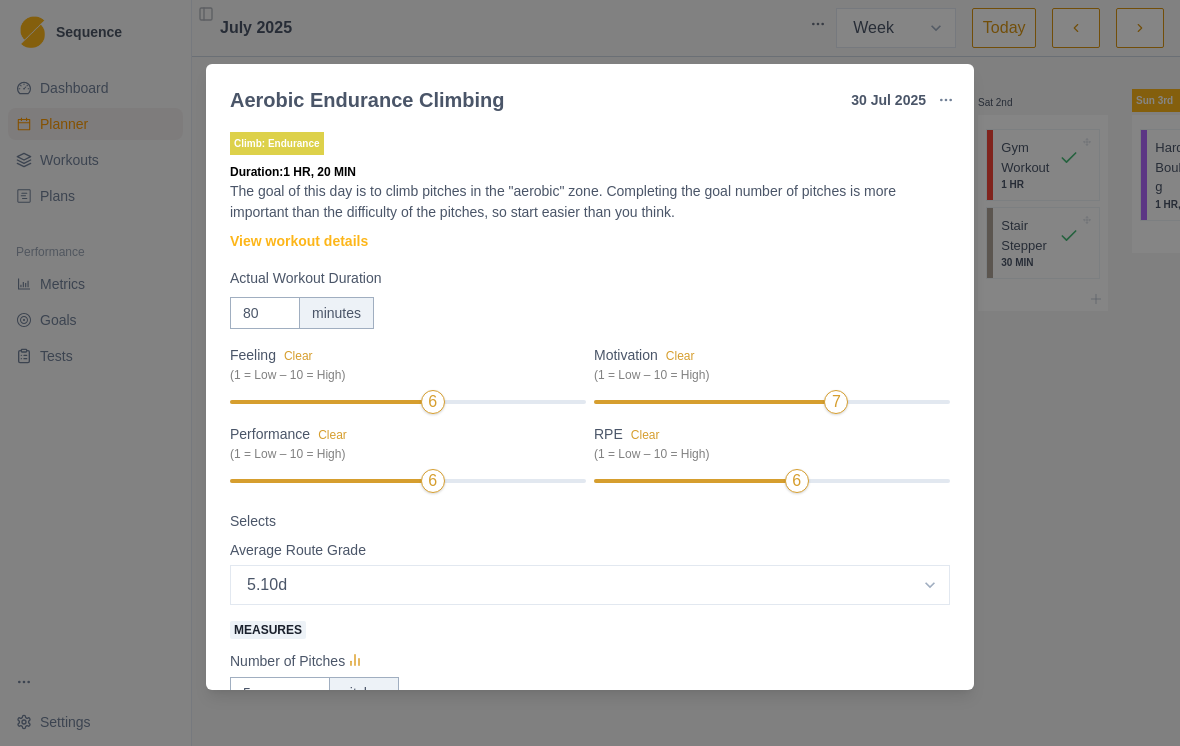 click on "Aerobic Endurance Climbing 30 Jul 2025 Link To Goal View Workout Metrics Edit Original Workout Reschedule Workout Remove From Schedule Climb: Endurance Duration:  1 HR, 20 MIN The goal of this day is to climb pitches in the "aerobic" zone. Completing the goal number of pitches is more important than the difficulty of the pitches, so start easier than you think. View workout details Actual Workout Duration 80 minutes Feeling Clear (1 = Low – 10 = High) 6 Motivation Clear (1 = Low – 10 = High) 7 Performance Clear (1 = Low – 10 = High) 6 RPE Clear (1 = Low – 10 = High) 6 Selects Average Route Grade Select option 5.6 5.7 5.8 5.9 5.10a 5.10b 5.10c 5.10d 5.11a 5.11b 5.11c 5.11d 5.12a 5.12b 5.12c 5.12d 5.13a 5.13b 5.13c 5.13d 5.14a Measures Number of Pitches 5 pitches Training Notes View previous training notes Climbed with Rachel. Did lead climbing Mark as Incomplete Reschedule Update" at bounding box center [590, 373] 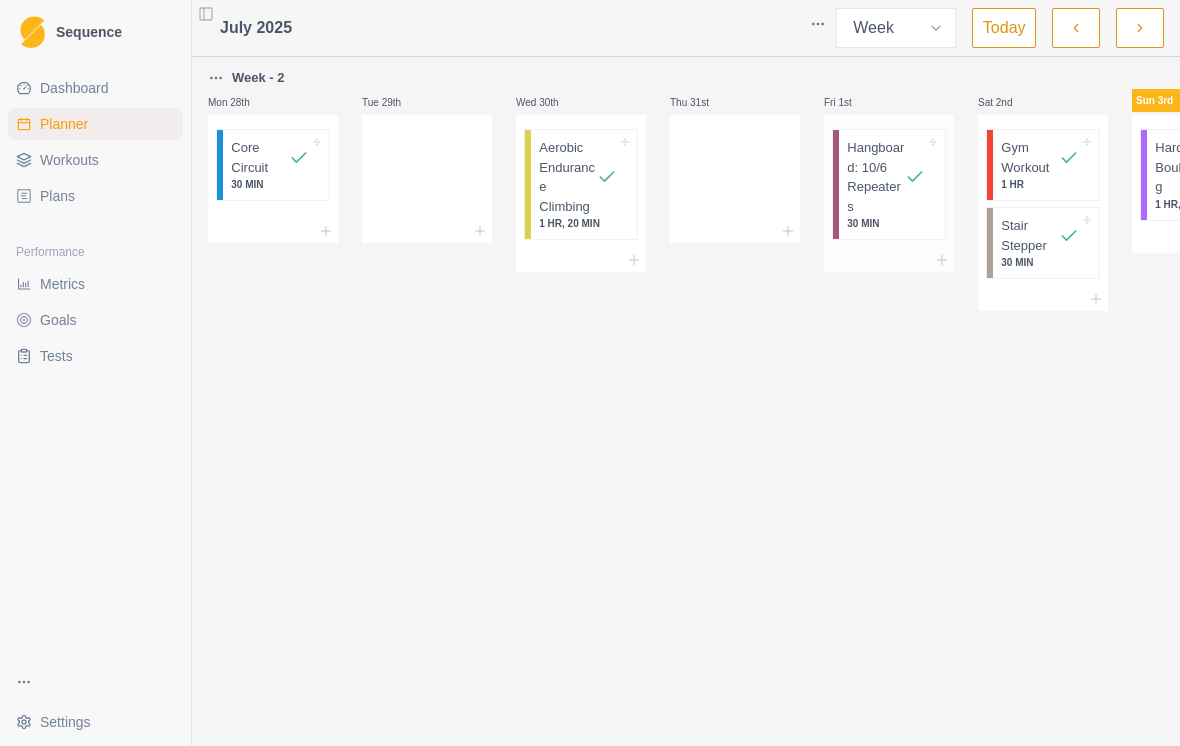 click on "Hangboard: 10/6 Repeaters" at bounding box center (886, 177) 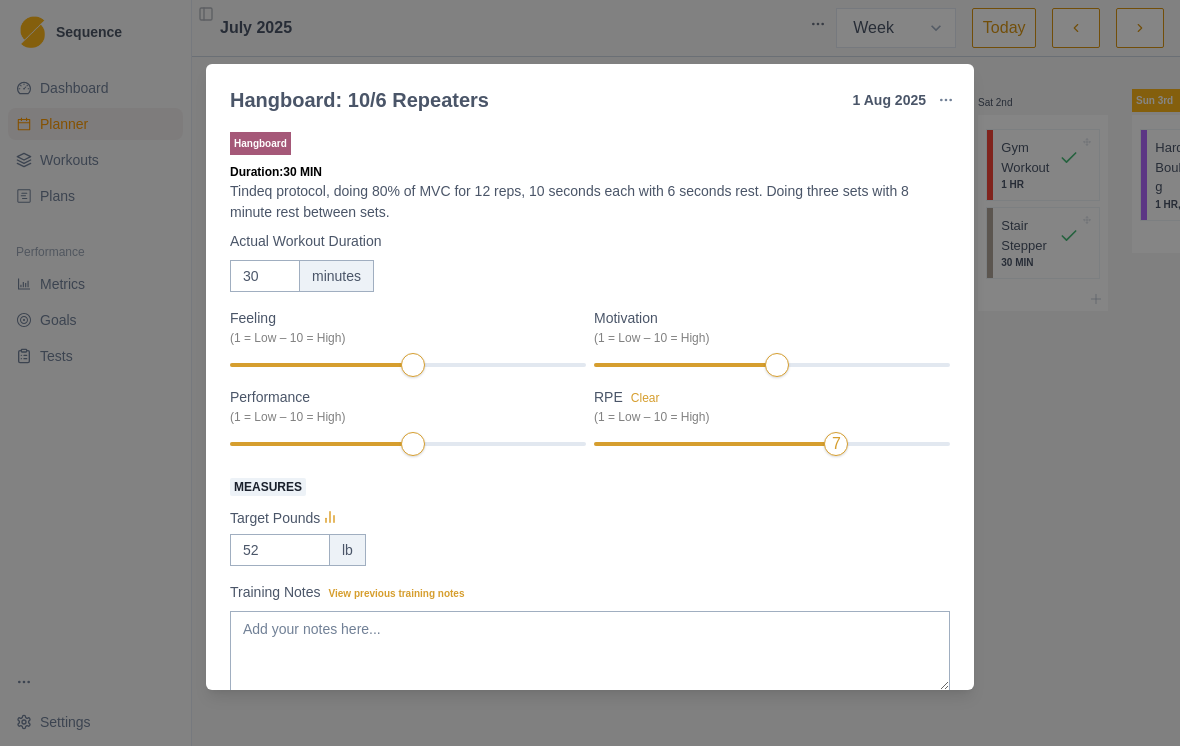 click on "Hangboard: 10/6 Repeaters 1 Aug 2025 Link To Goal View Workout Metrics Edit Original Workout Reschedule Workout Remove From Schedule Hangboard Duration:  30 MIN Tindeq protocol, doing 80% of MVC for 12 reps, 10 seconds each with 6 seconds rest. Doing three sets with 8 minute rest between sets.  Actual Workout Duration 30 minutes Feeling (1 = Low – 10 = High) Motivation (1 = Low – 10 = High) Performance (1 = Low – 10 = High) RPE Clear (1 = Low – 10 = High) 7 Measures Target Pounds 52 lb Training Notes View previous training notes Mark as Incomplete Reschedule Update" at bounding box center [590, 373] 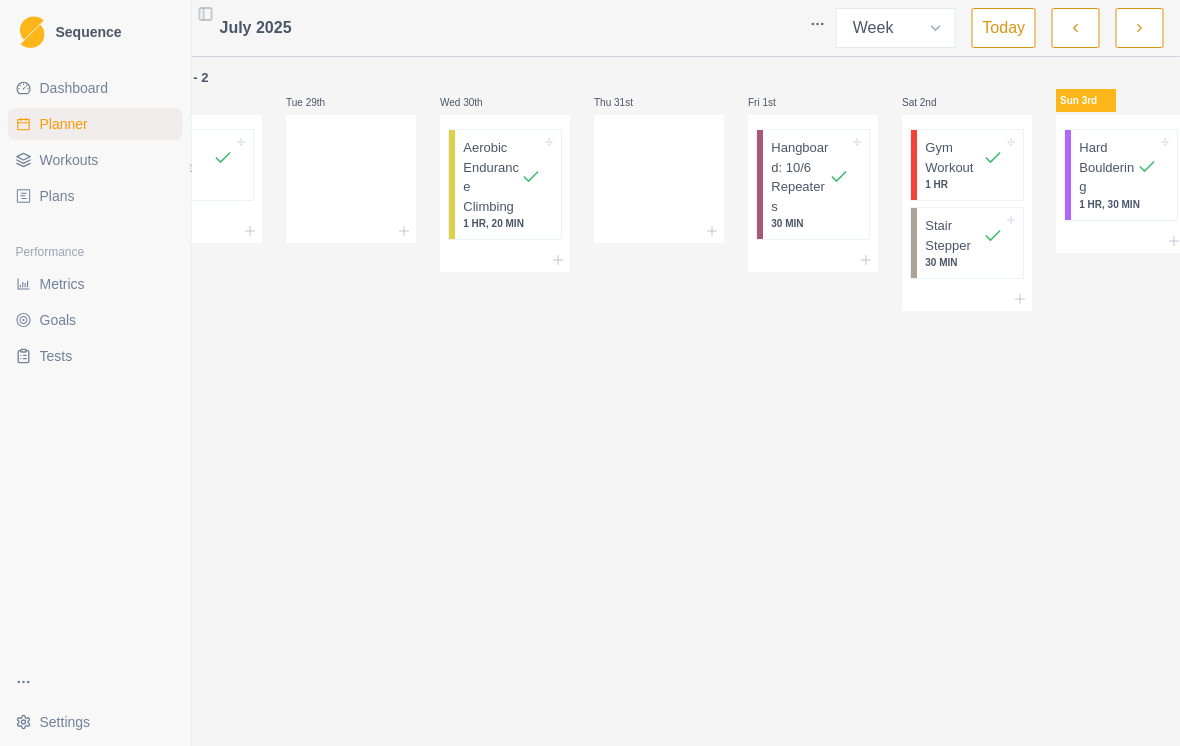 scroll, scrollTop: 0, scrollLeft: 98, axis: horizontal 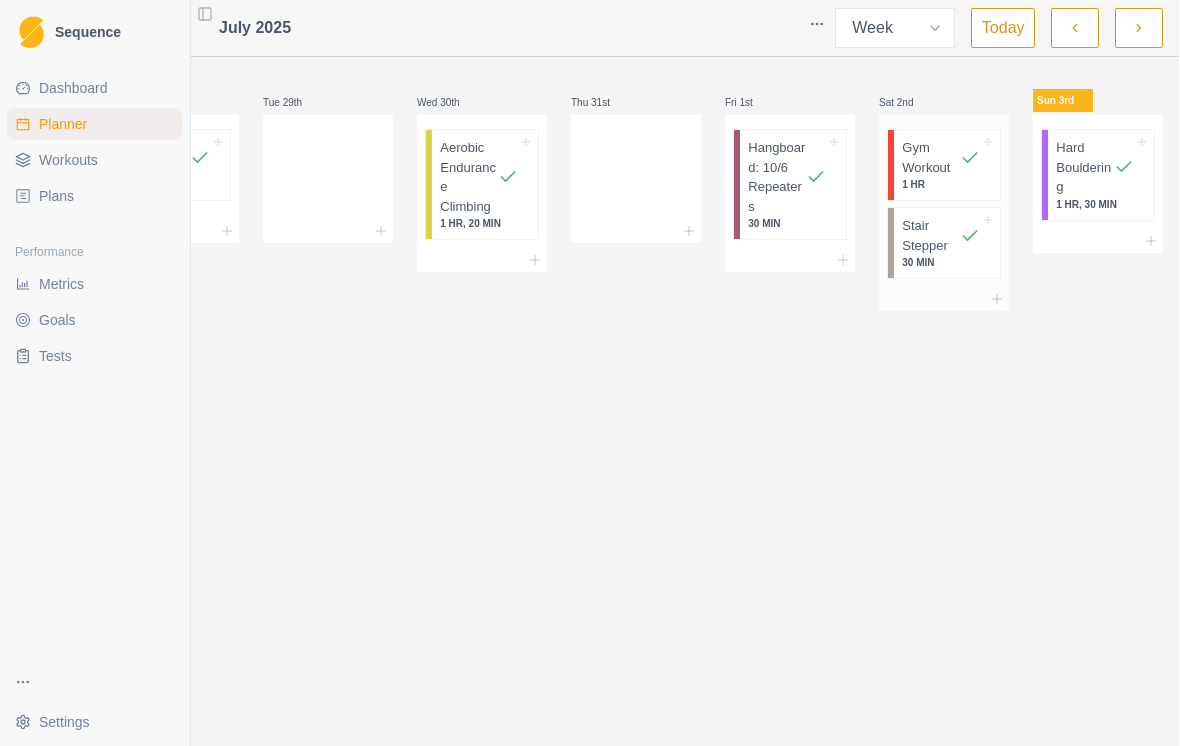 click on "Gym Workout" at bounding box center (932, 157) 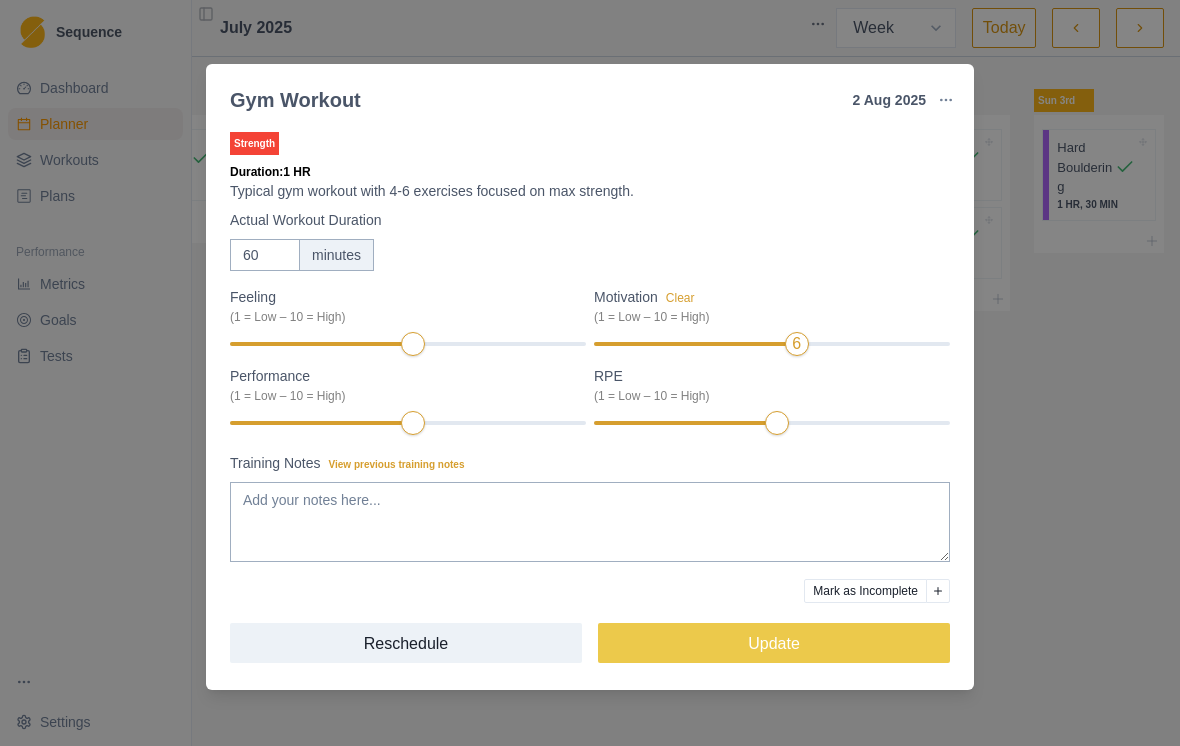 click on "Gym Workout [DATE] Link To Goal View Workout Metrics Edit Original Workout Reschedule Workout Remove From Schedule Strength Duration:  1 HR Typical gym workout with 4-6 exercises focused on max strength. Actual Workout Duration 60 minutes Feeling (1 = Low – 10 = High) Motivation Clear (1 = Low – 10 = High) 6 Performance (1 = Low – 10 = High) RPE (1 = Low – 10 = High) Training Notes View previous training notes Mark as Incomplete Reschedule Update" at bounding box center (590, 373) 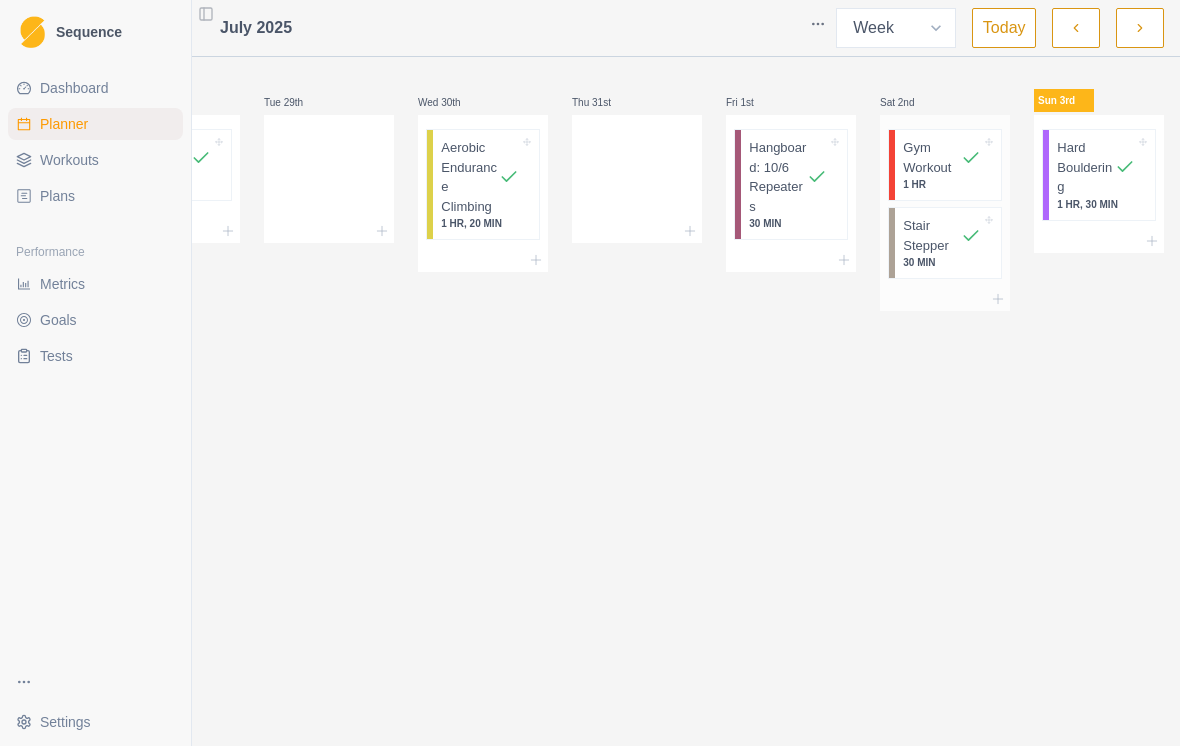 click on "30 MIN" at bounding box center (942, 262) 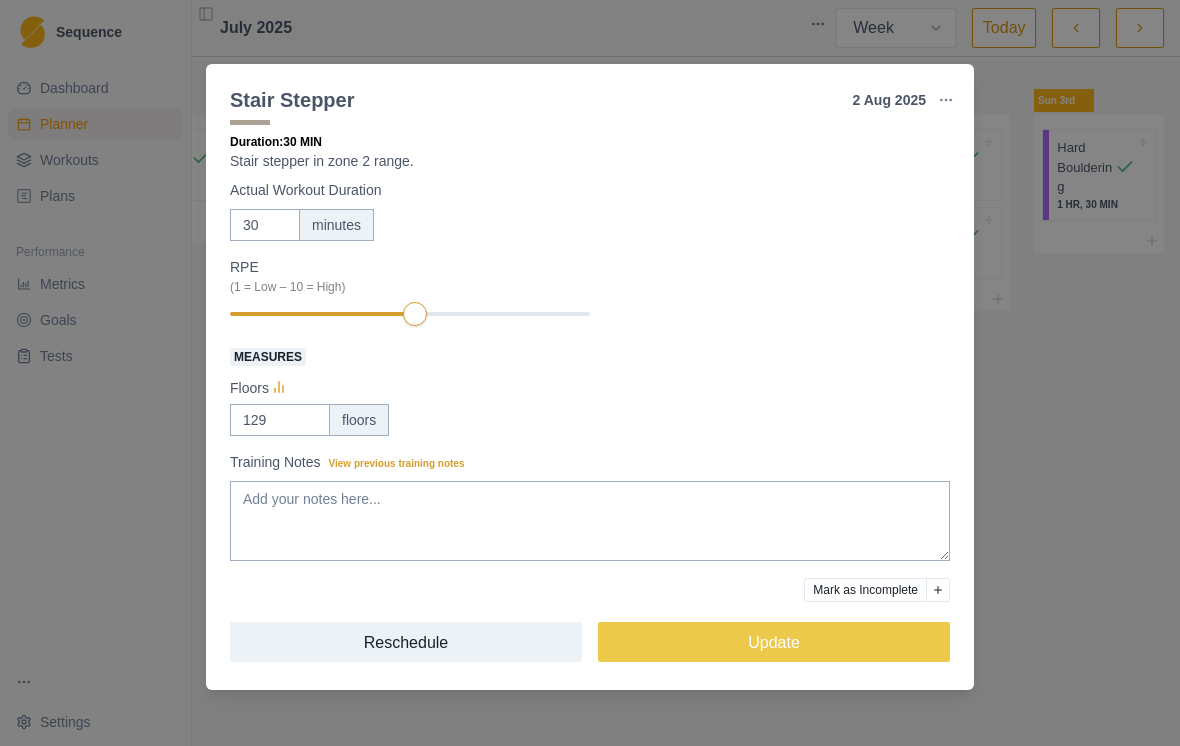 scroll, scrollTop: 31, scrollLeft: 0, axis: vertical 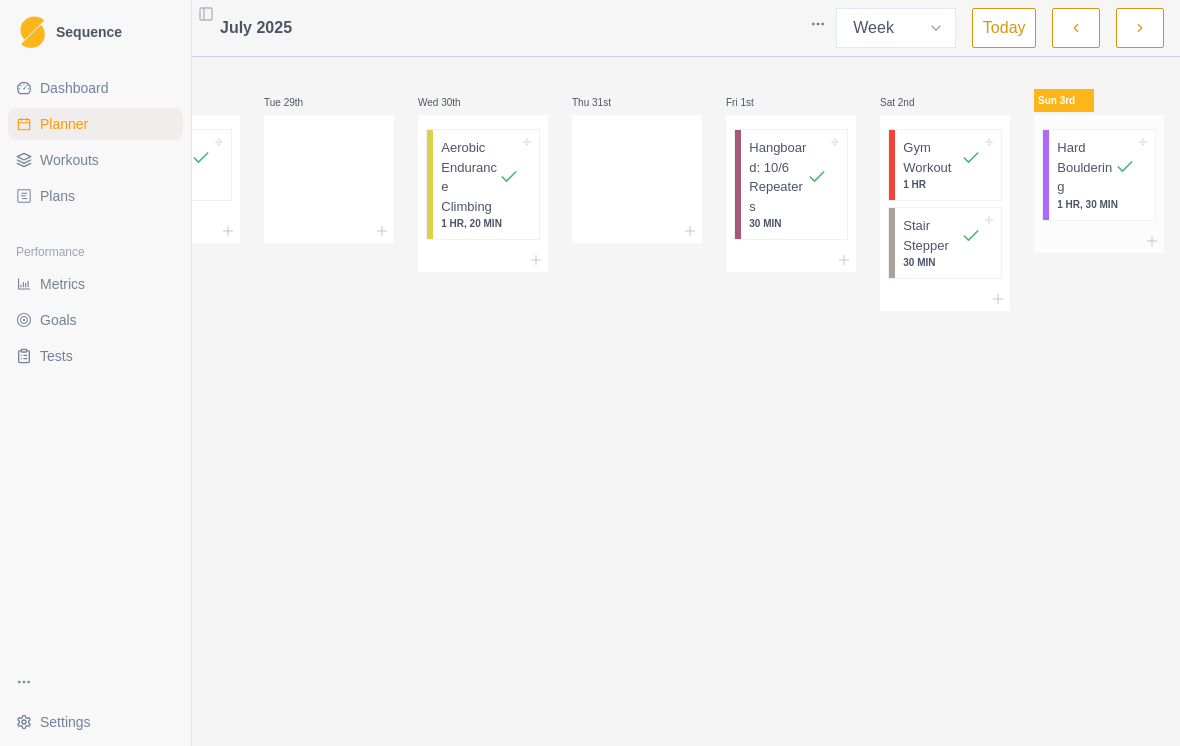 click on "Hard Bouldering" at bounding box center [1086, 167] 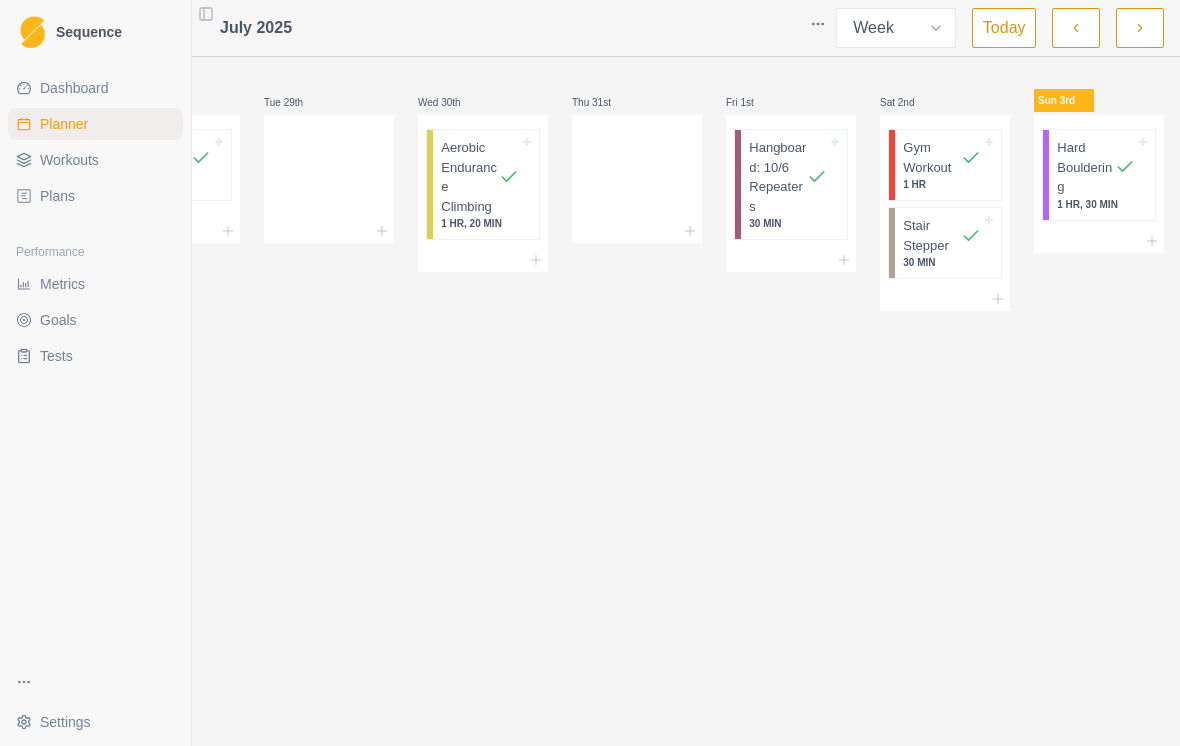 select on "2" 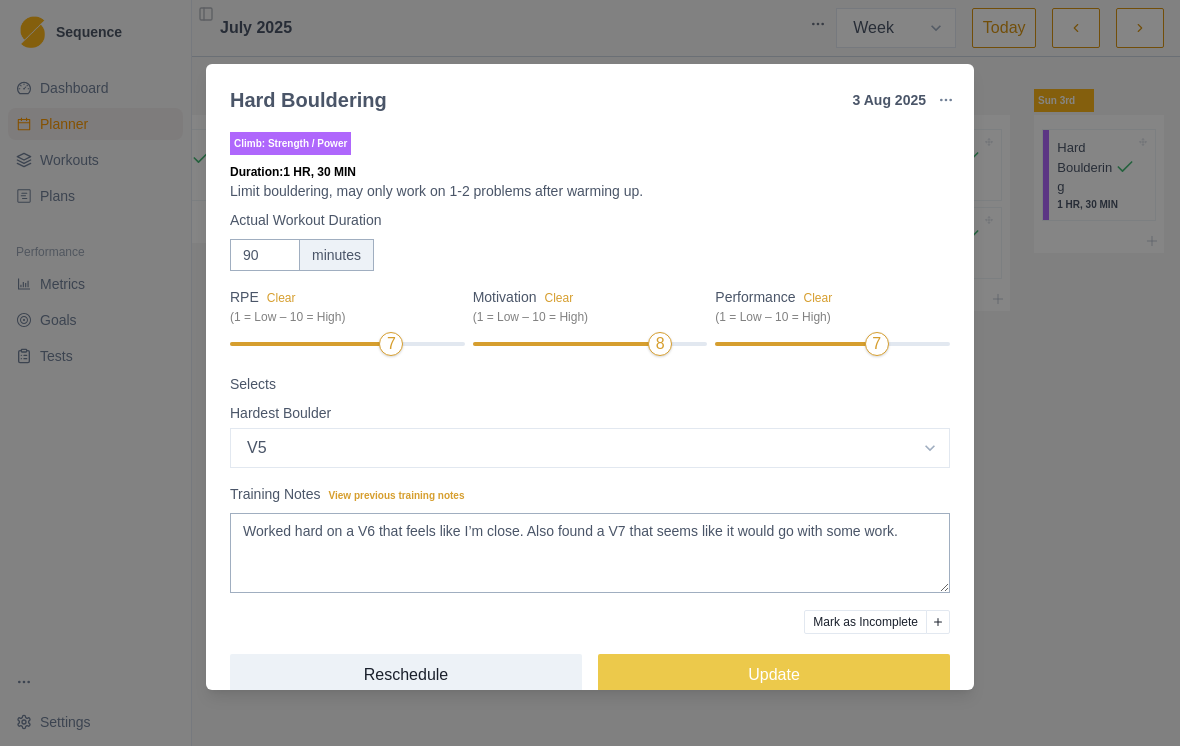 click on "Hard Bouldering 3 Aug 2025 Link To Goal View Workout Metrics Edit Original Workout Reschedule Workout Remove From Schedule Climb: Strength / Power Duration:  1 HR, 30 MIN Limit bouldering, may only work on 1-2 problems after warming up. Actual Workout Duration 90 minutes RPE Clear (1 = Low – 10 = High) 7 Motivation Clear (1 = Low – 10 = High) 8 Performance Clear (1 = Low – 10 = High) 7 Selects Hardest Boulder Select option V4 V5 V6 V7 V8 V9 Training Notes View previous training notes Worked hard on a V6 that feels like I’m close. Also found a V7 that seems like it would go with some work.  Mark as Incomplete Reschedule Update" at bounding box center (590, 373) 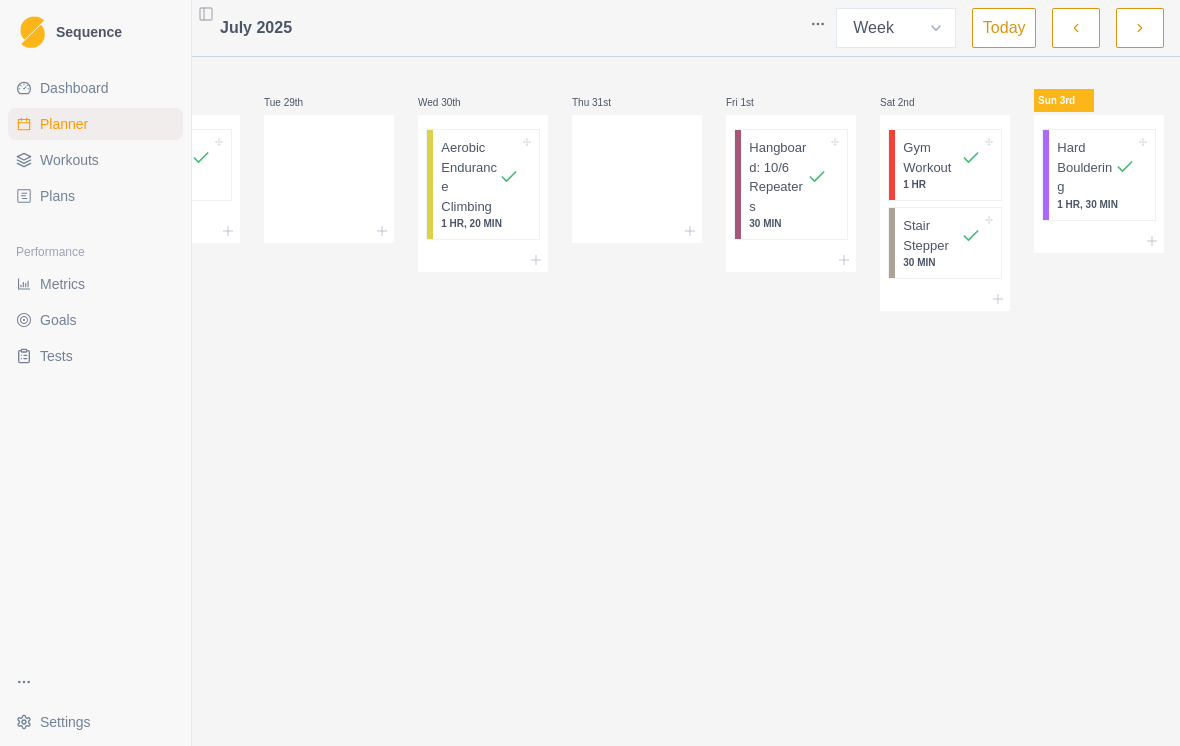 scroll, scrollTop: 0, scrollLeft: 98, axis: horizontal 